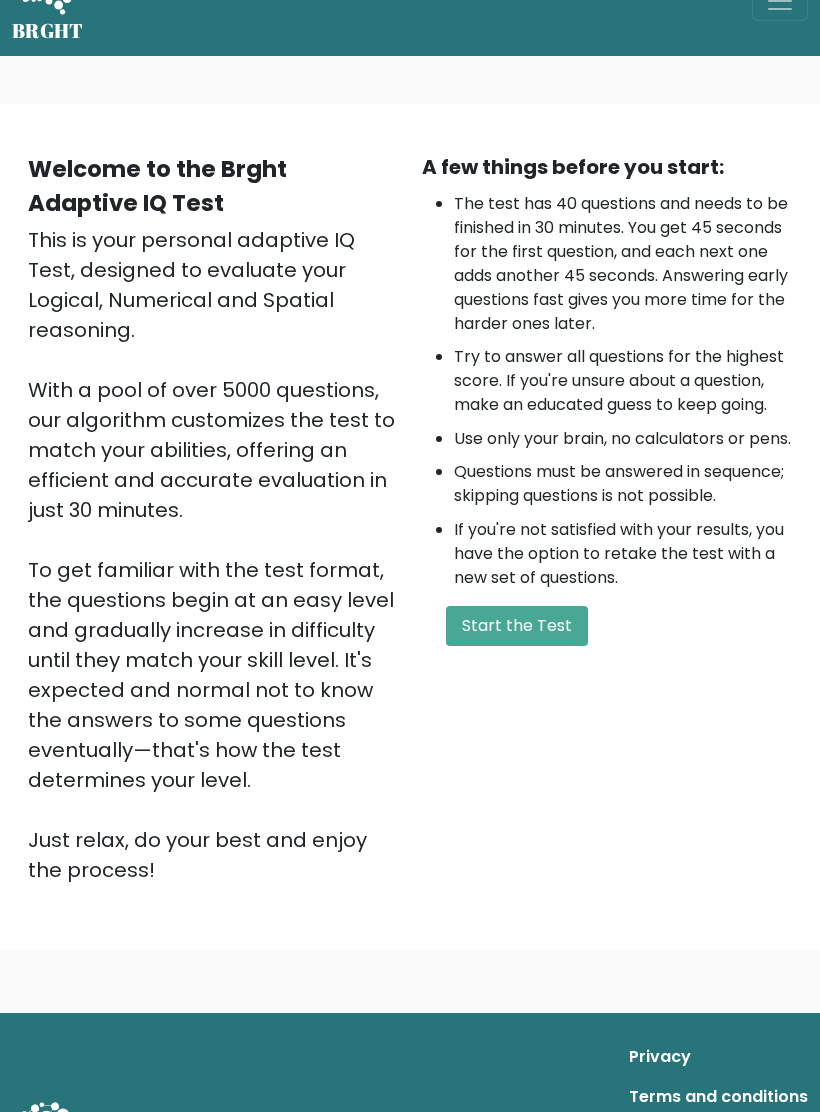 scroll, scrollTop: 54, scrollLeft: 0, axis: vertical 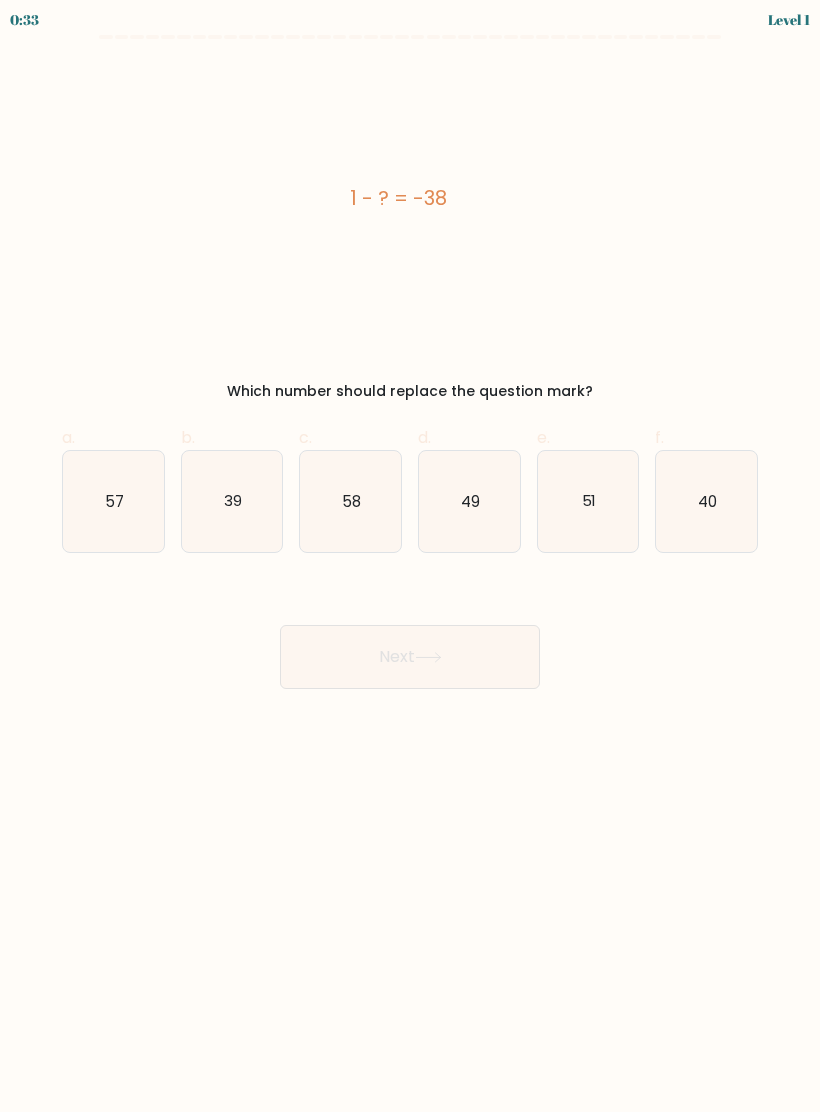 click on "39" 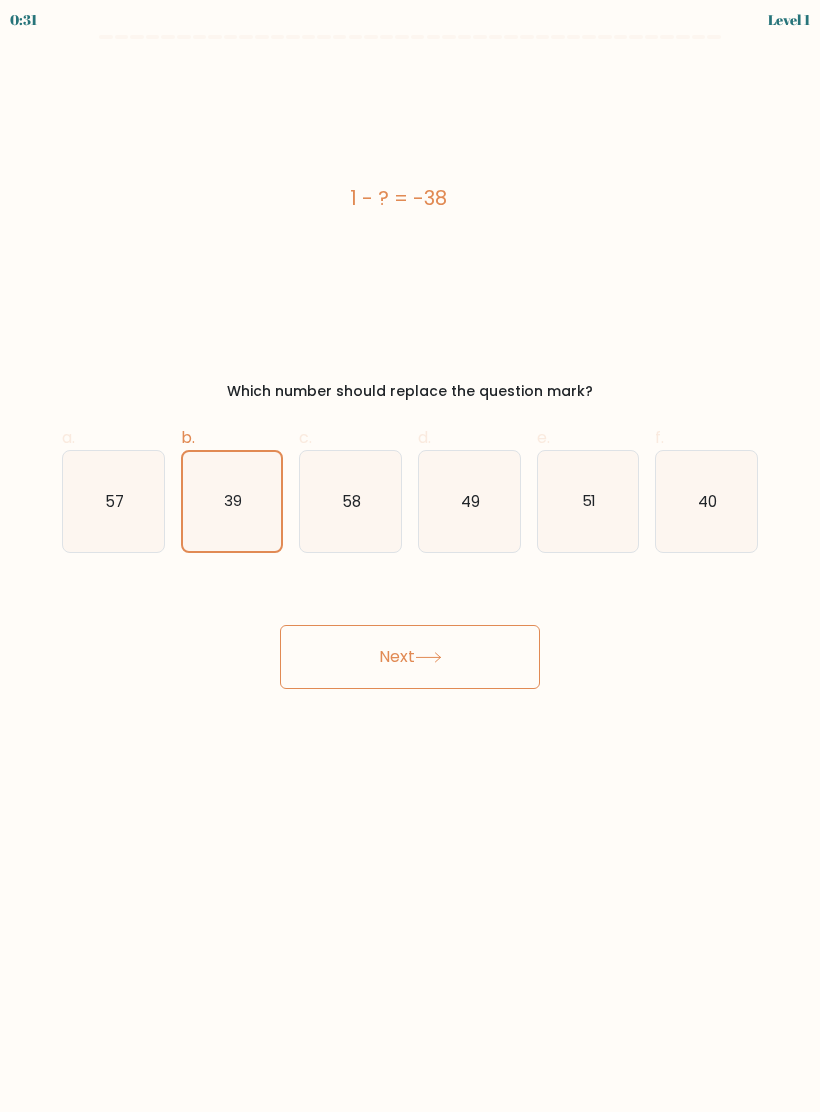 click on "Next" at bounding box center [410, 657] 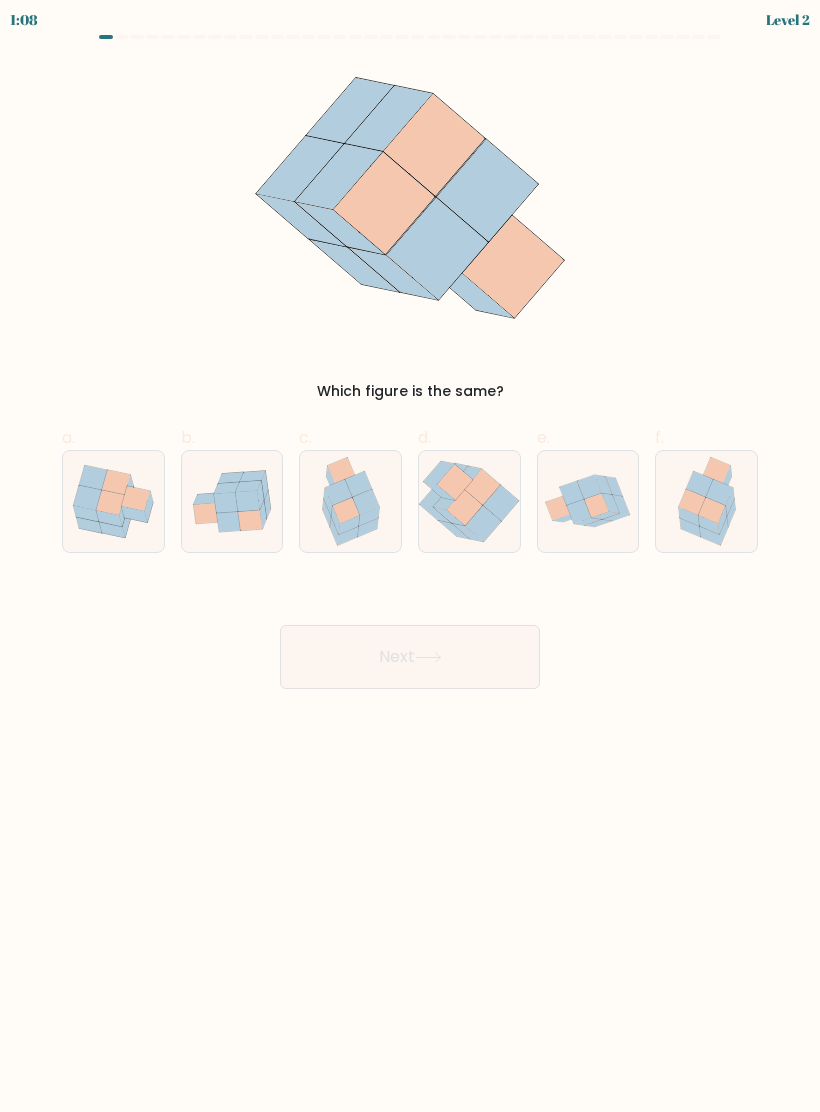 click 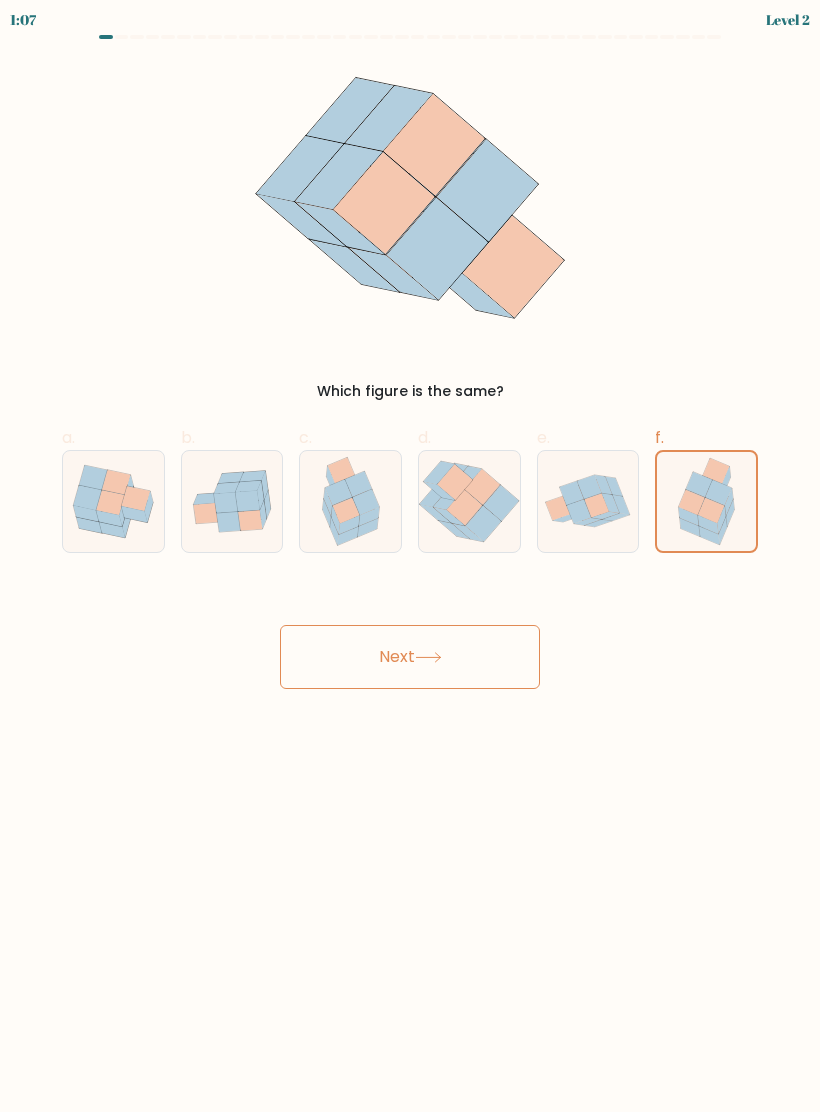 click on "Next" at bounding box center [410, 657] 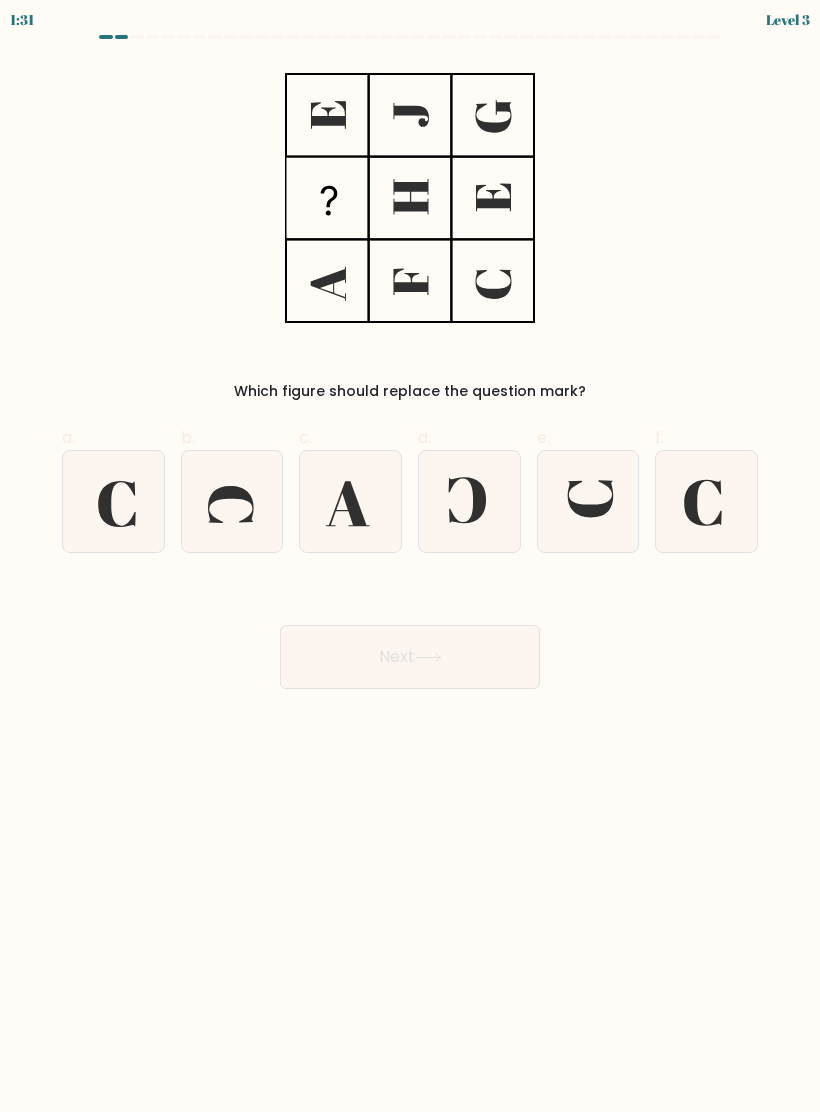 click 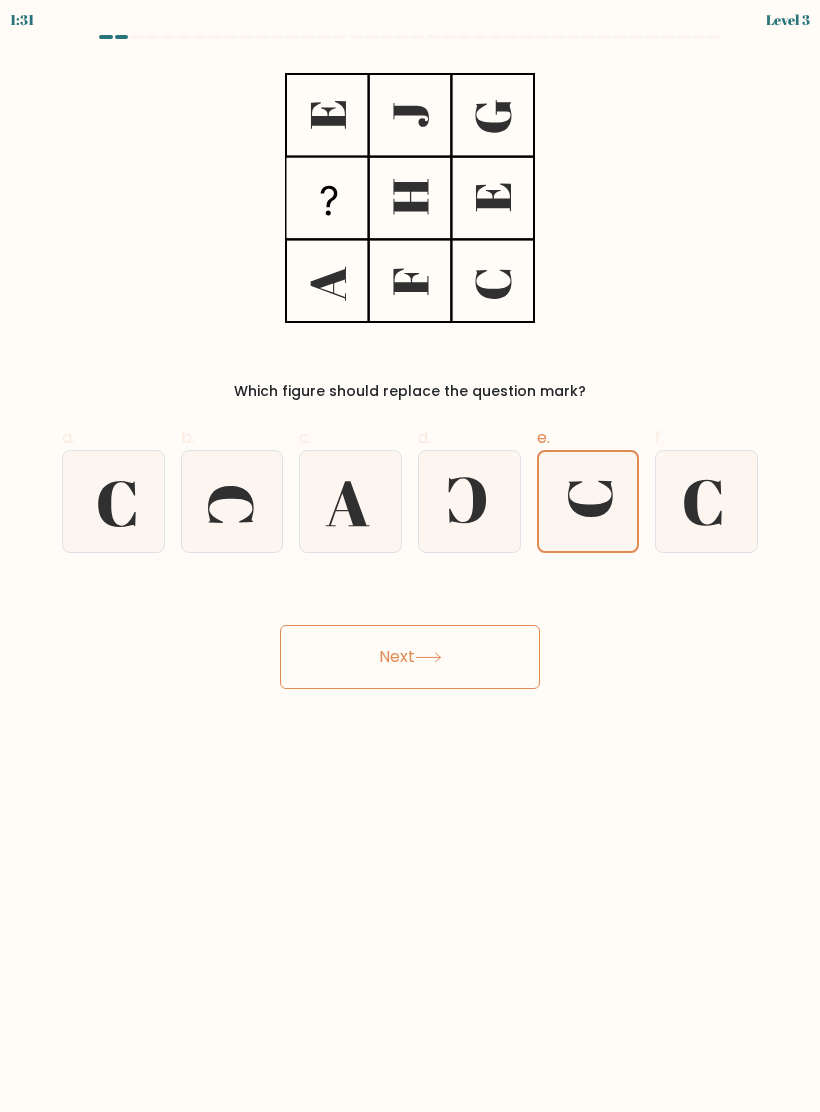 click on "Next" at bounding box center (410, 657) 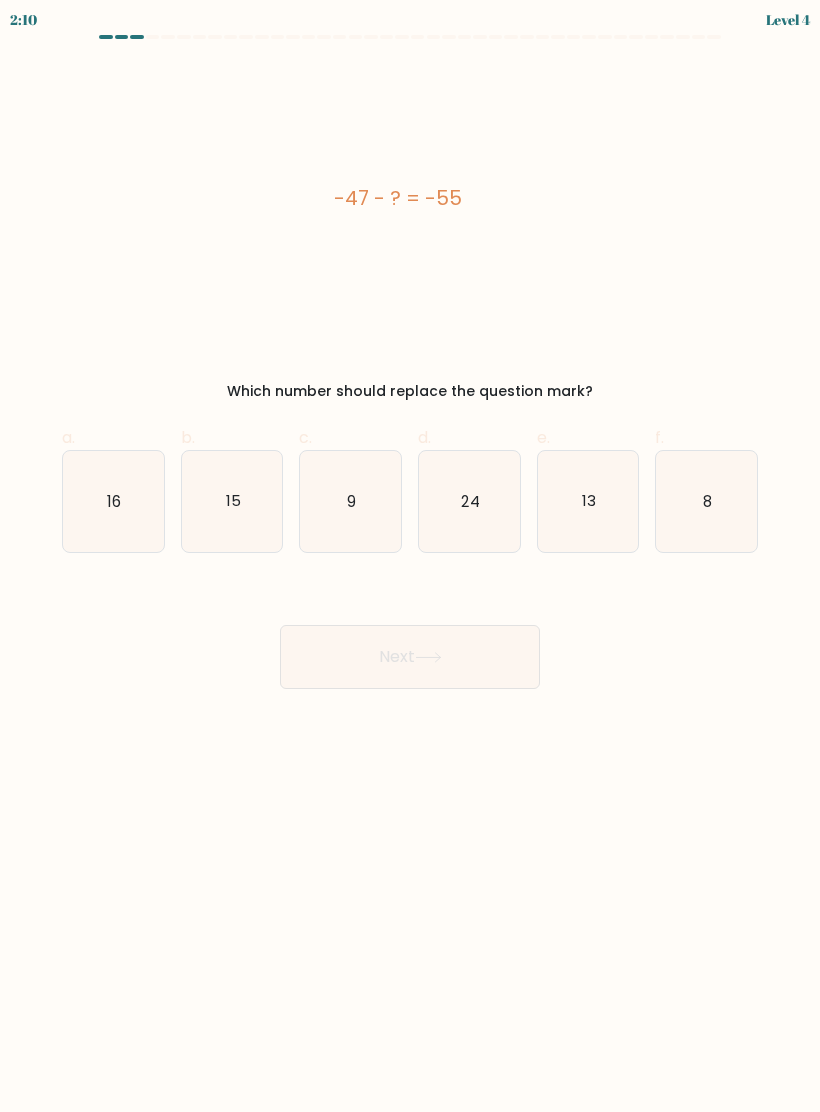 click on "8" 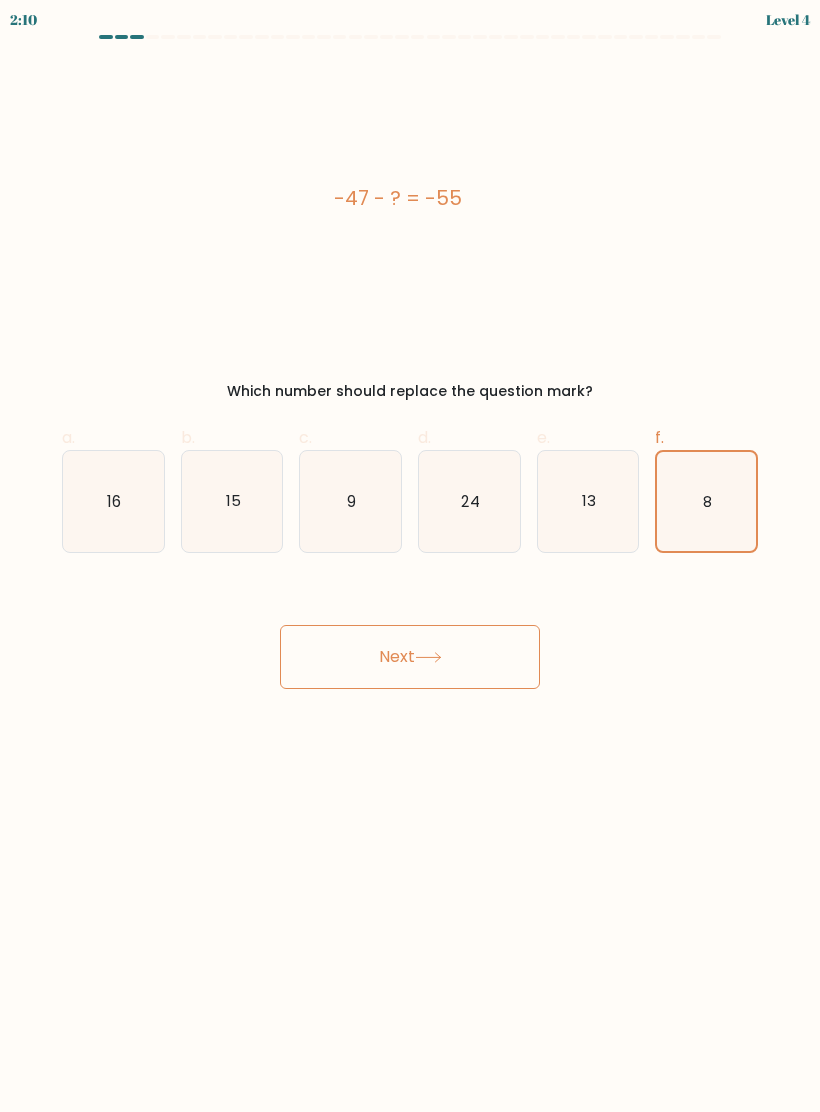 click on "Next" at bounding box center [410, 657] 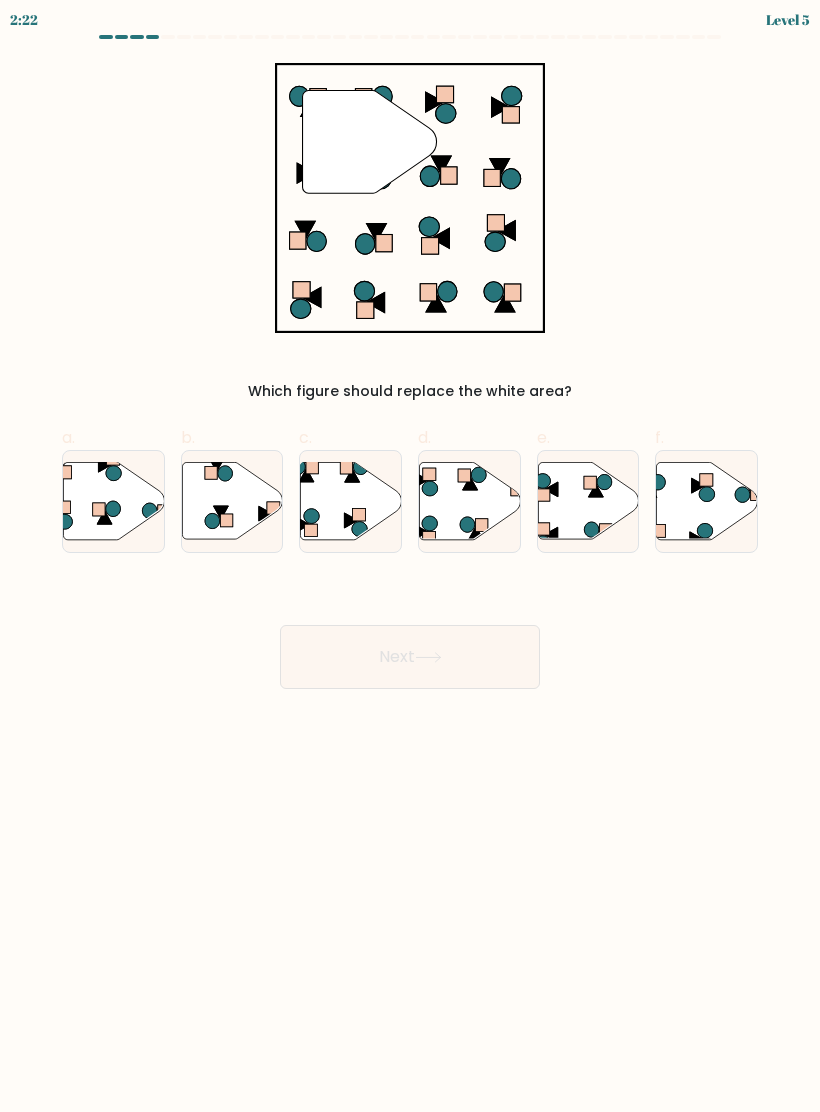 click 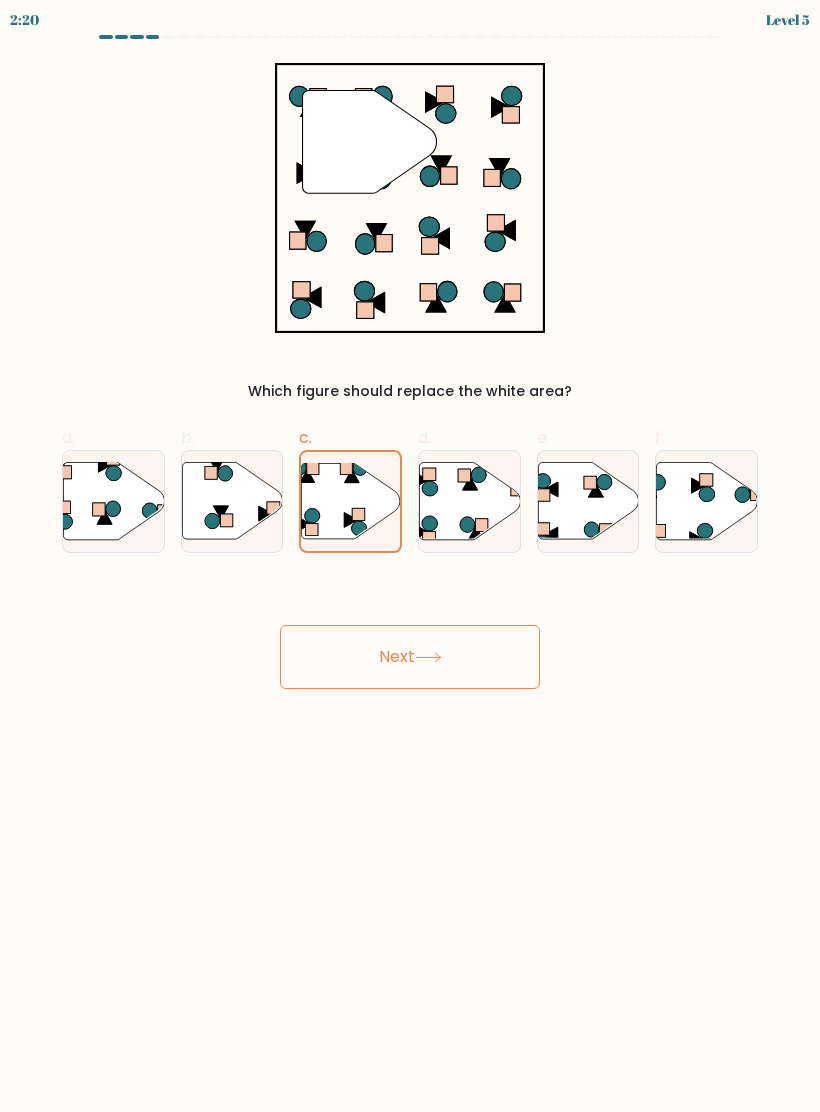 click on "Next" at bounding box center [410, 657] 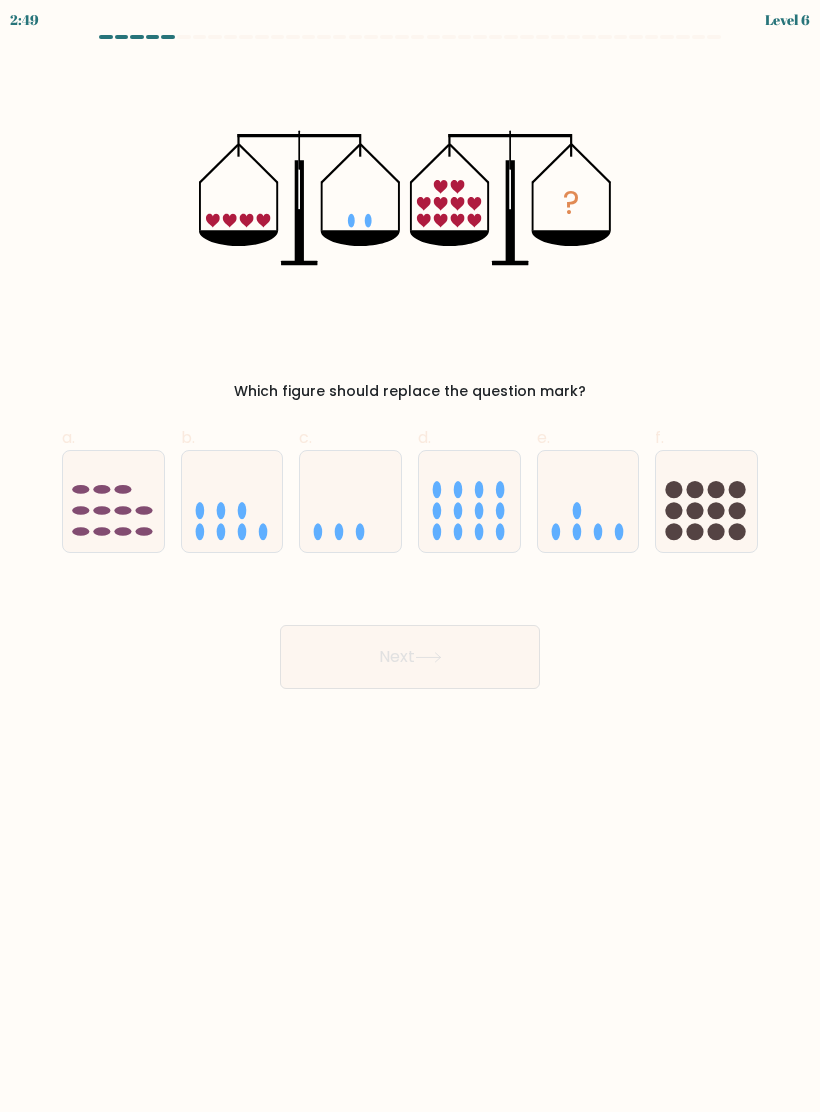 click 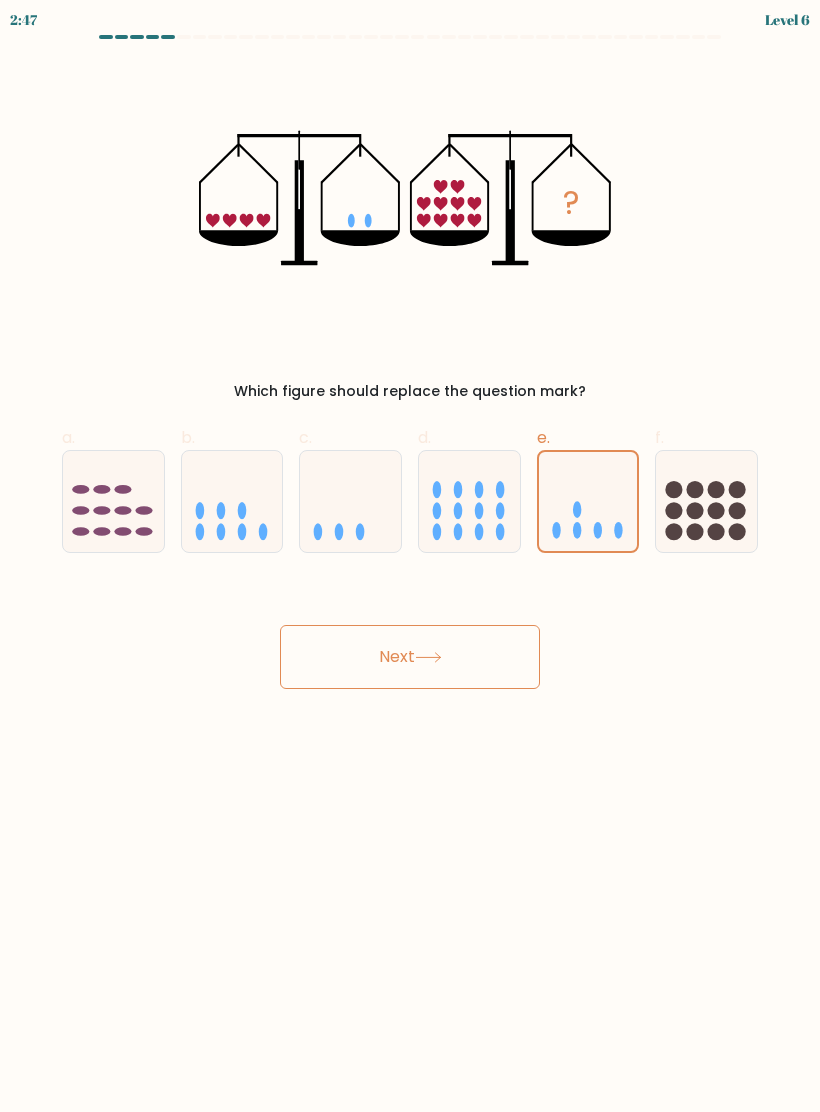 click on "Next" at bounding box center [410, 657] 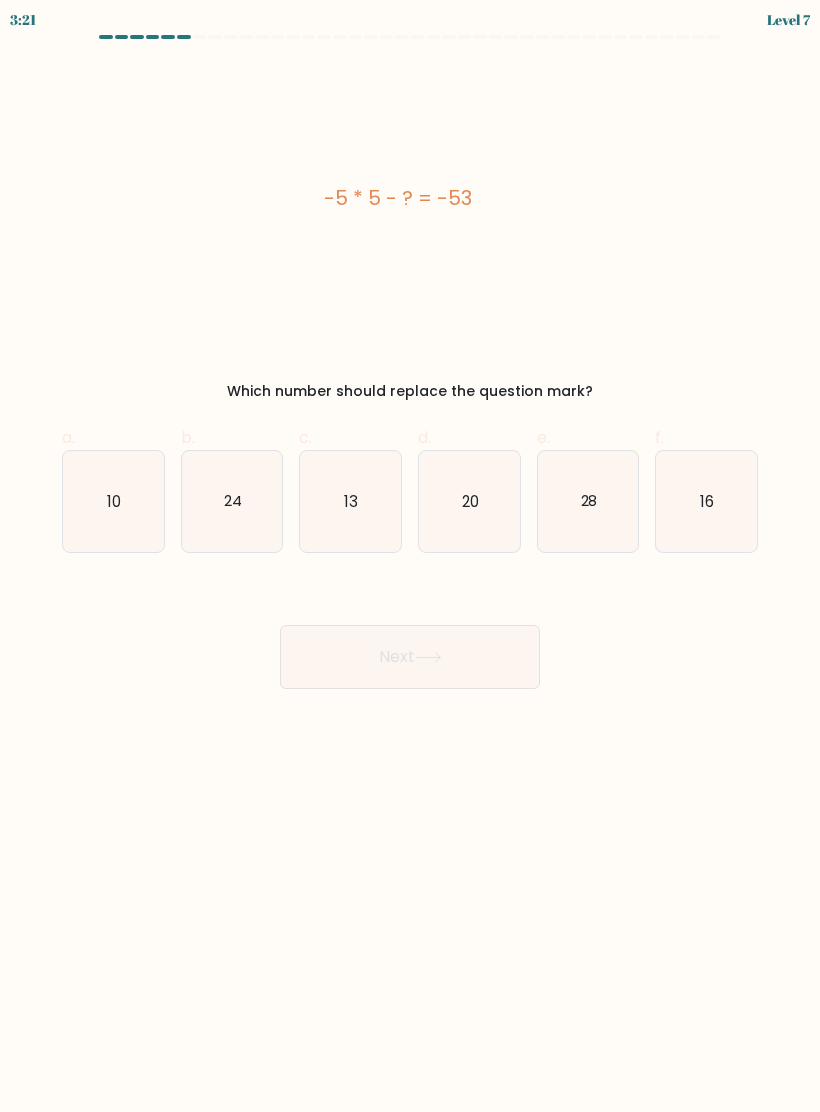 click on "28" 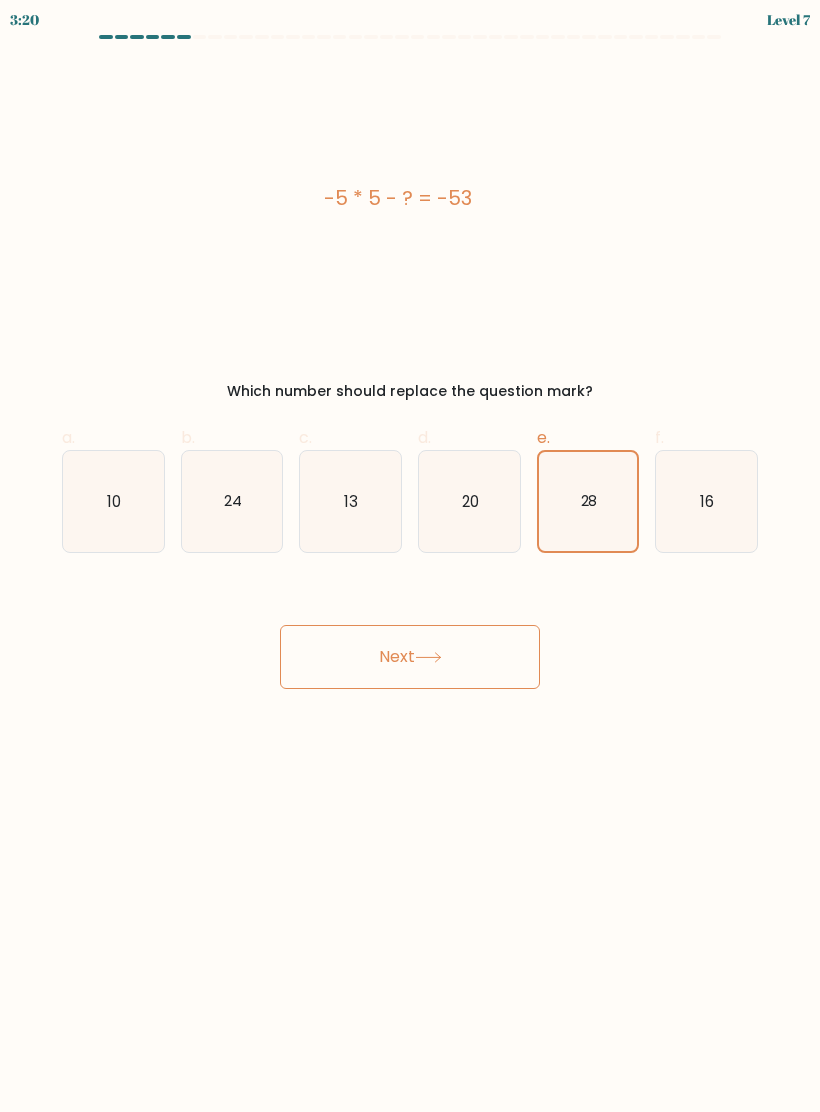 click on "Next" at bounding box center (410, 657) 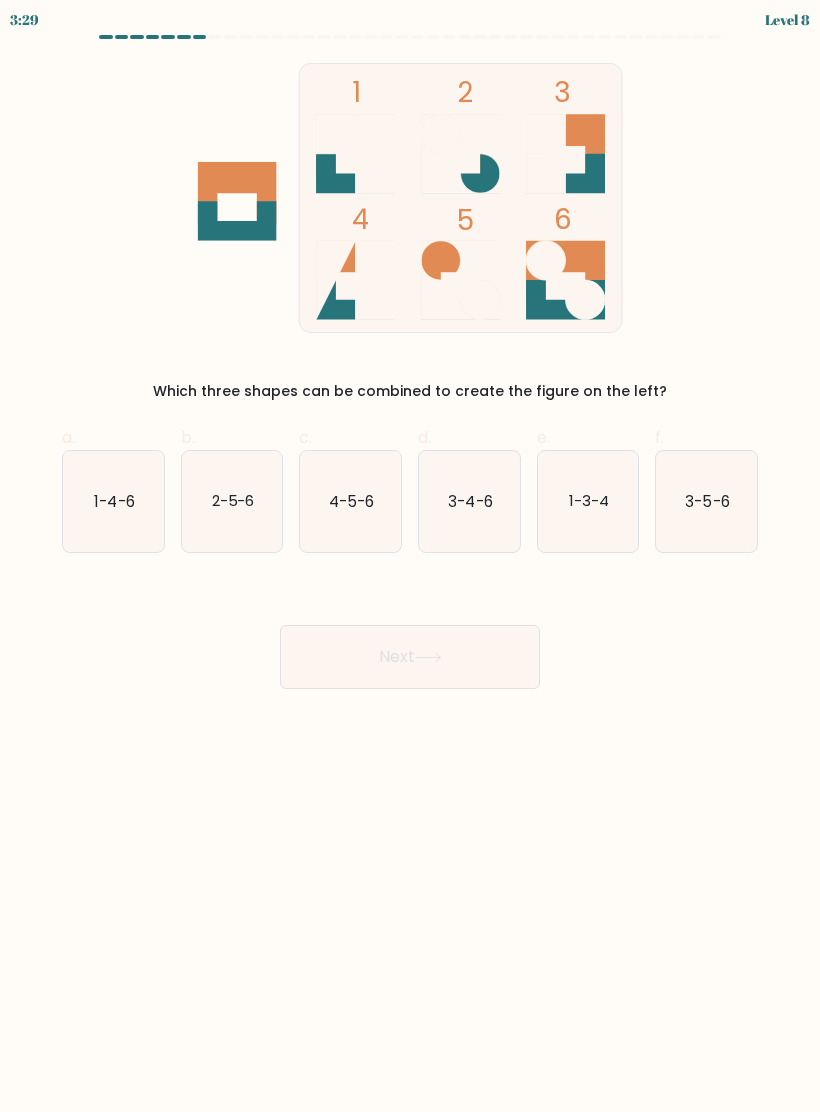click on "2-5-6" 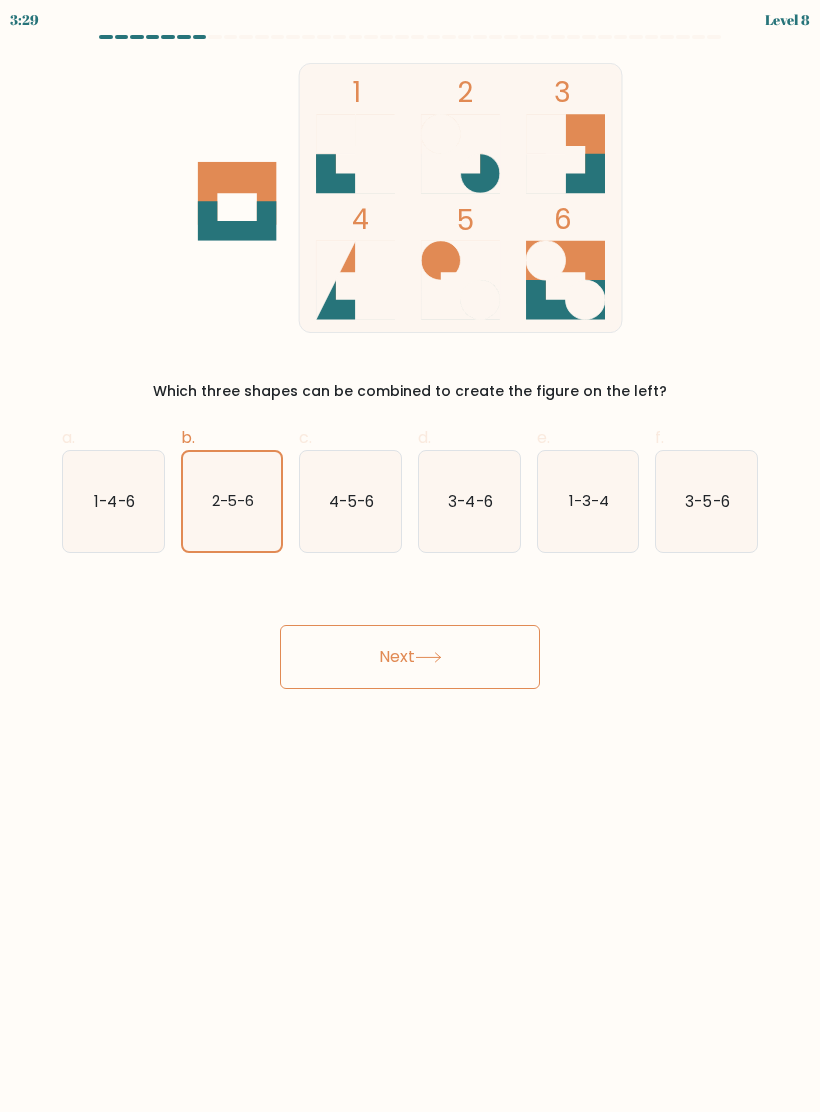 click on "Next" at bounding box center [410, 657] 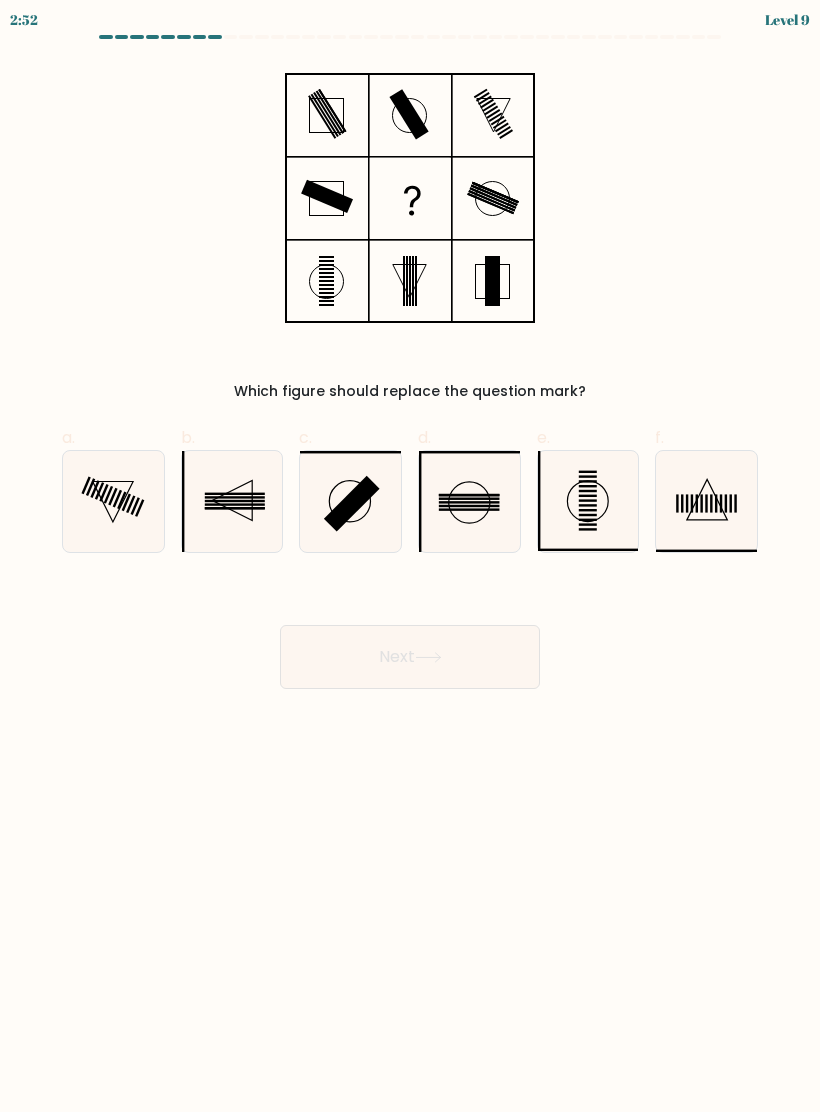 click 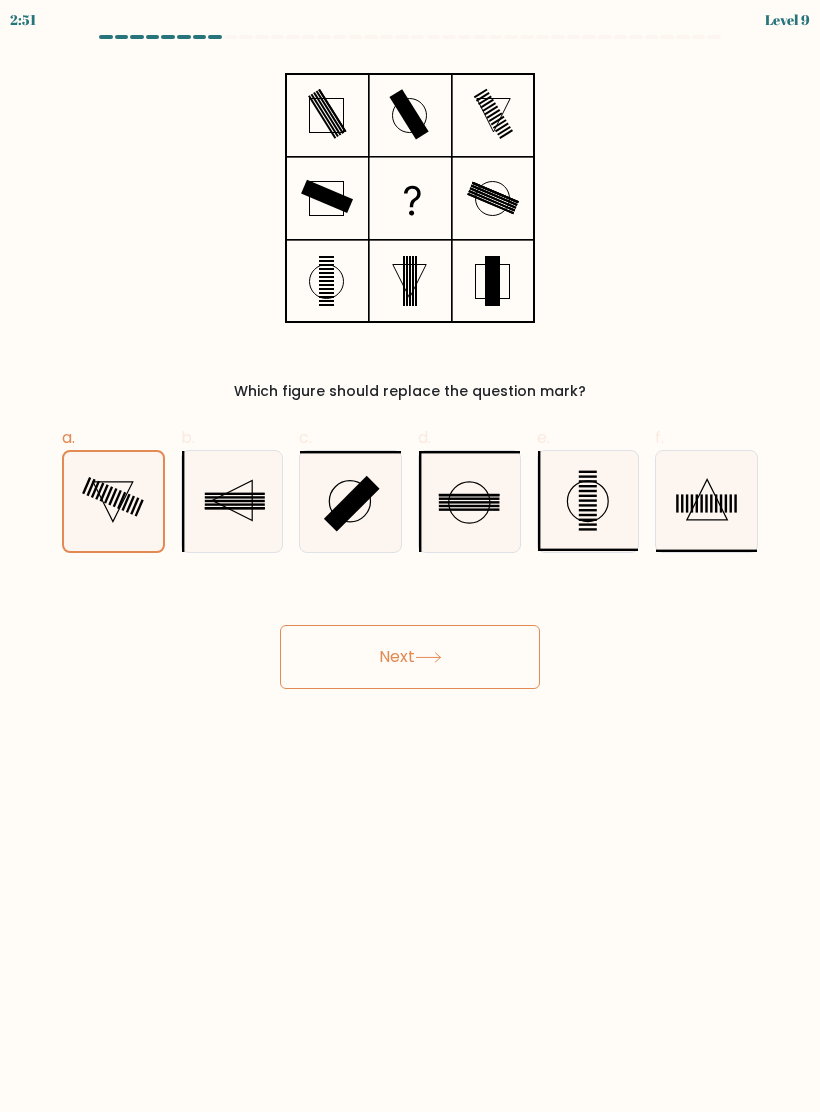 click on "Next" at bounding box center (410, 657) 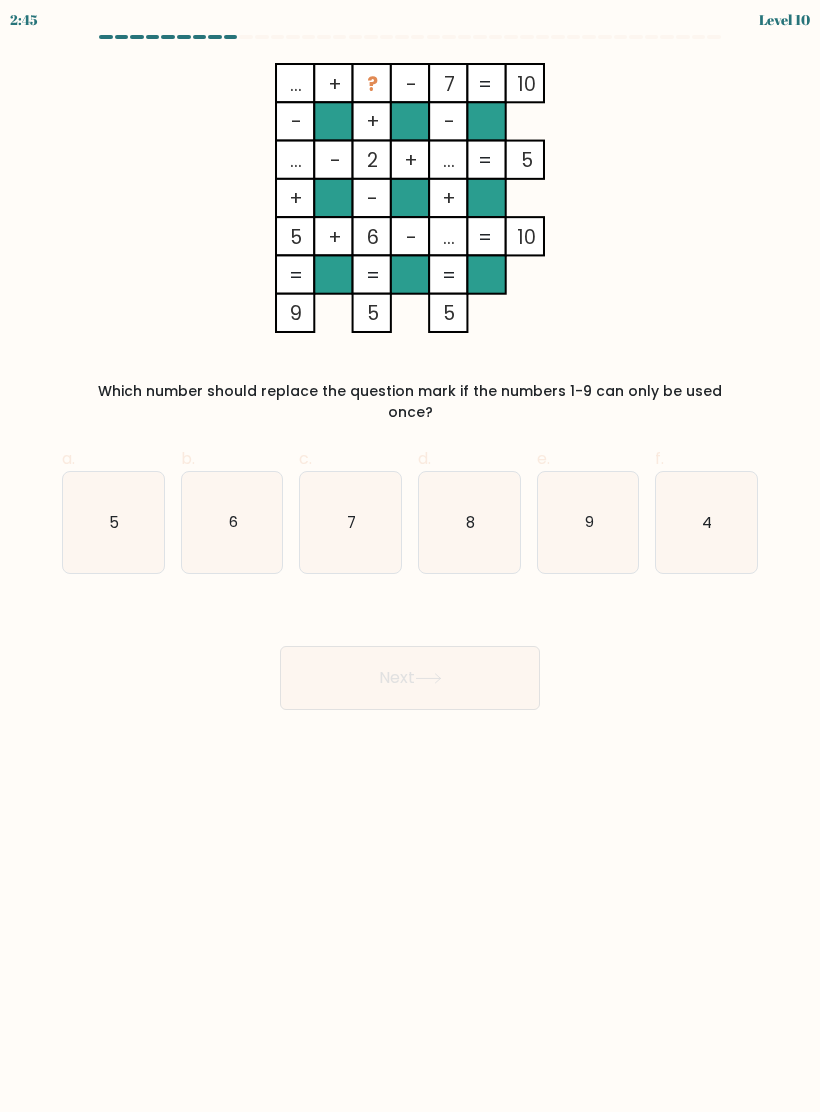 click on "9" 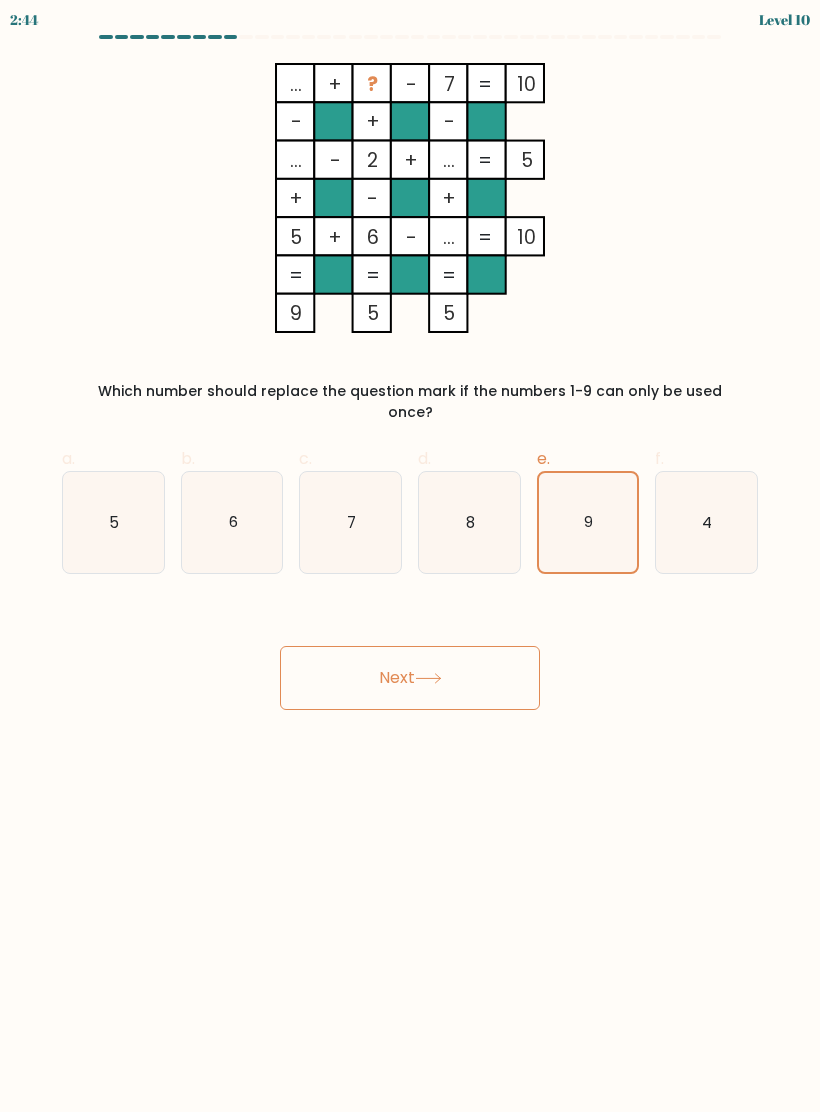 click on "Next" at bounding box center [410, 678] 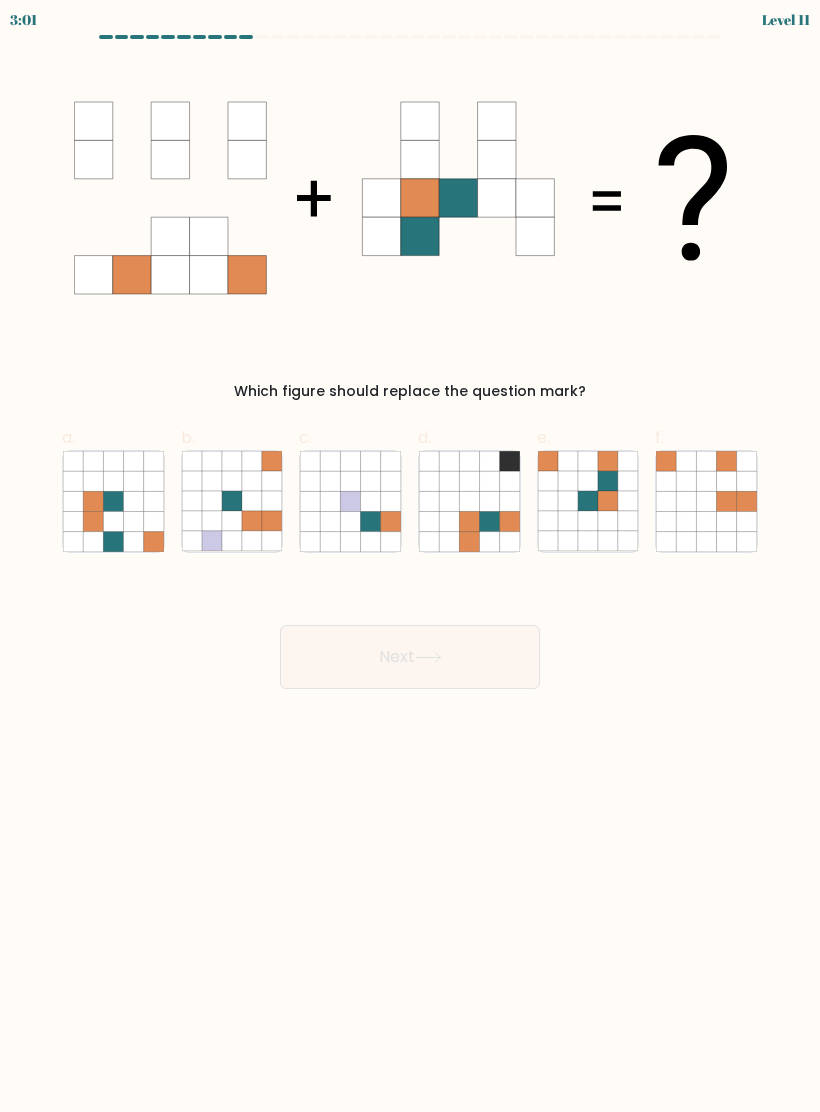 click 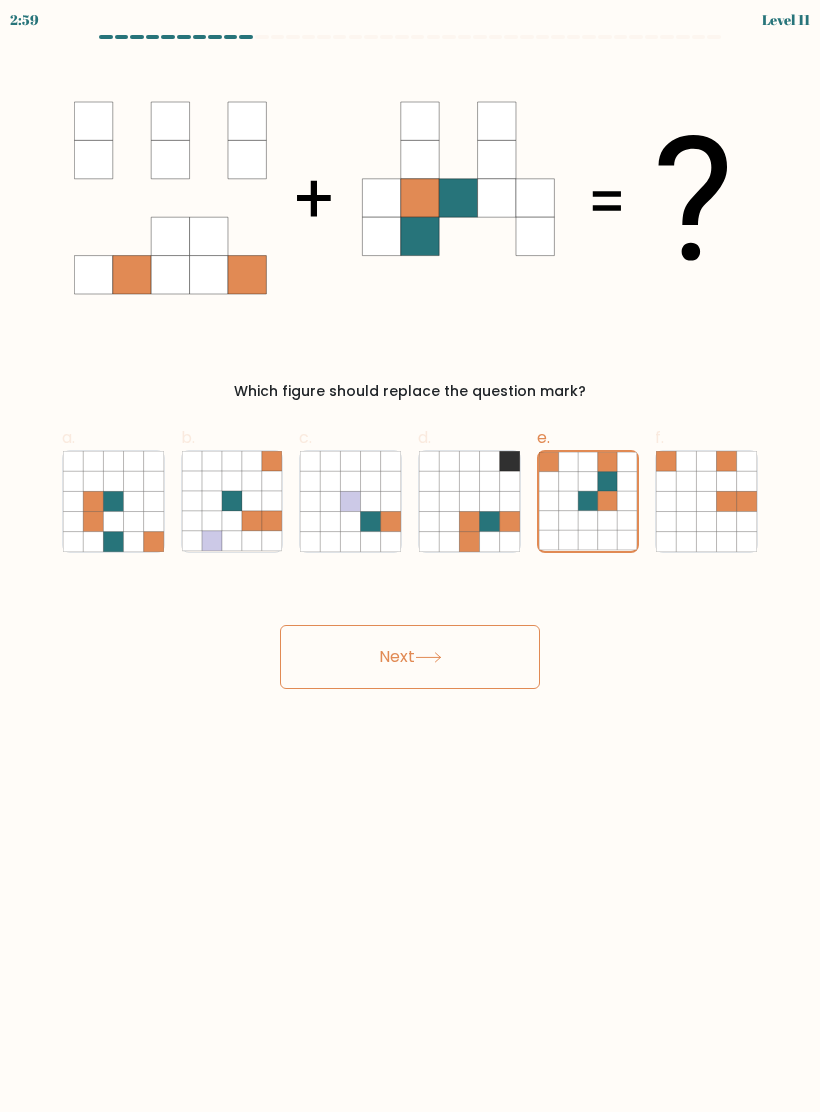 click on "Next" at bounding box center (410, 657) 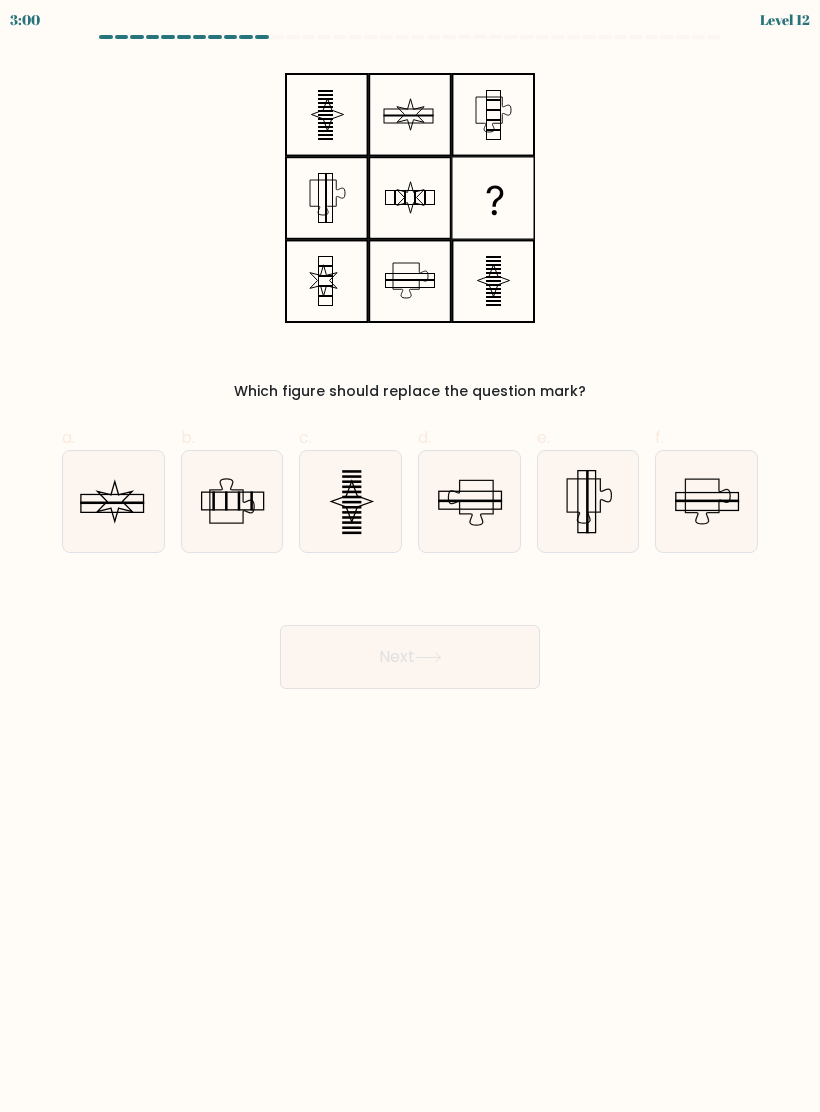 click 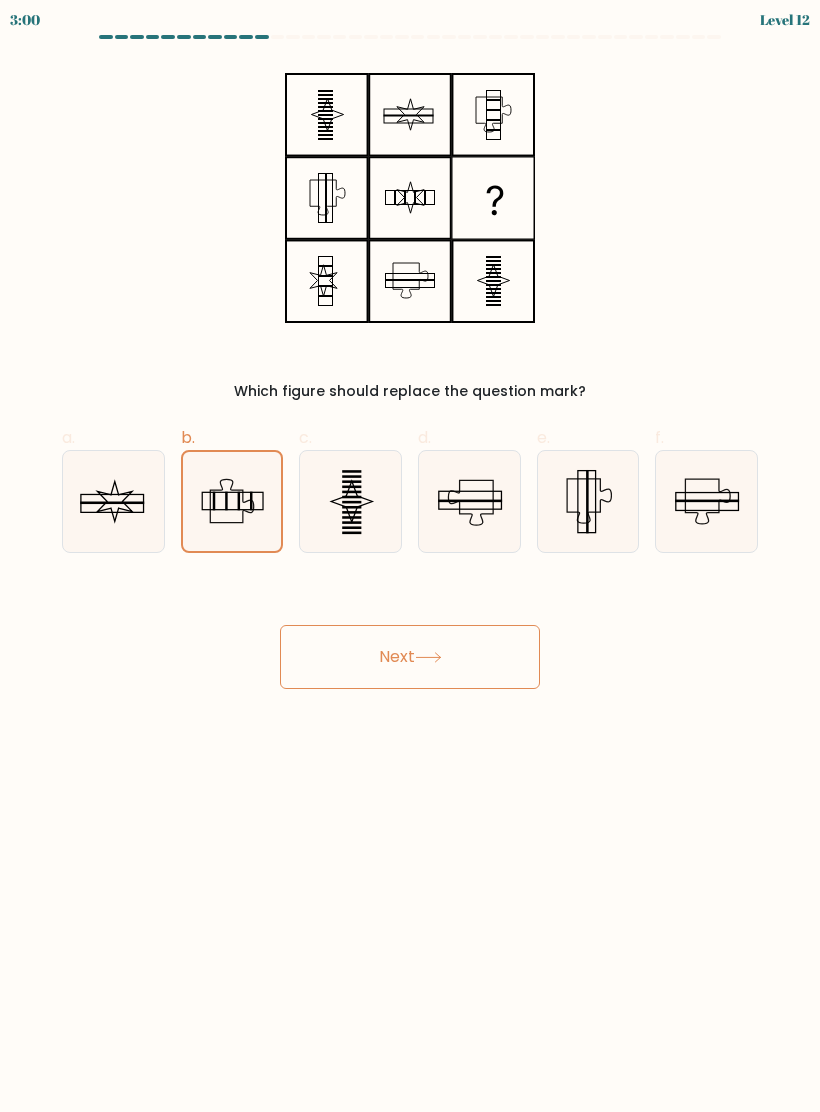 click on "Next" at bounding box center (410, 657) 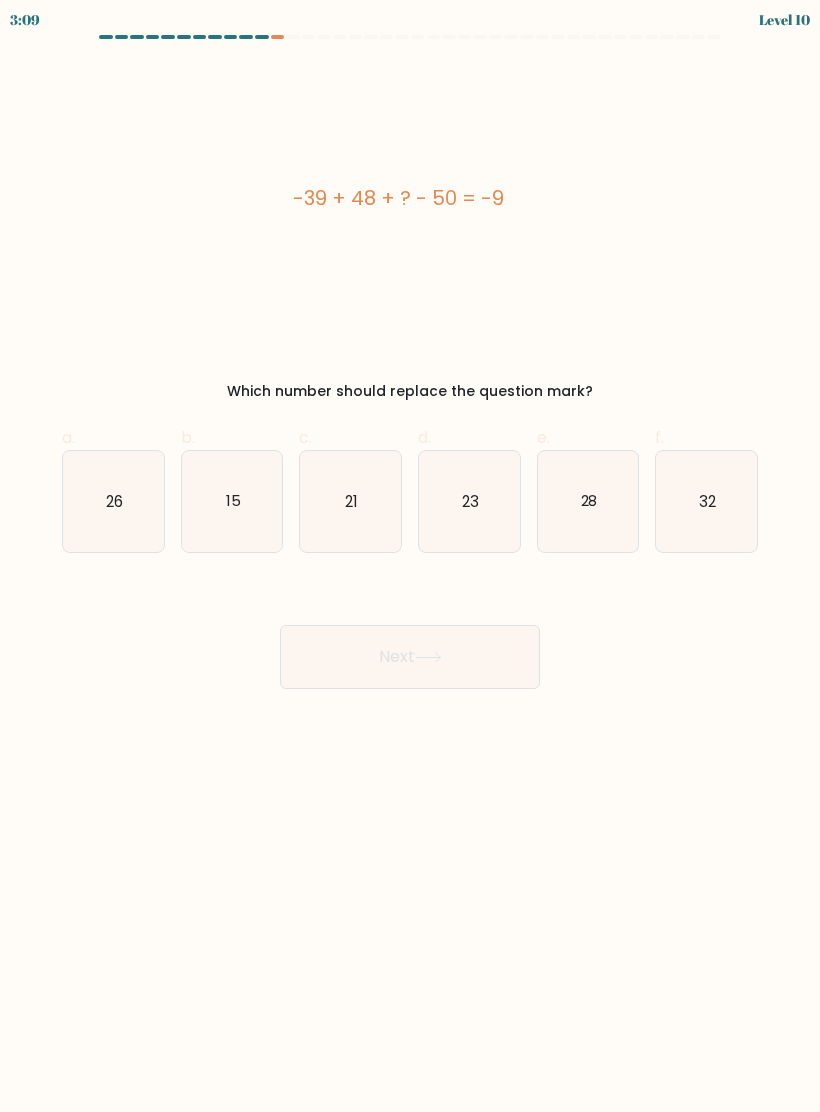 click on "32" 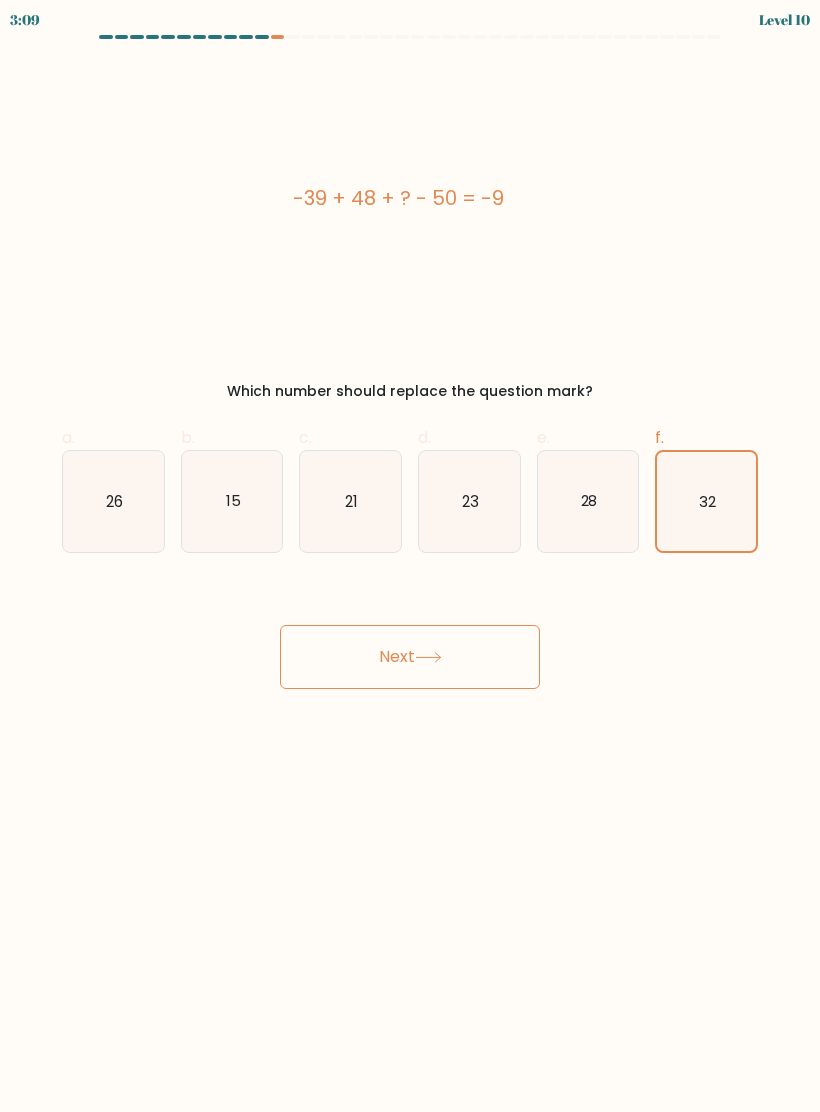 click on "Next" at bounding box center [410, 657] 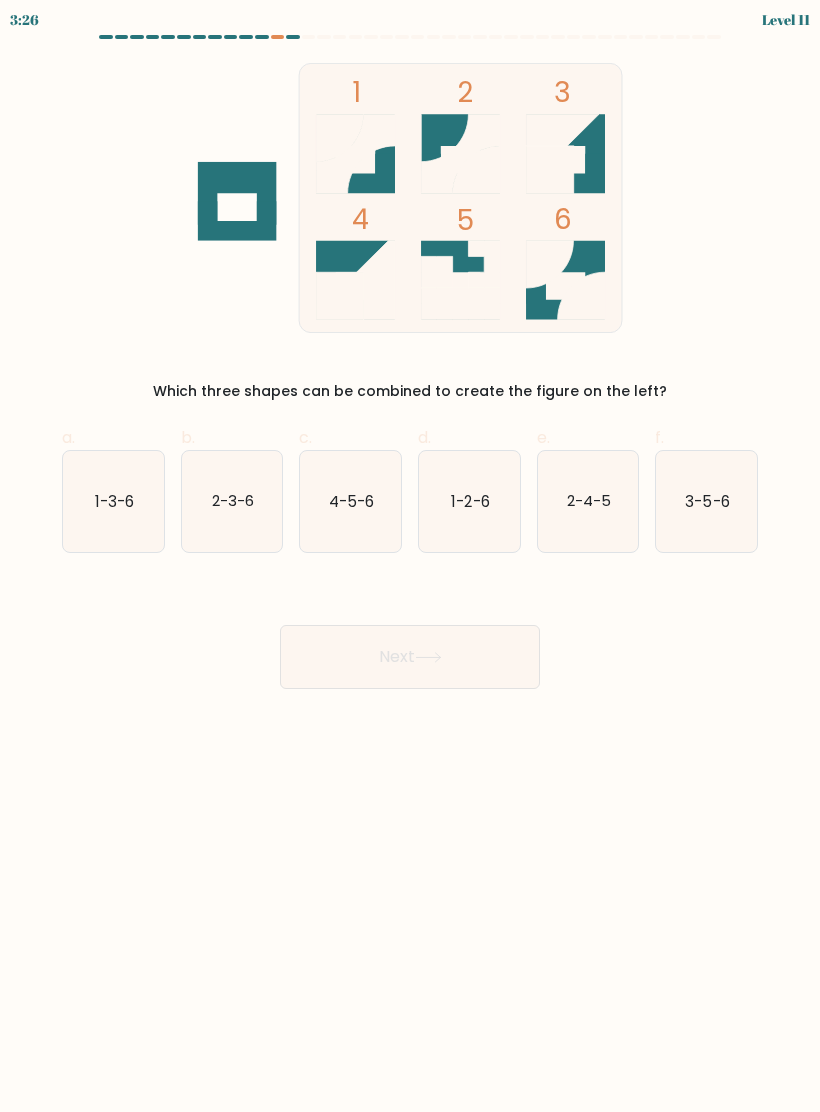click on "1-2-6" 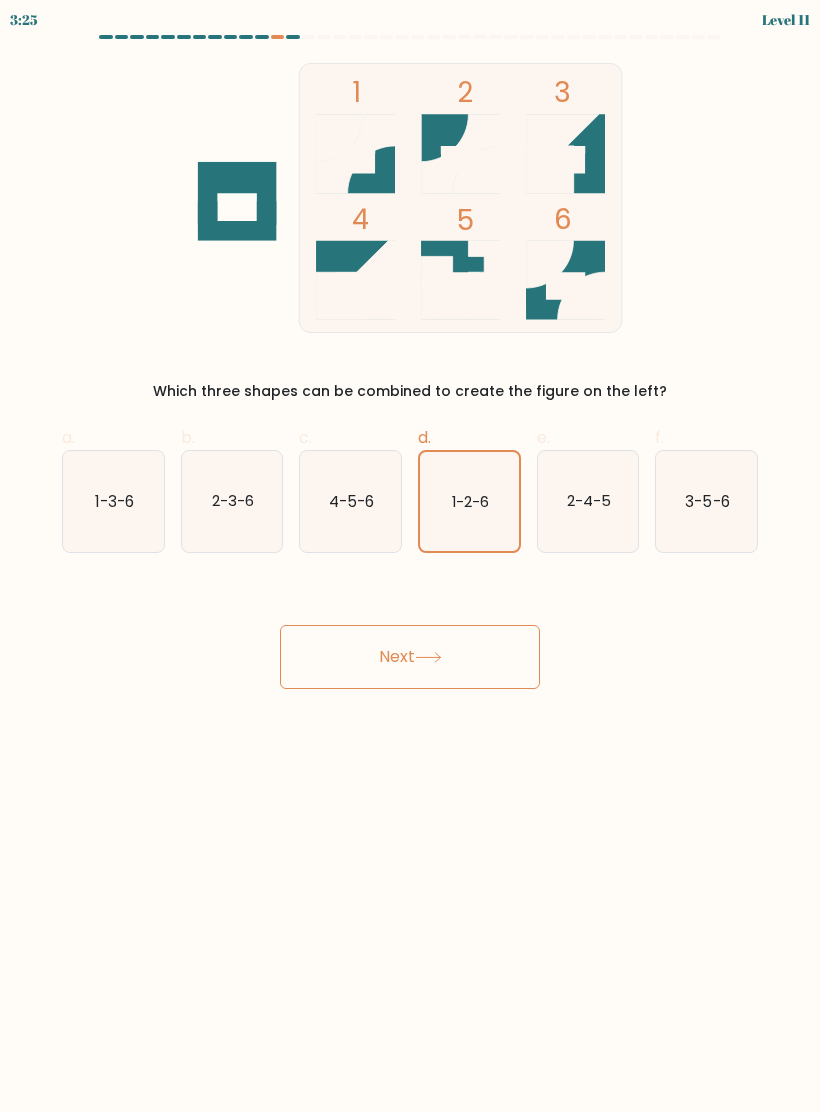 click on "Next" at bounding box center [410, 657] 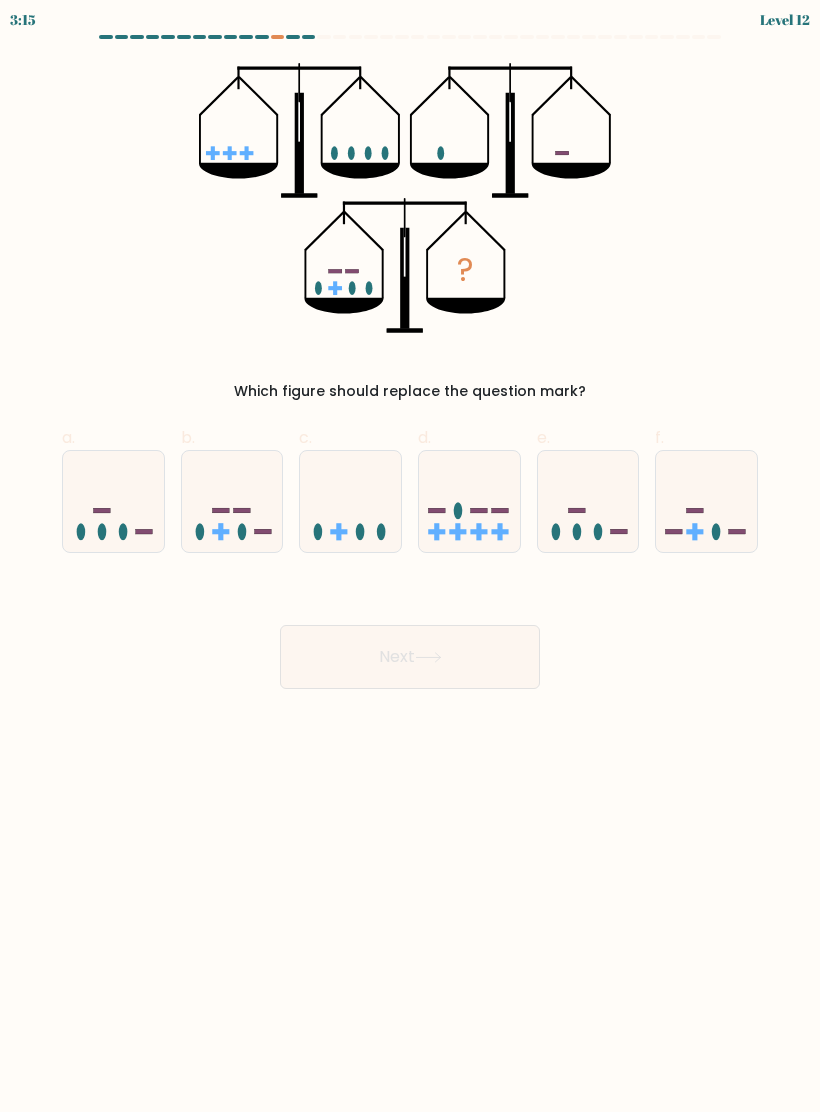 click 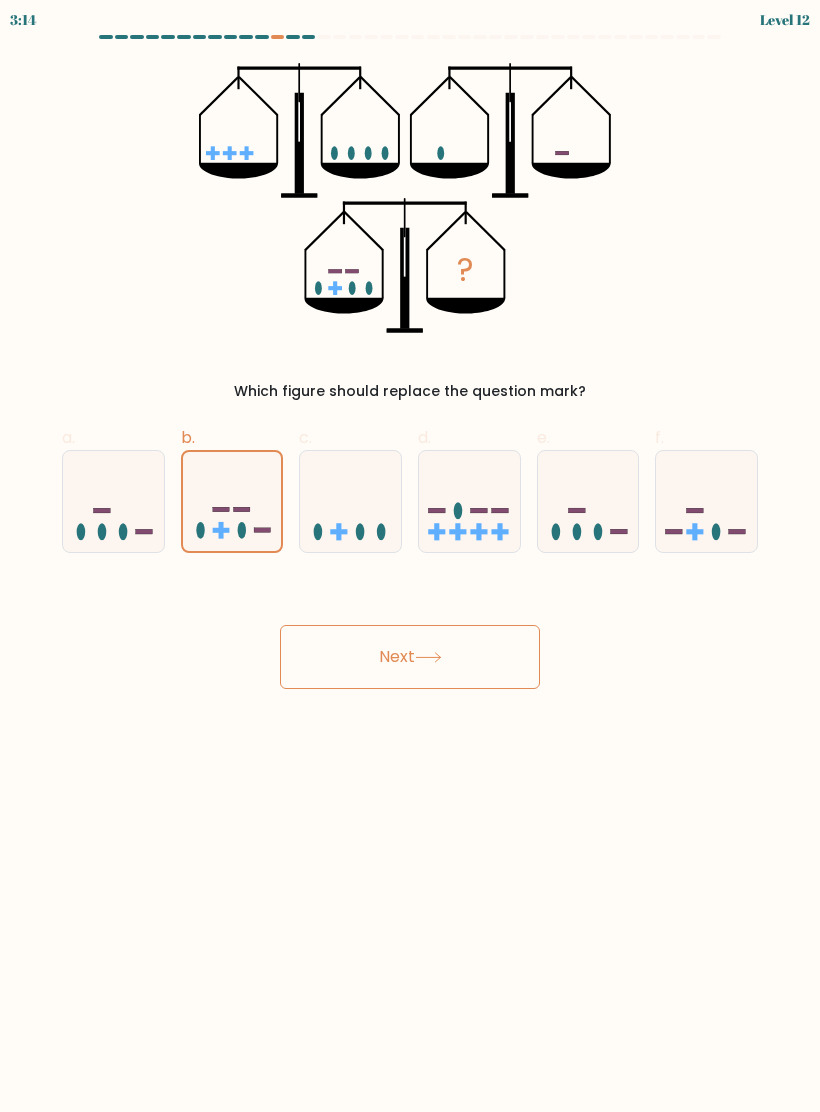 click on "Next" at bounding box center (410, 657) 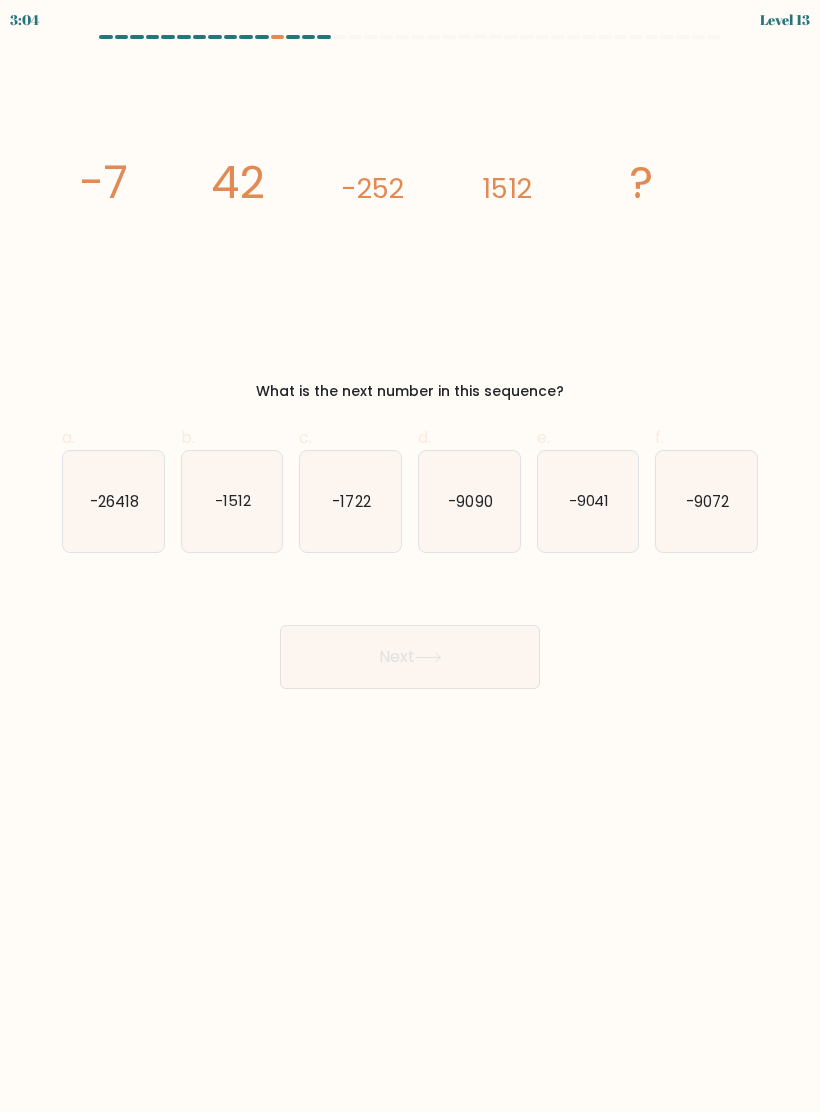 click on "-26418" 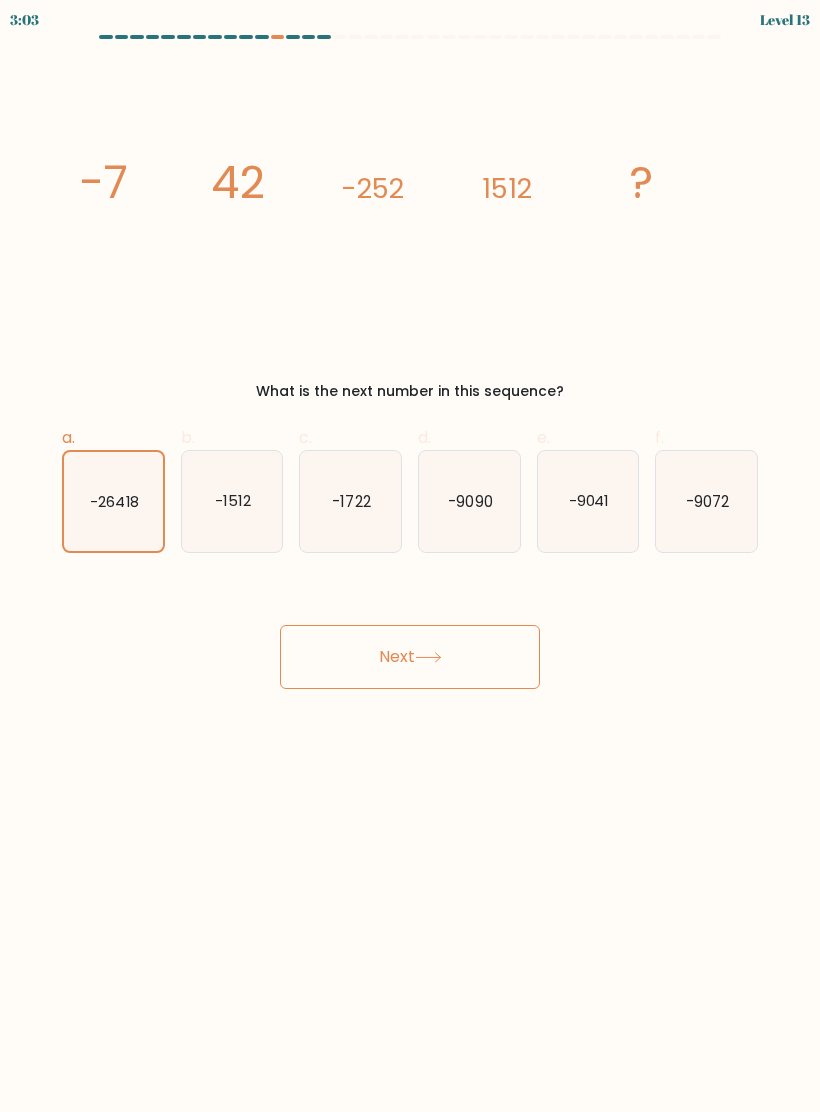 click on "Next" at bounding box center [410, 657] 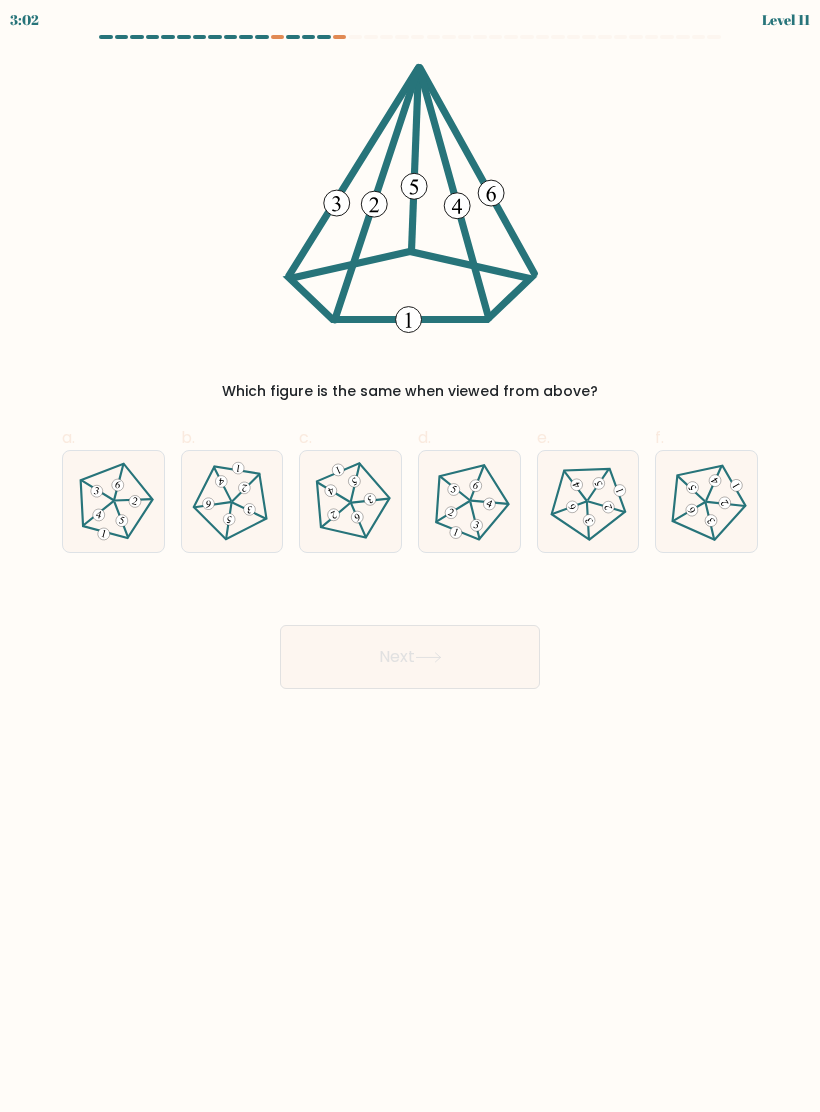click 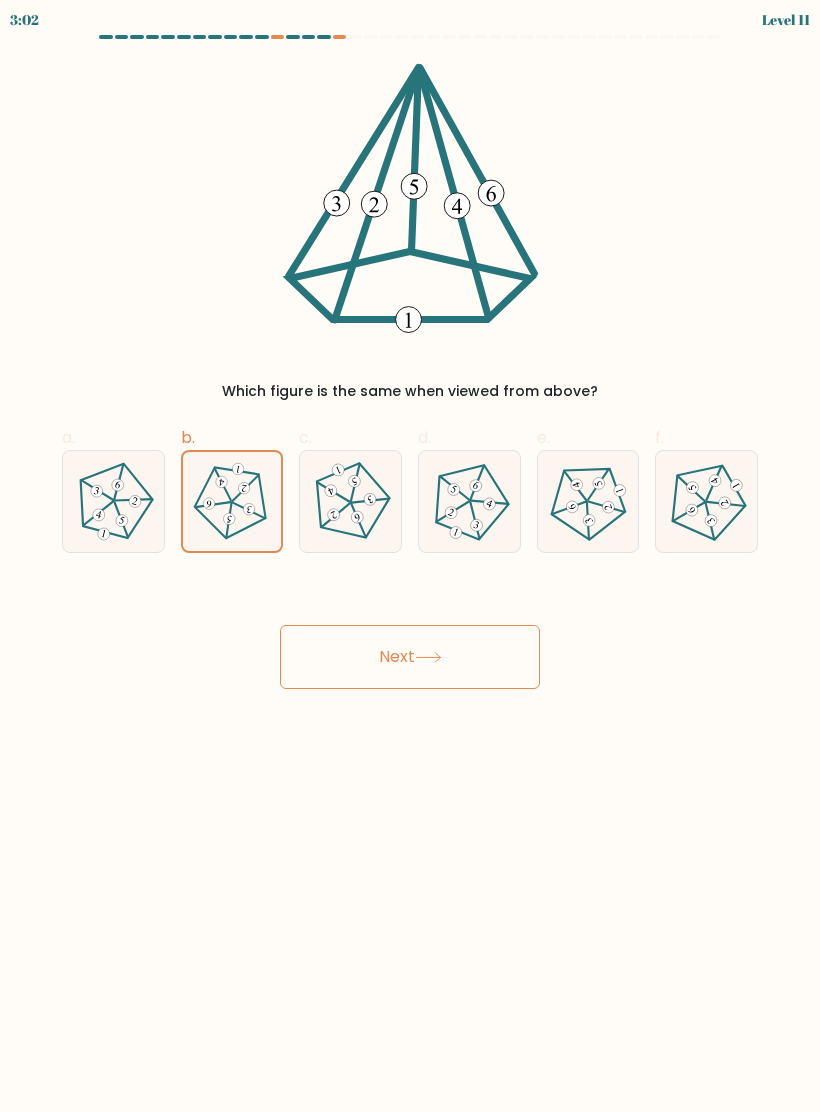 click on "Next" at bounding box center [410, 657] 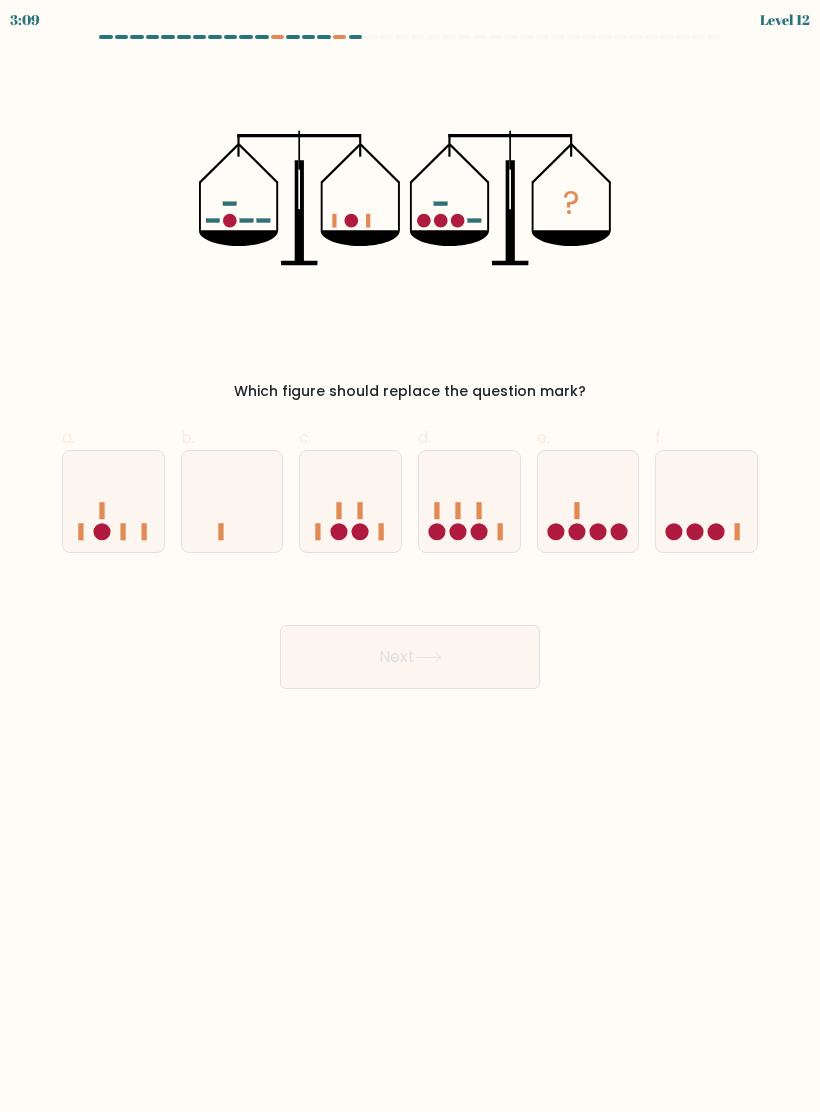 click 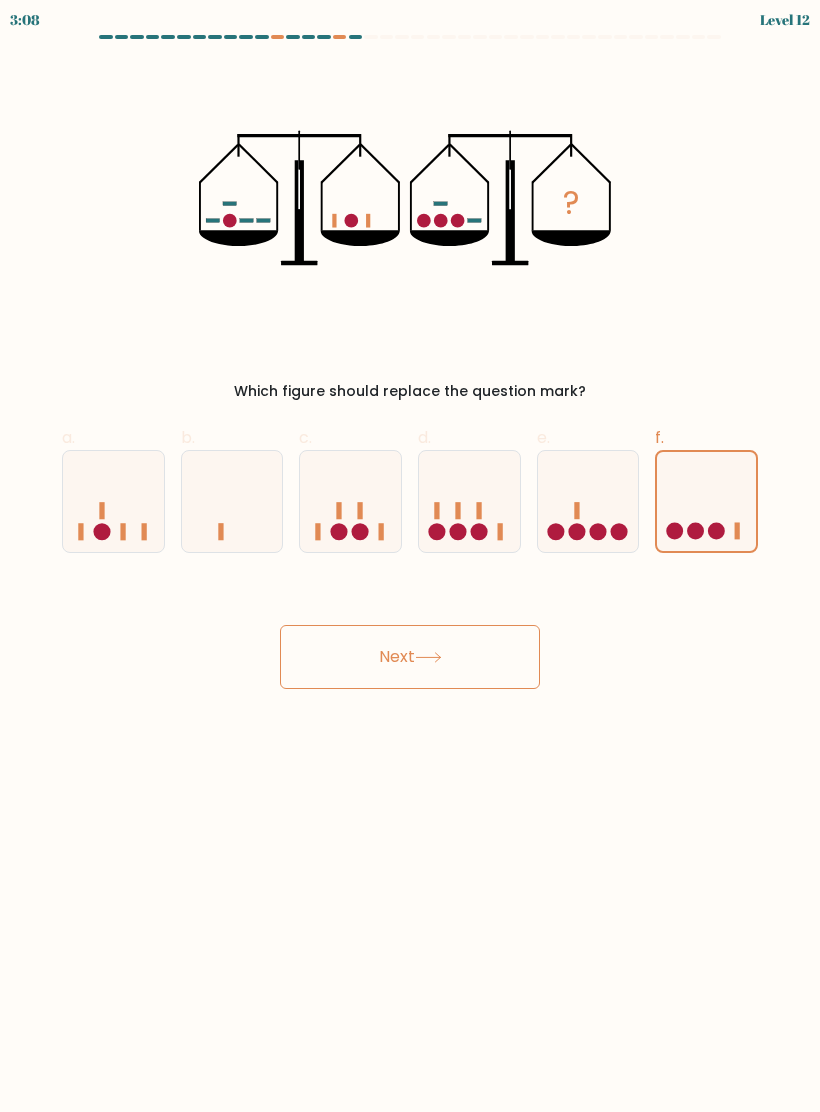 click on "Next" at bounding box center (410, 657) 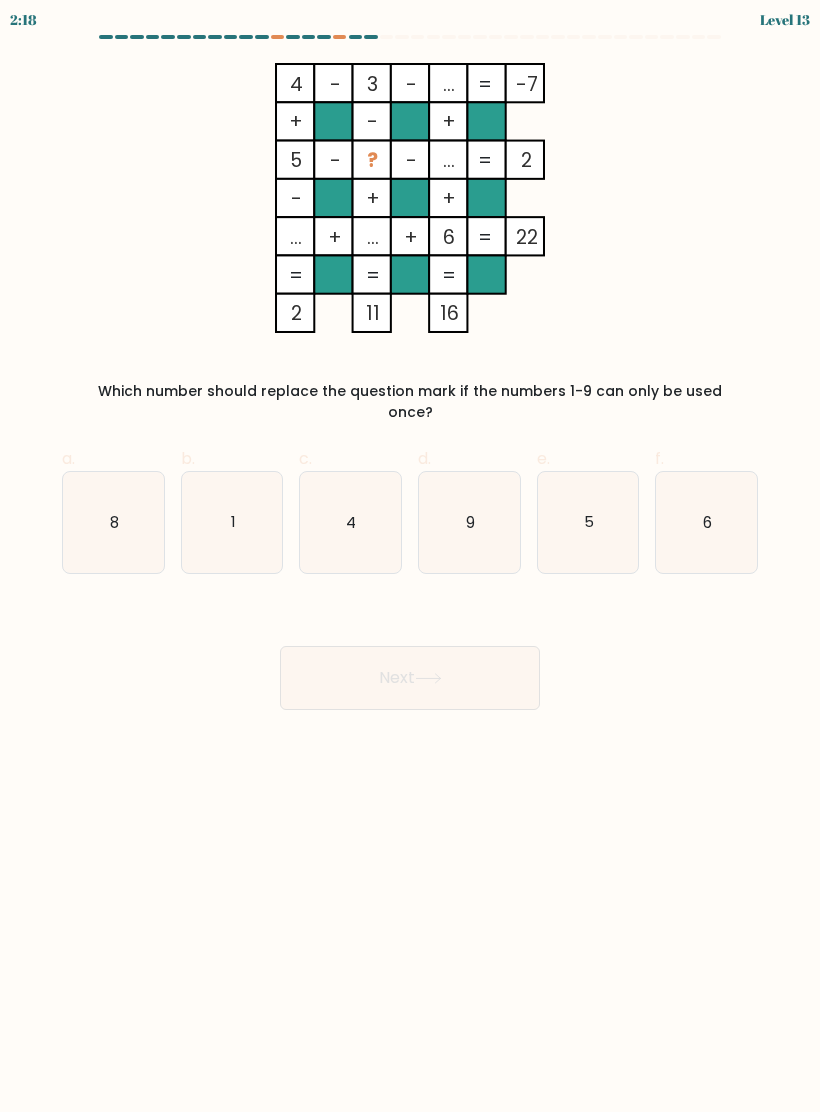 click on "4" 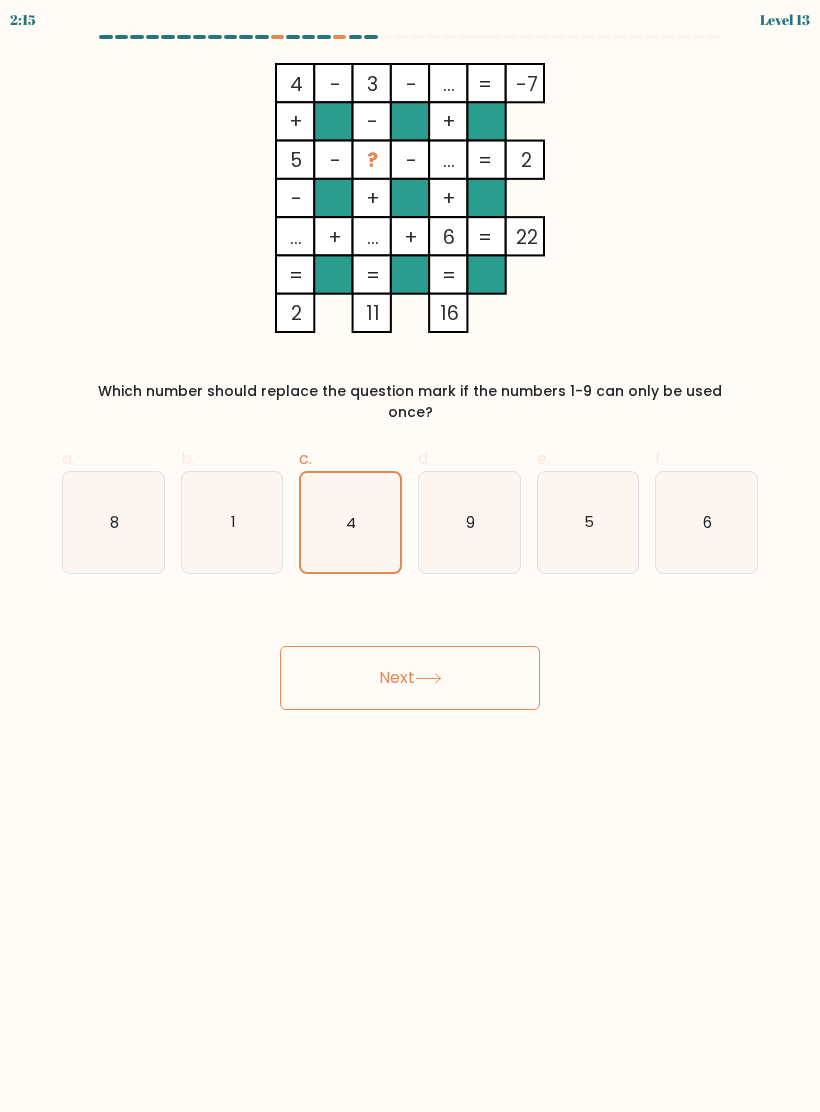 click on "Next" at bounding box center [410, 678] 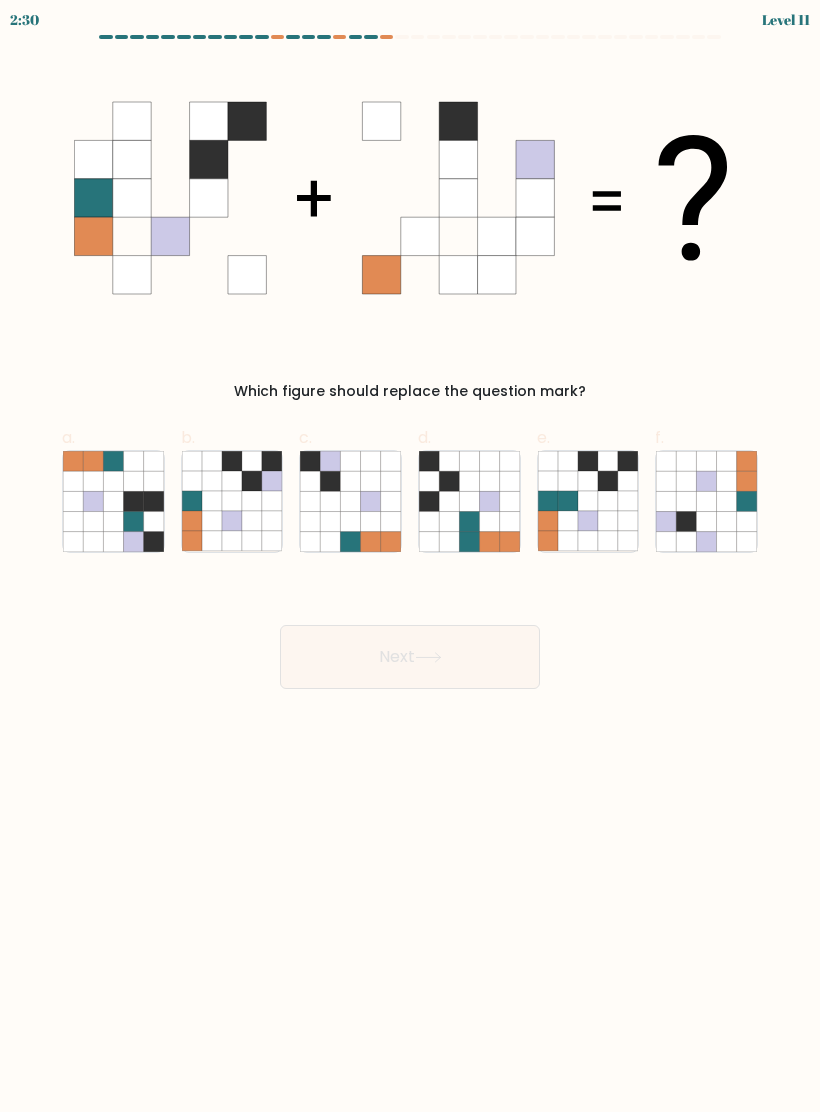 click 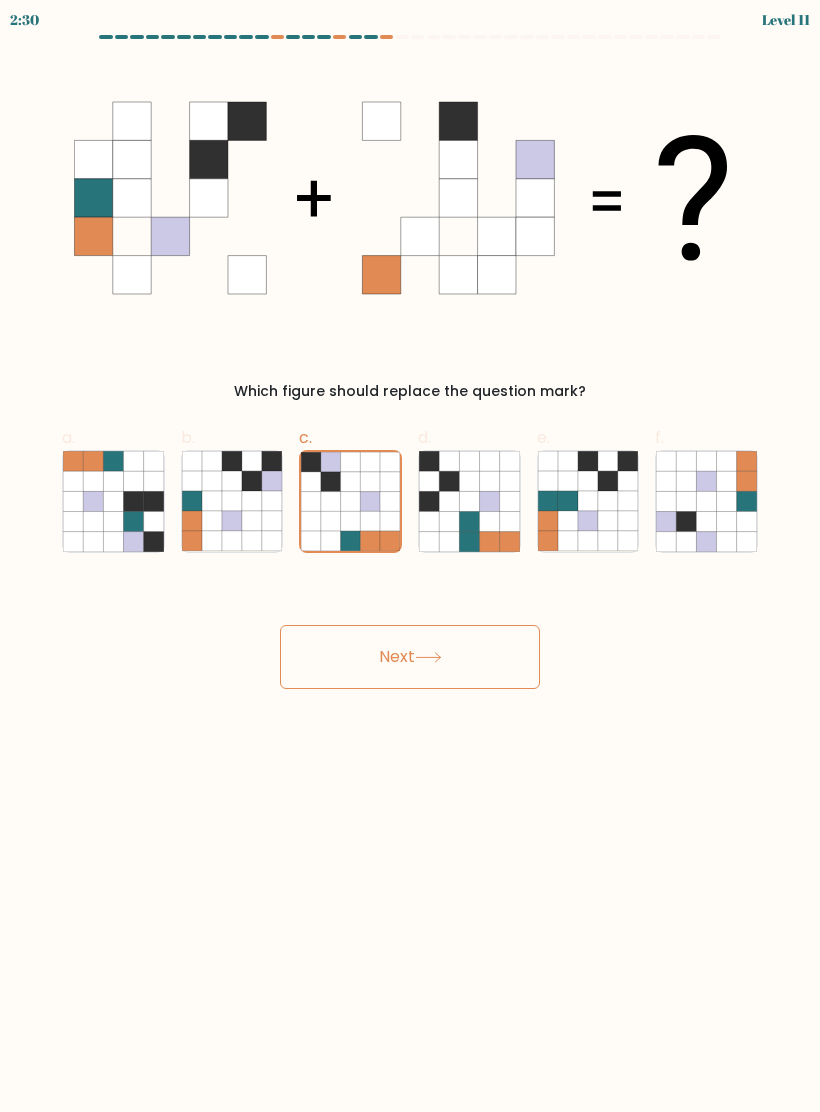click on "Next" at bounding box center (410, 657) 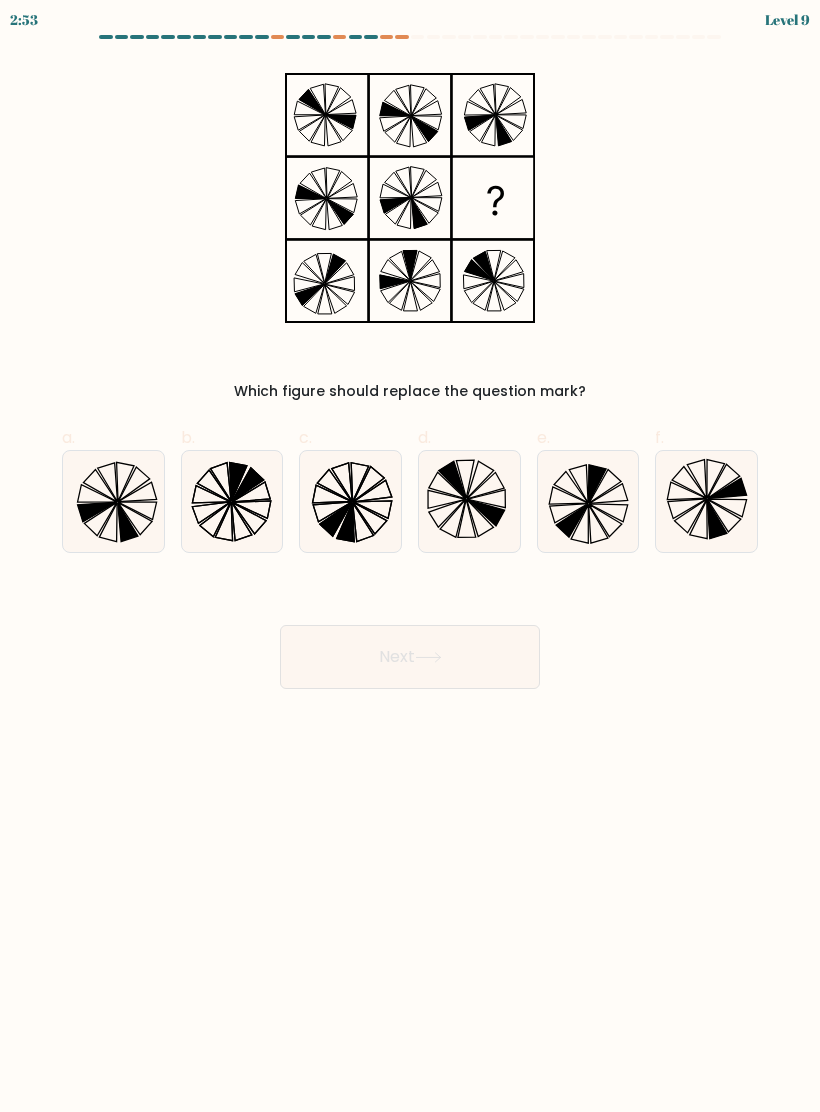 click 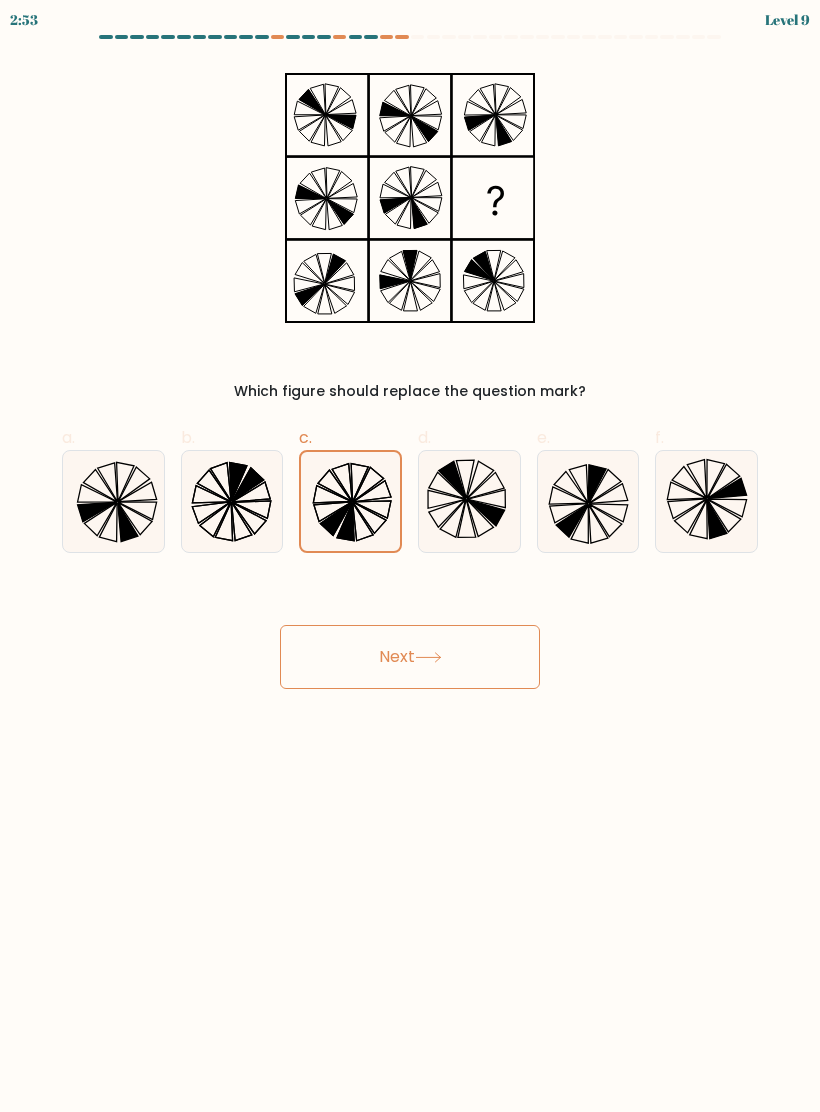 click on "Next" at bounding box center [410, 657] 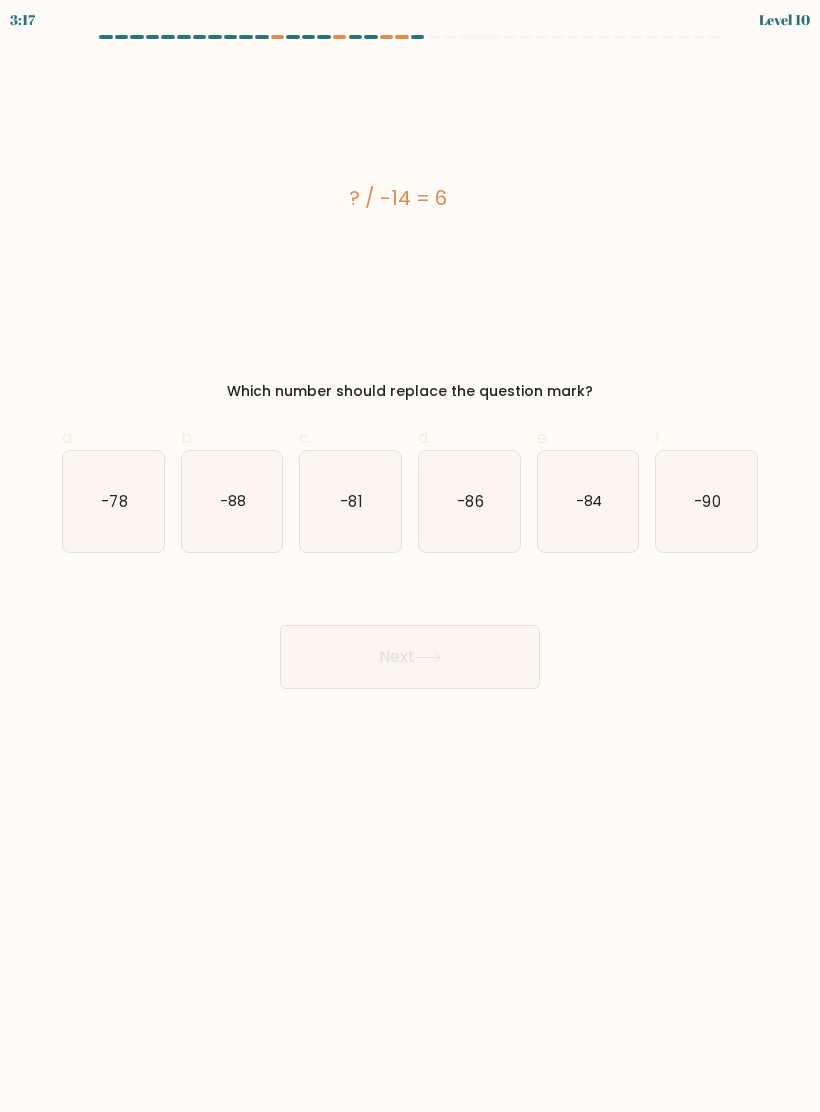 click on "-84" 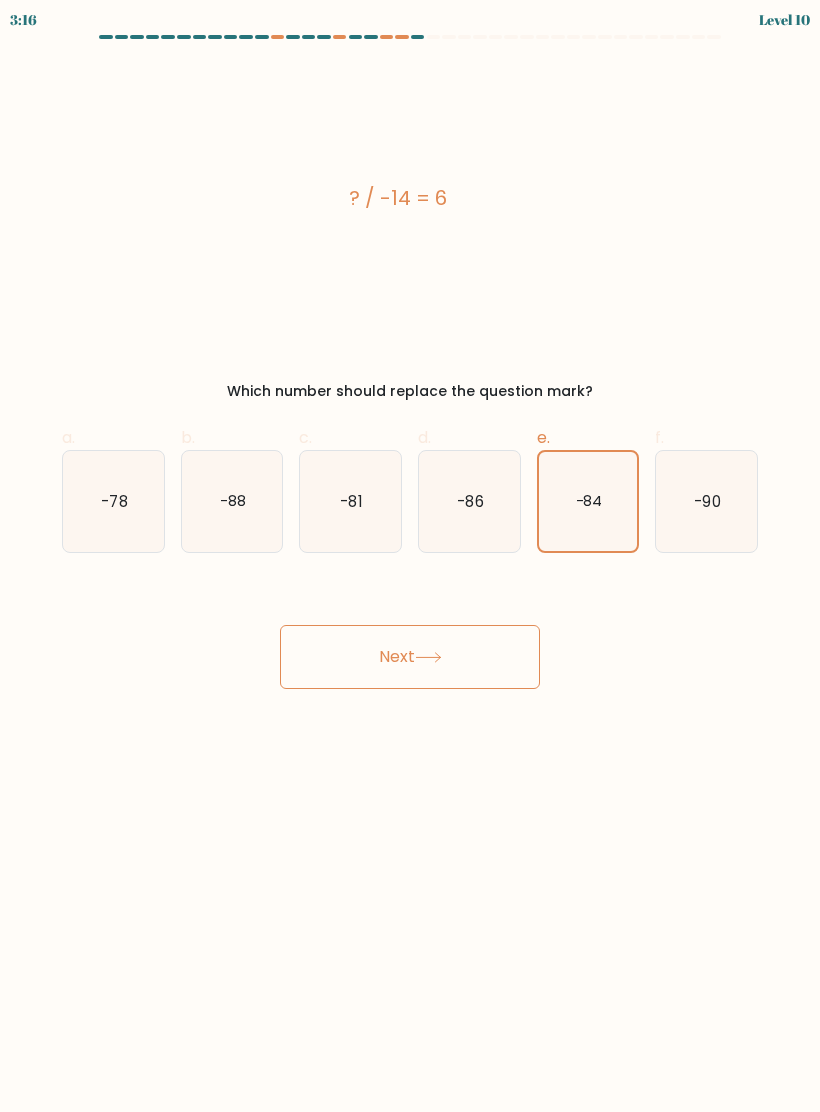 click on "Next" at bounding box center (410, 657) 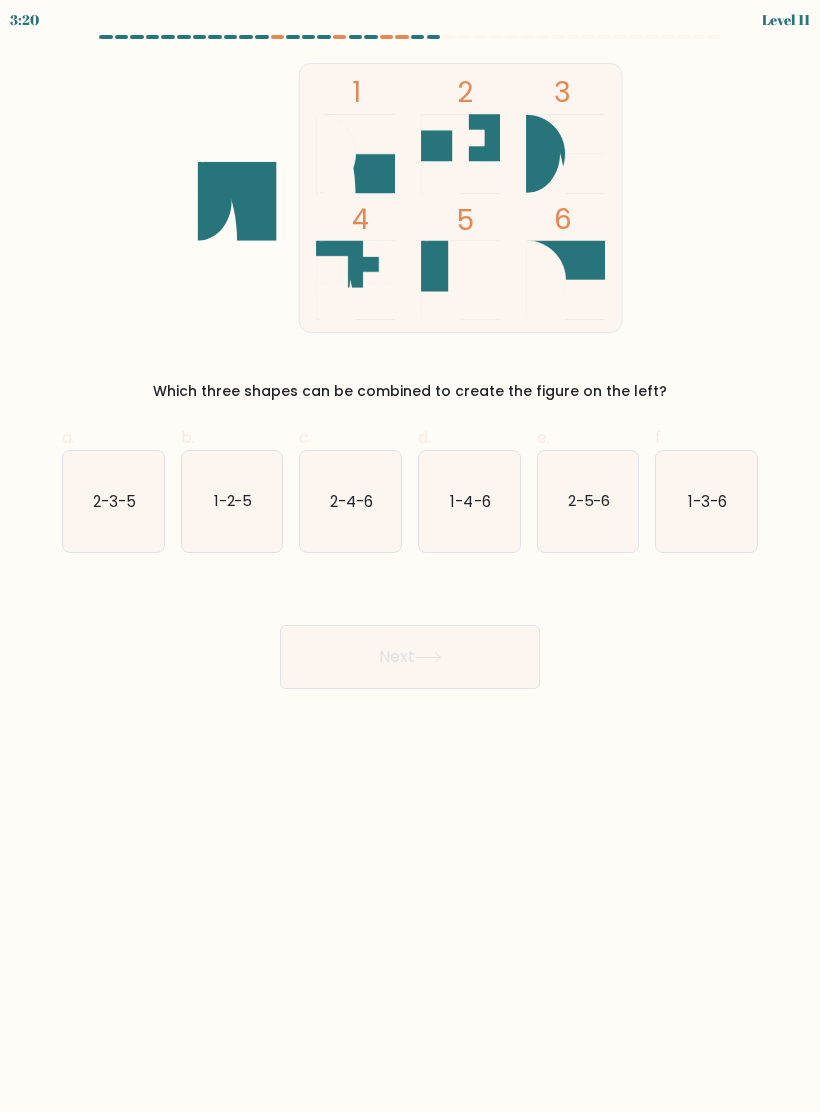 click on "1-3-6" 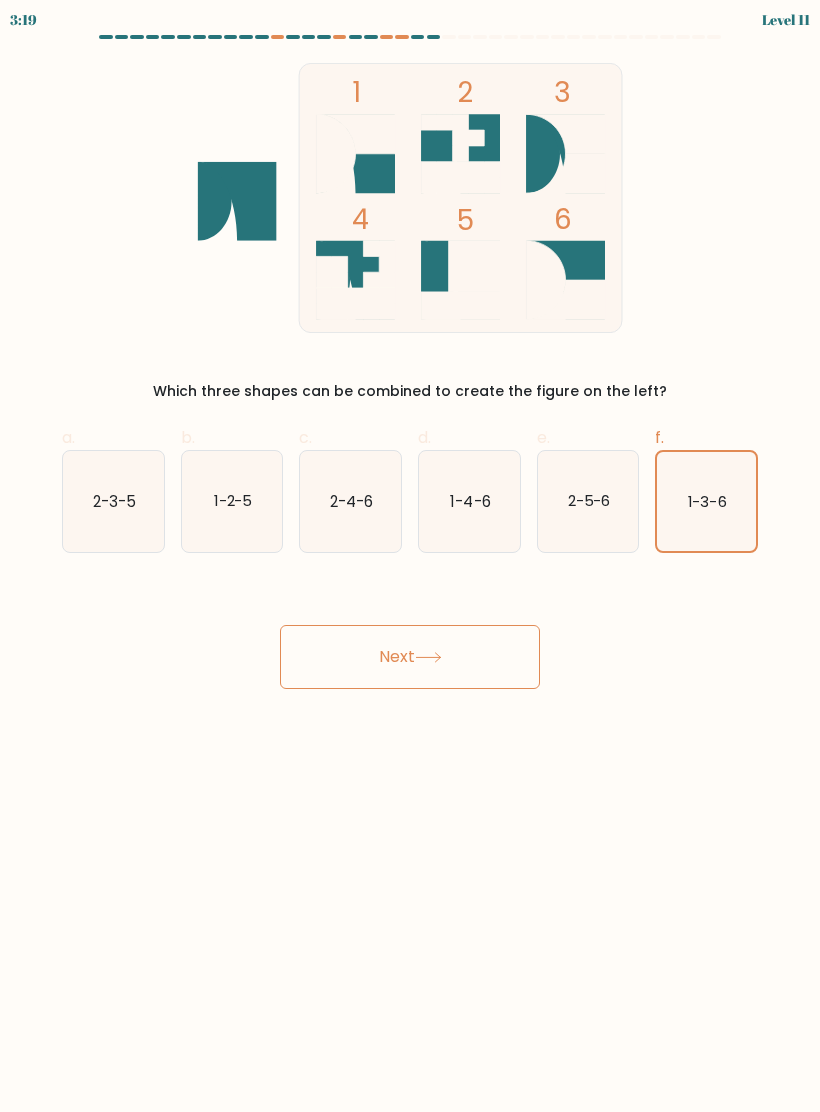 click on "Next" at bounding box center [410, 657] 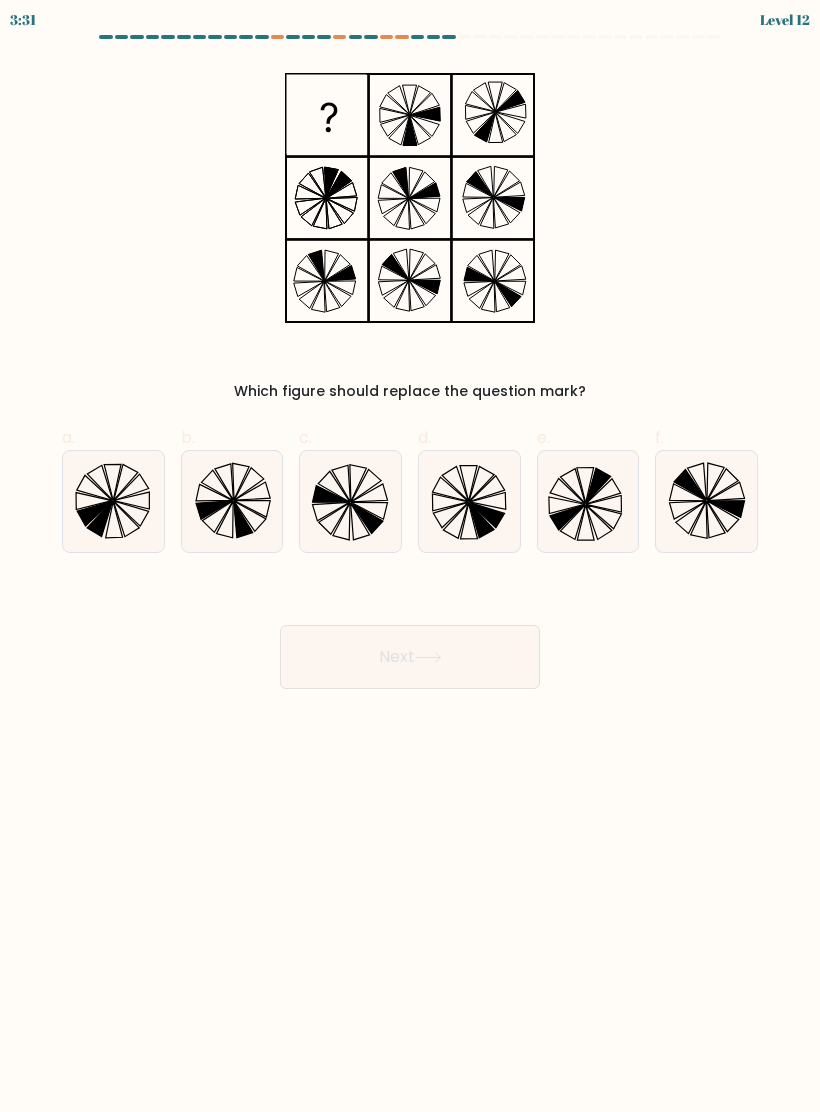 click 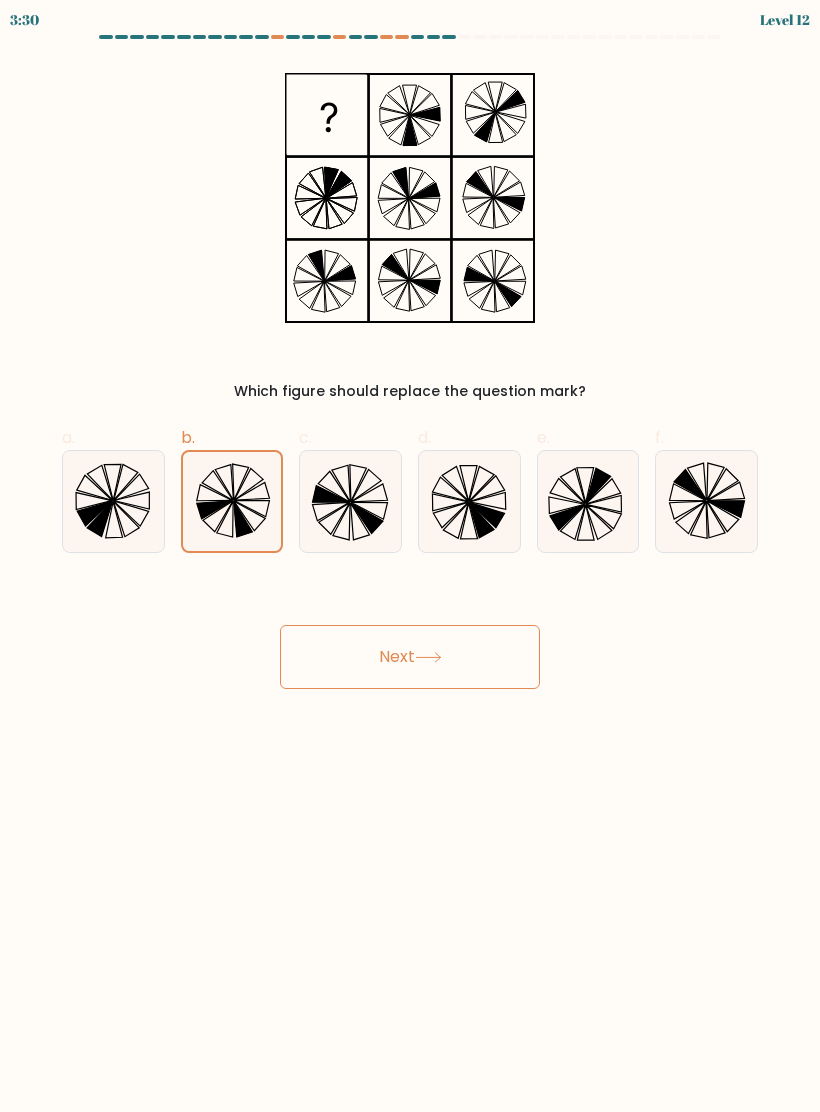 click on "Next" at bounding box center [410, 657] 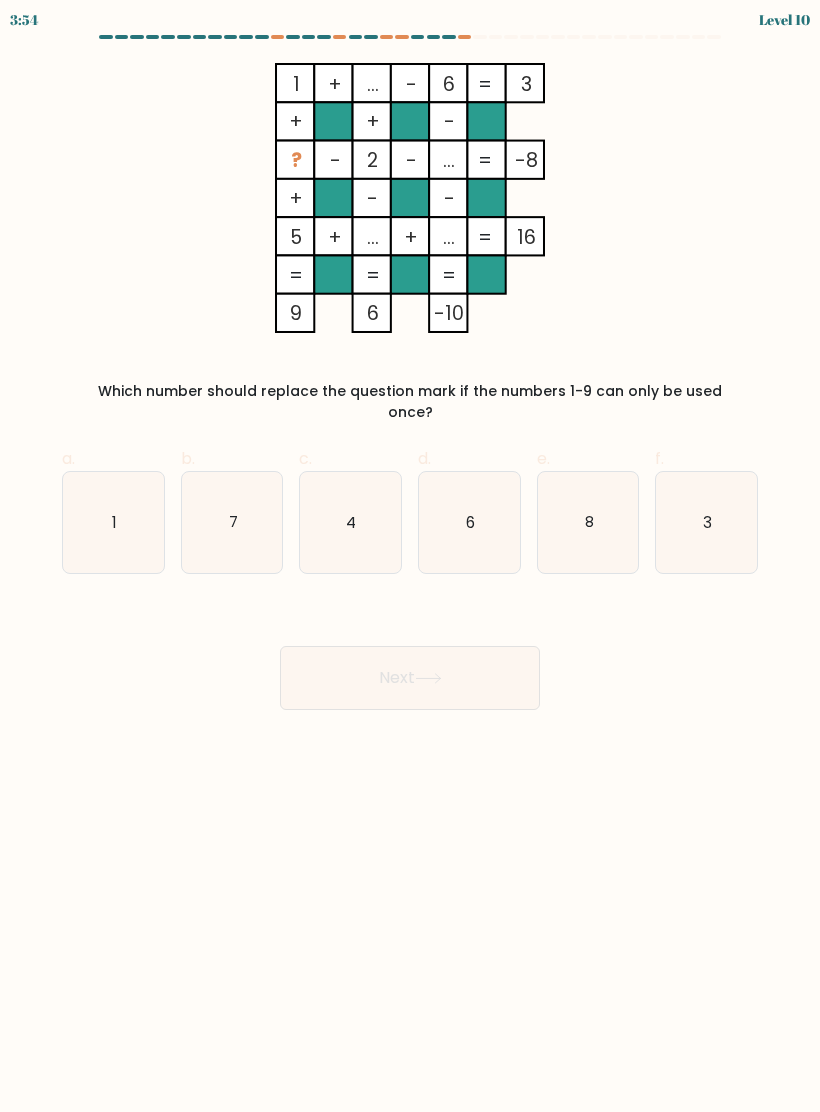 click on "3" 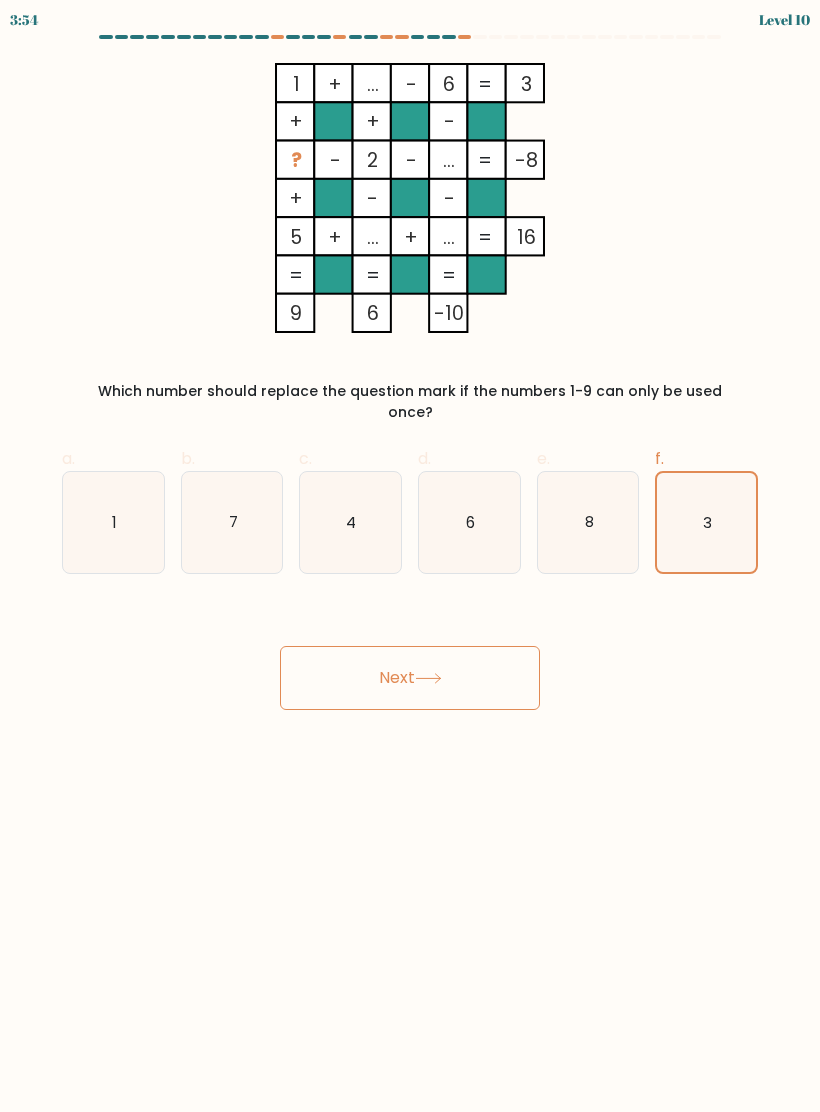 click on "Next" at bounding box center [410, 678] 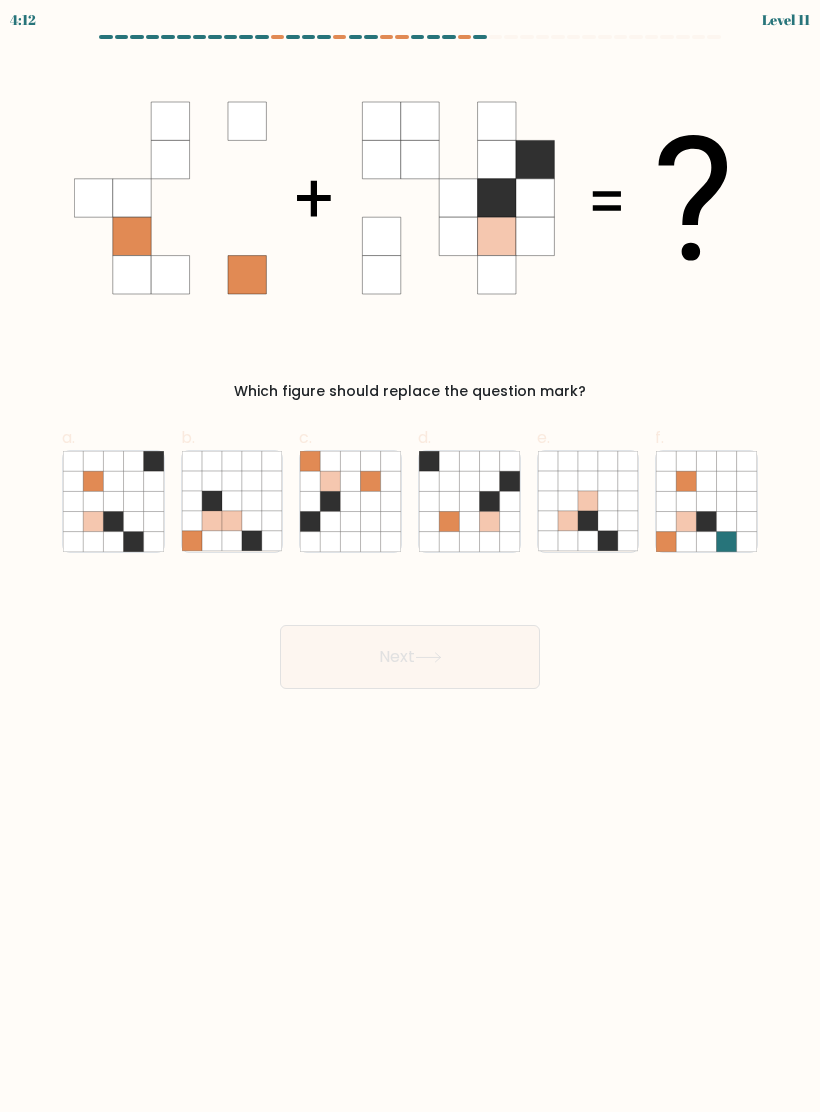 click 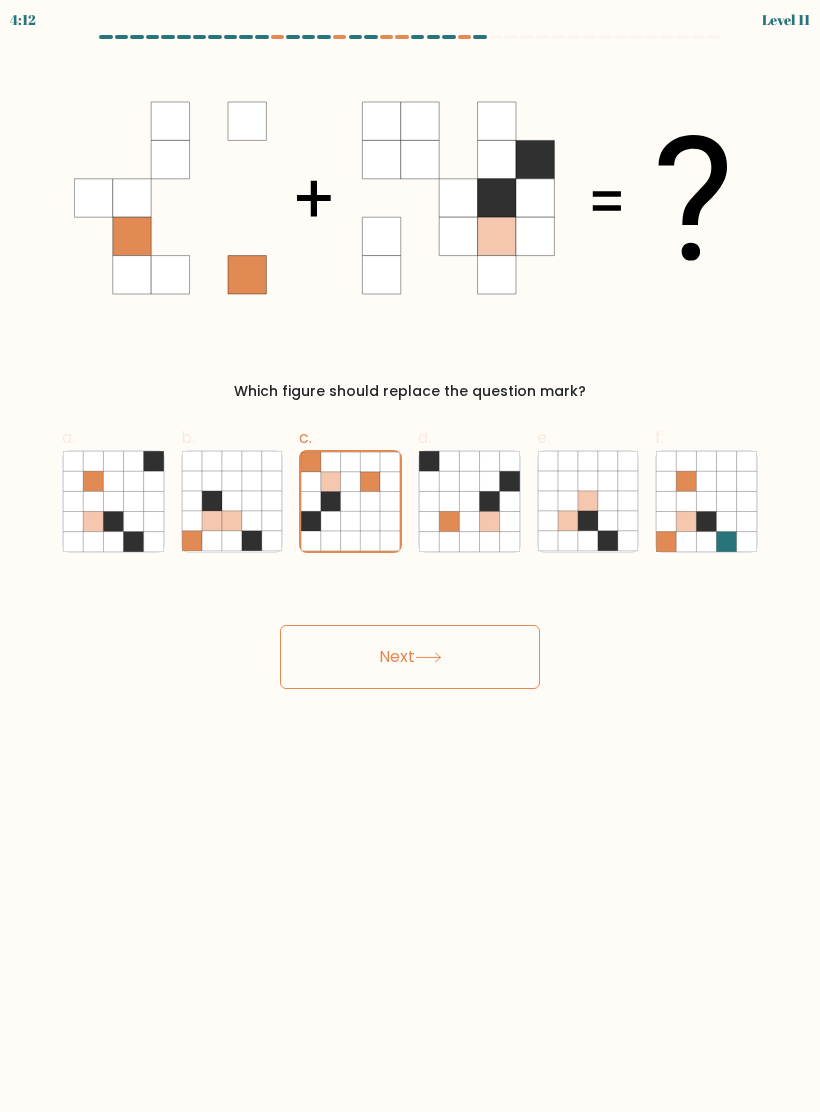 click on "Next" at bounding box center [410, 657] 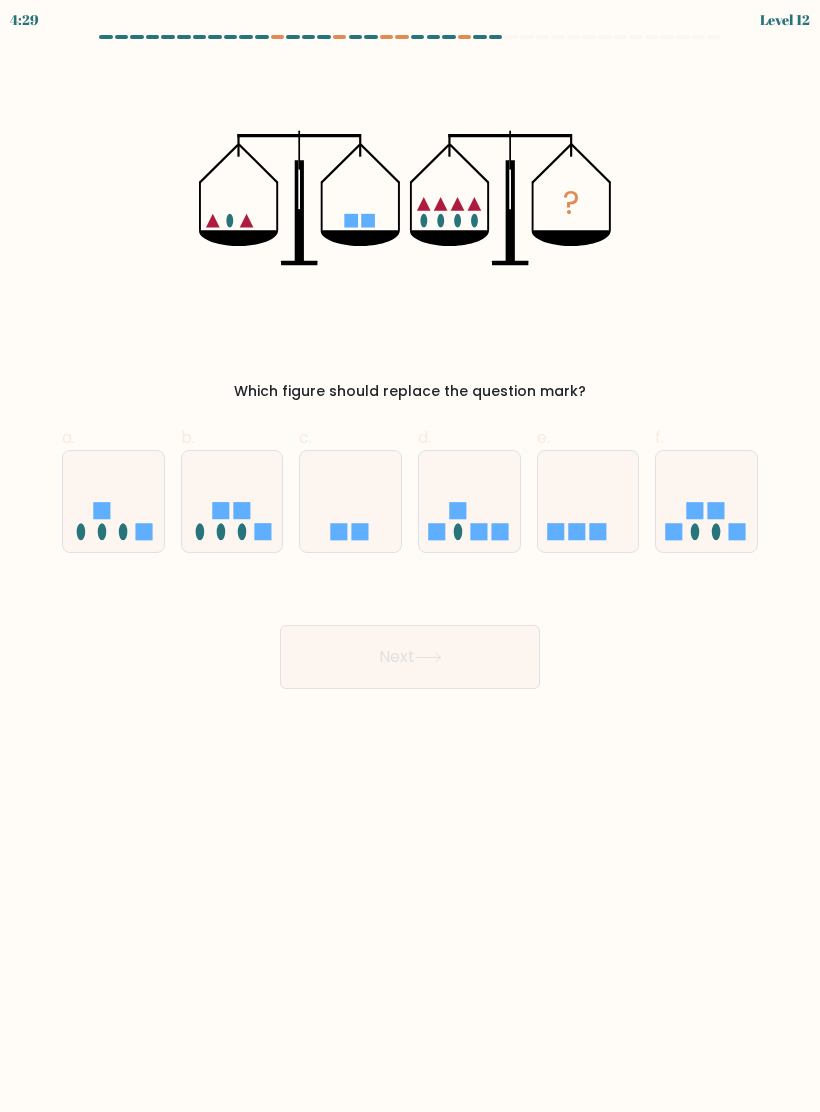 click 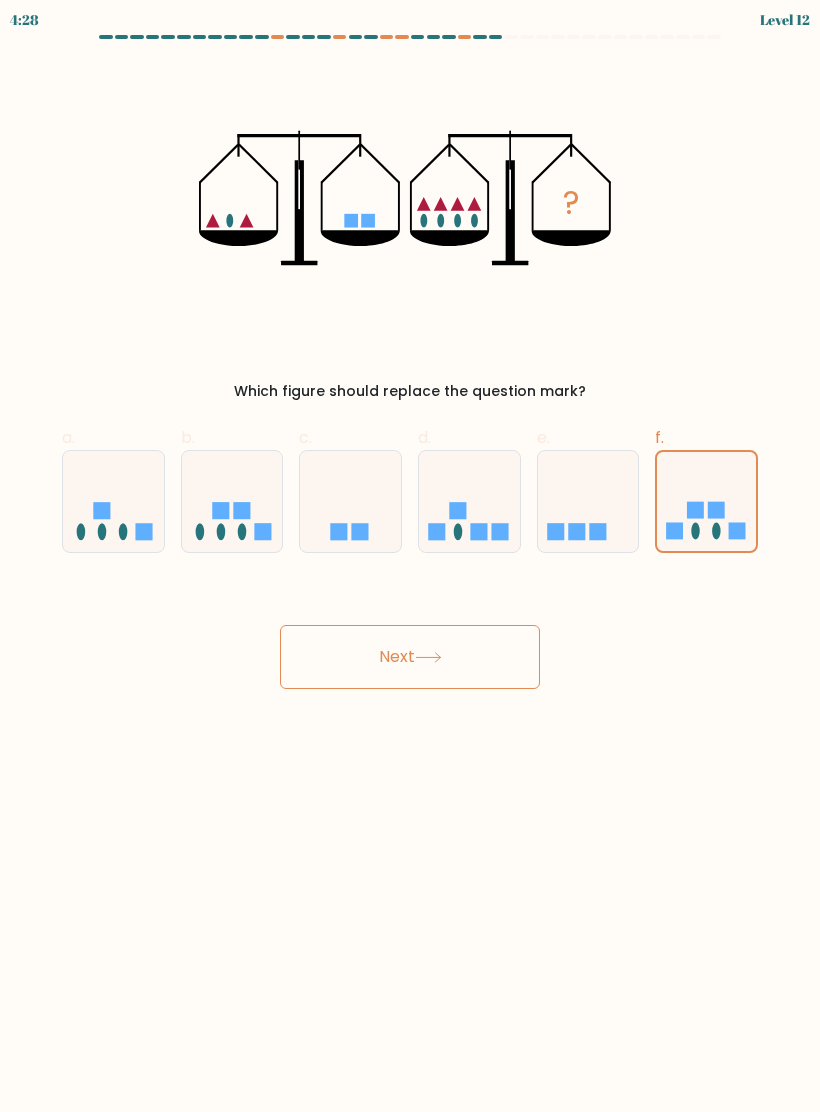 click on "Next" at bounding box center (410, 657) 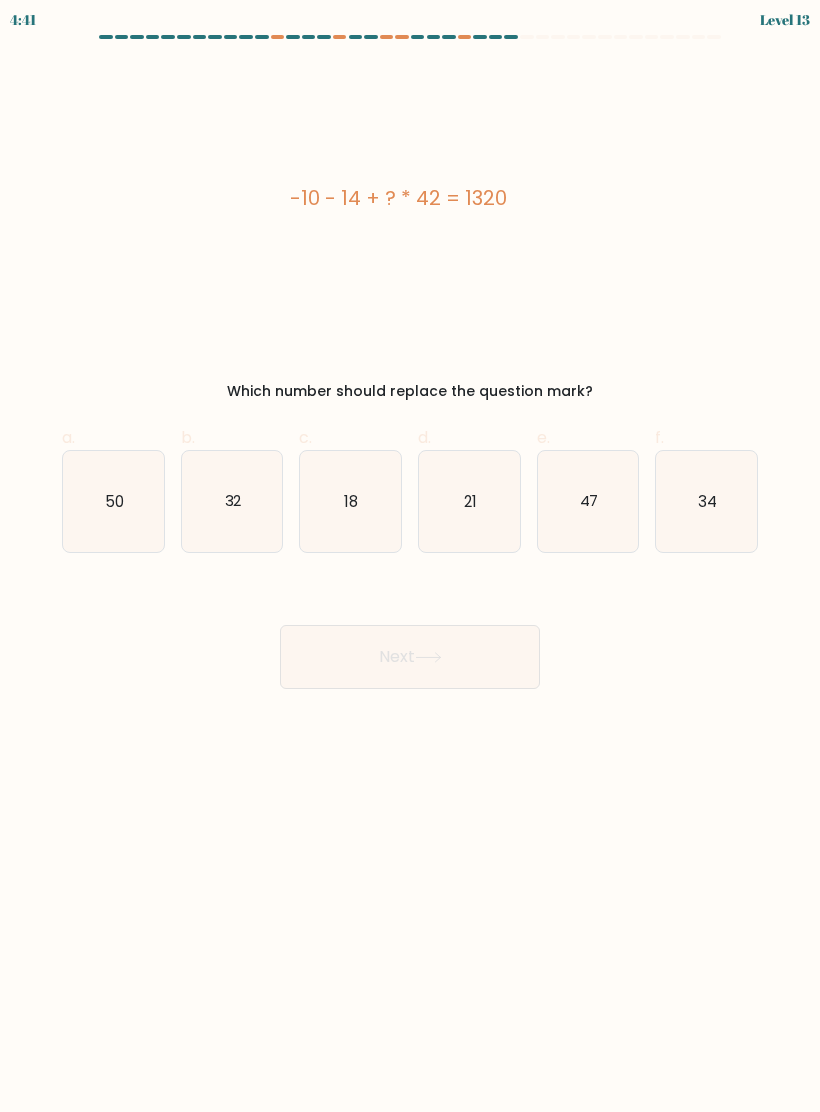 click on "32" 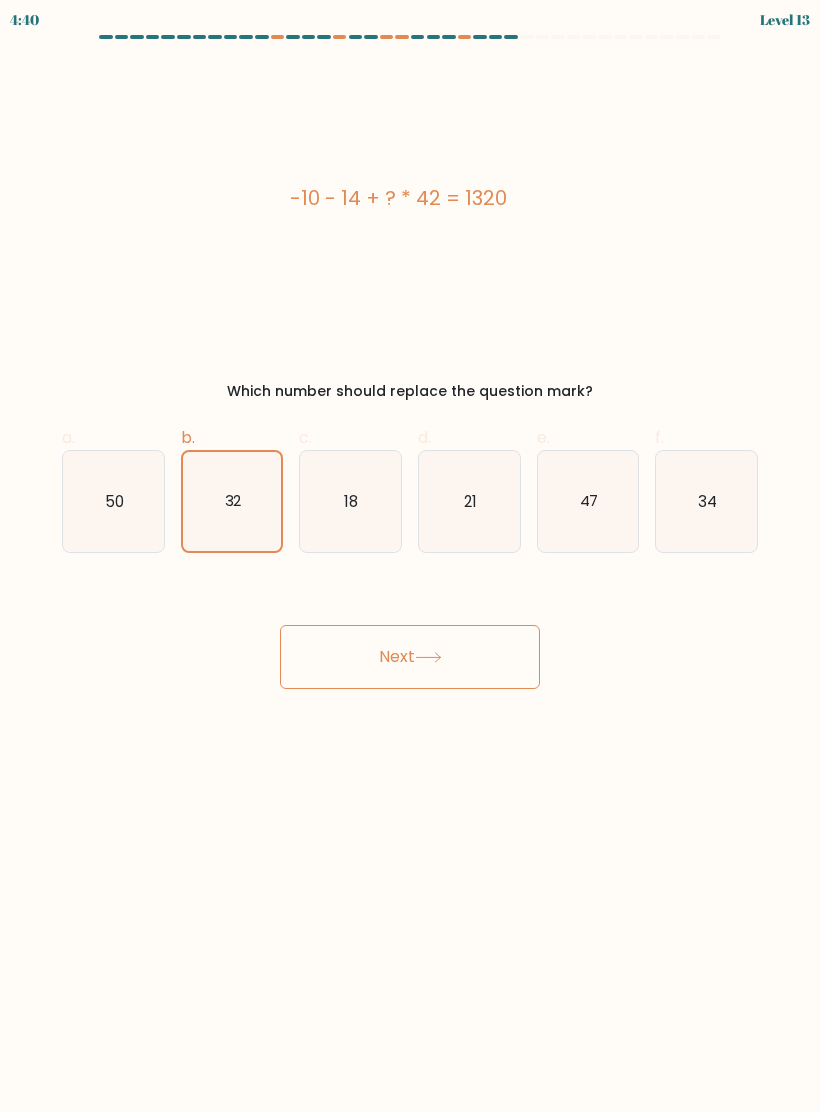 click on "Next" at bounding box center (410, 657) 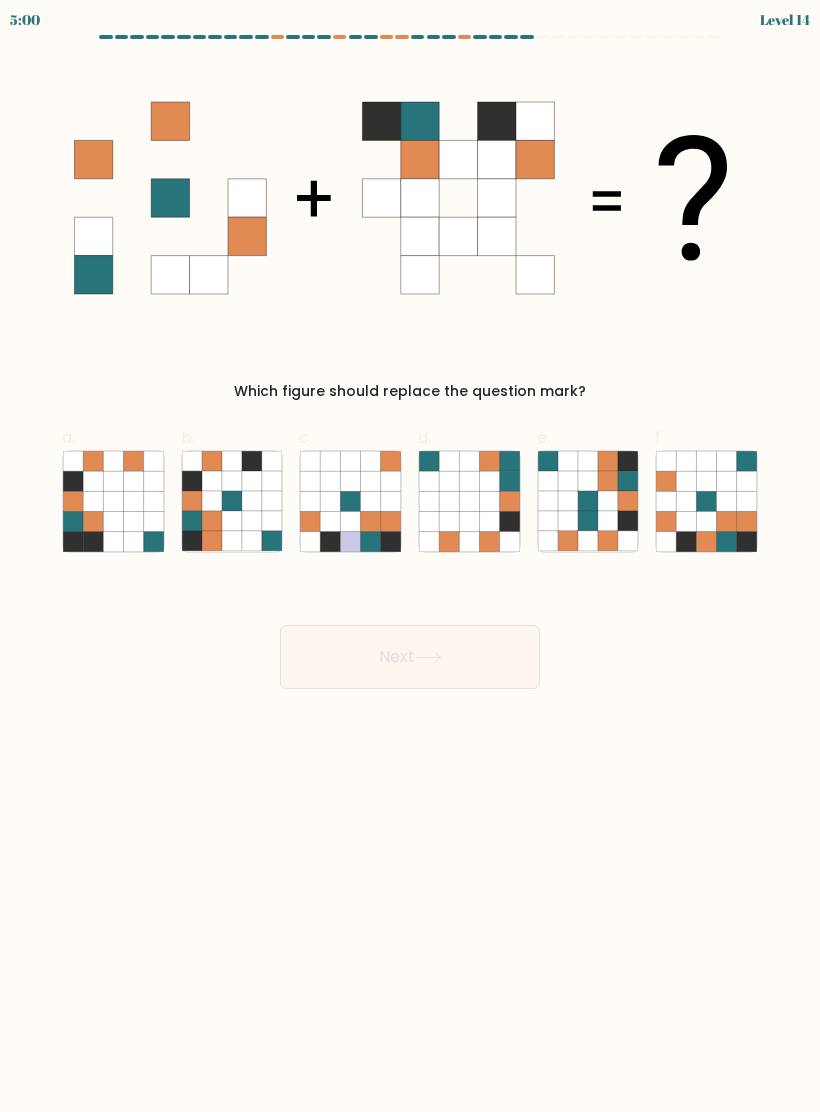 click 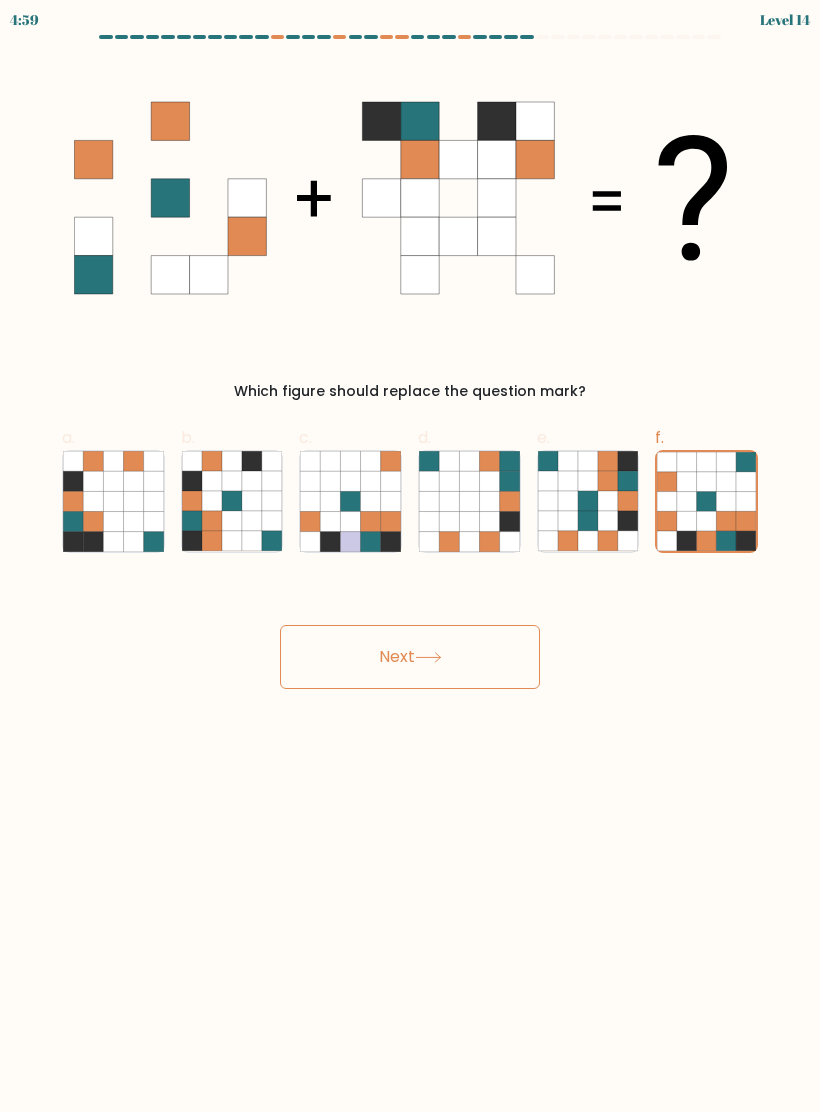 click on "Next" at bounding box center (410, 657) 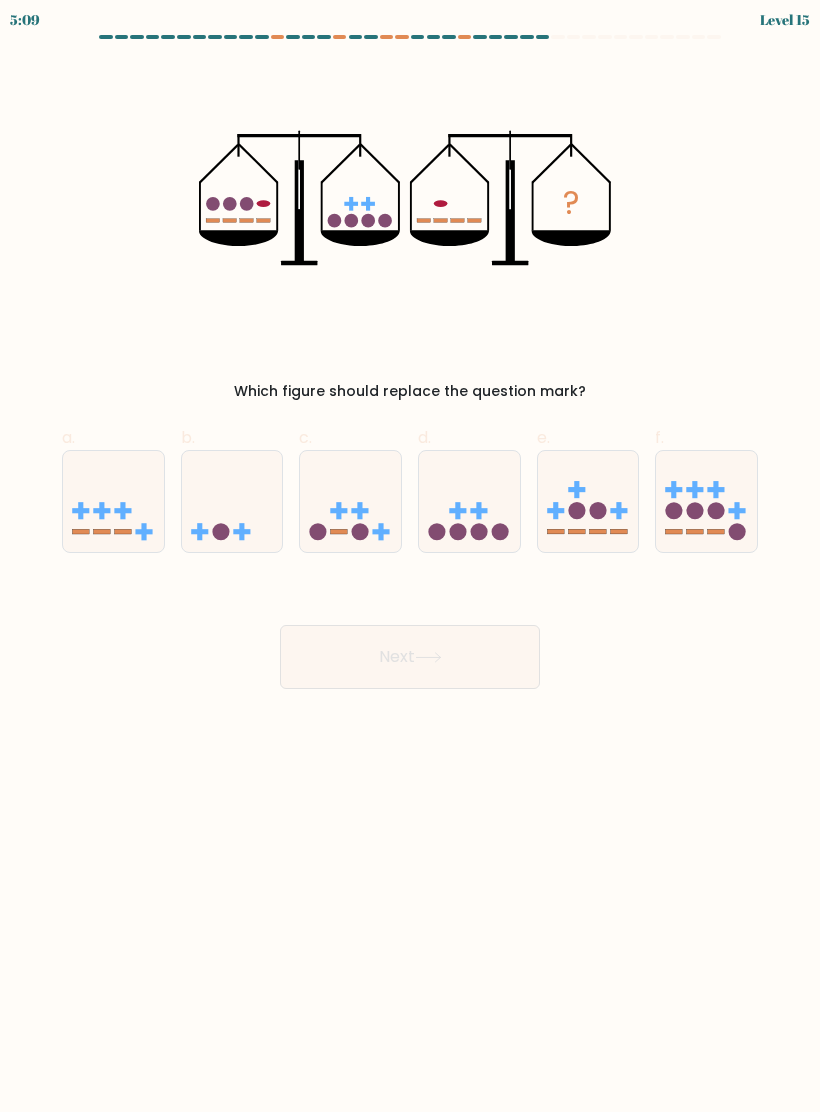 click 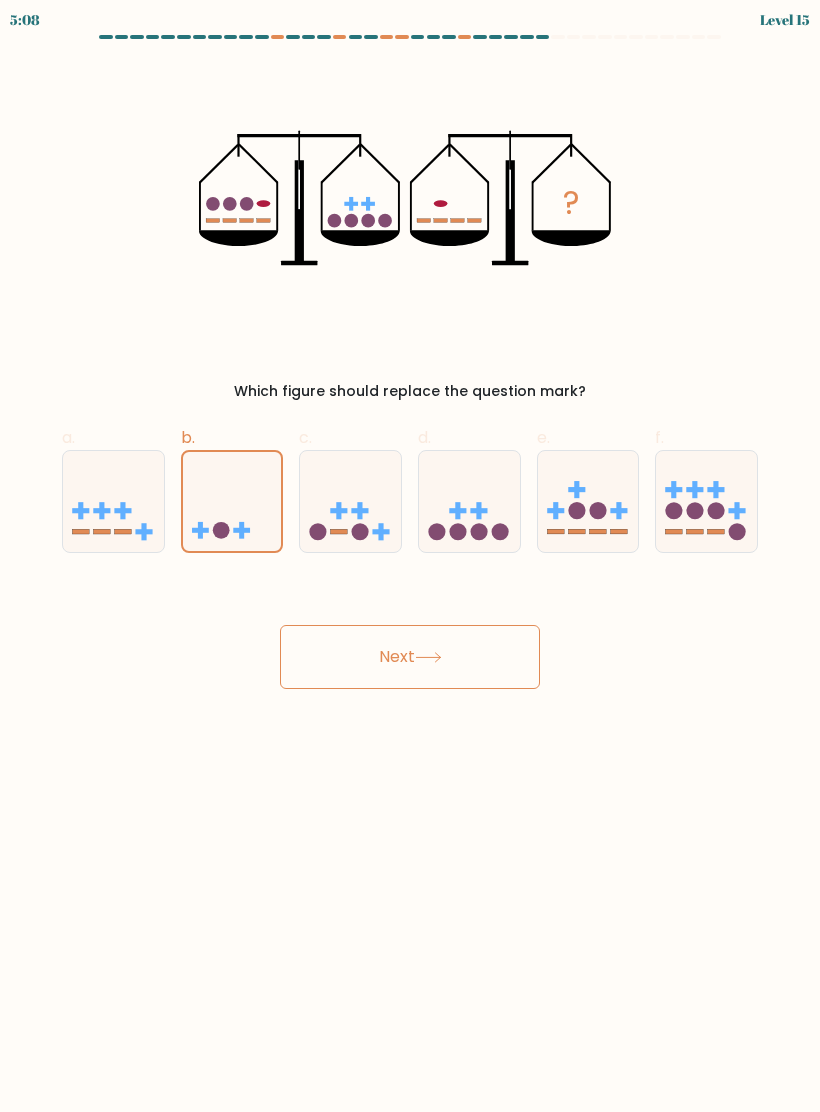 click 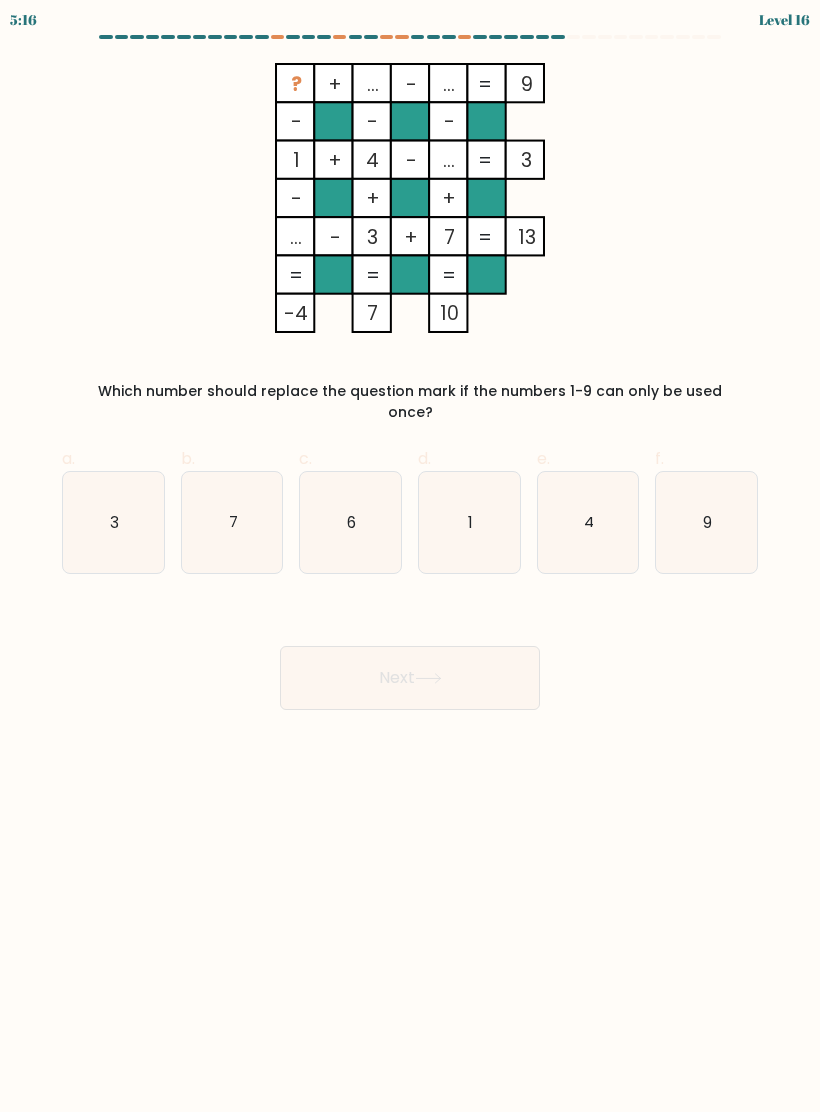 click 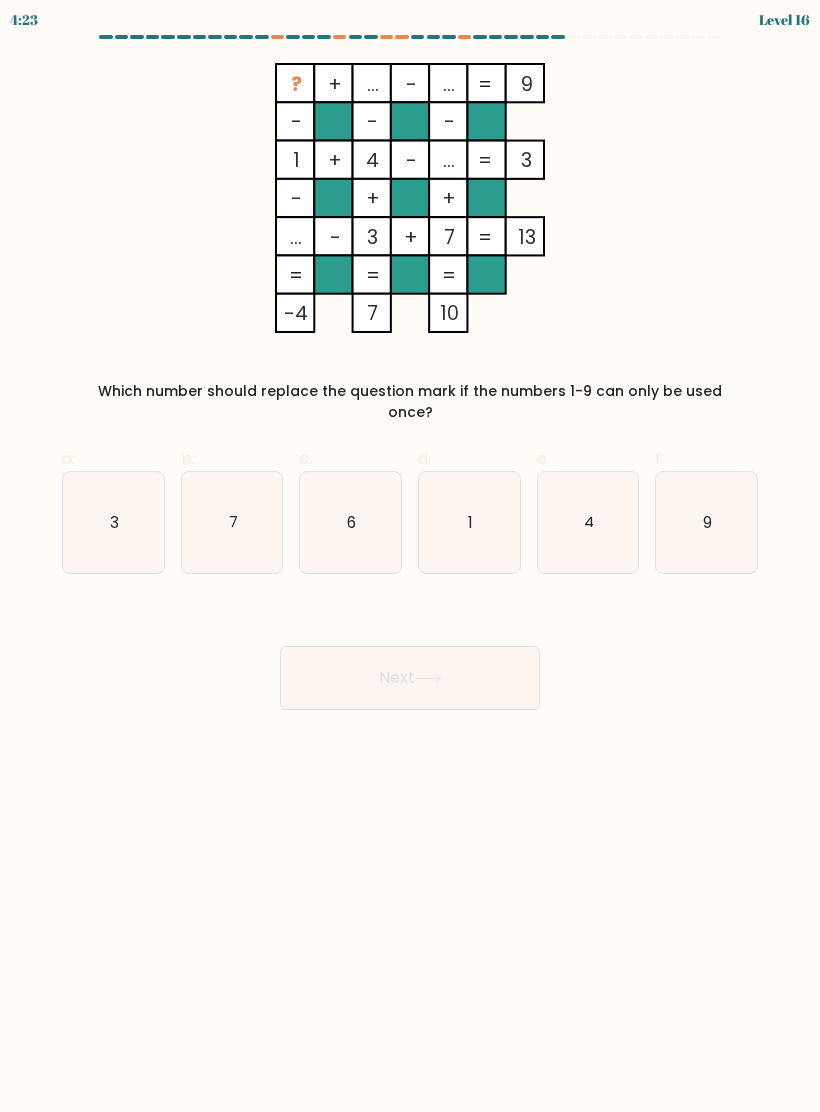 click on "3" 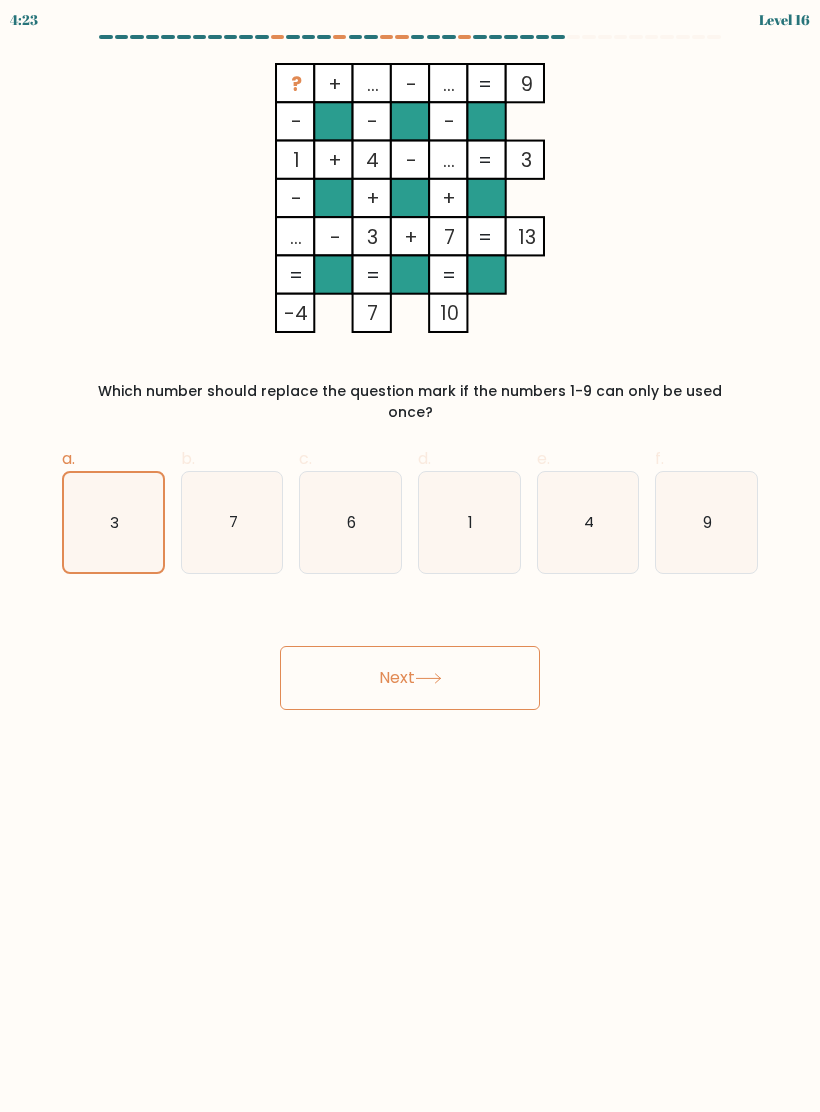 click on "Next" at bounding box center [410, 678] 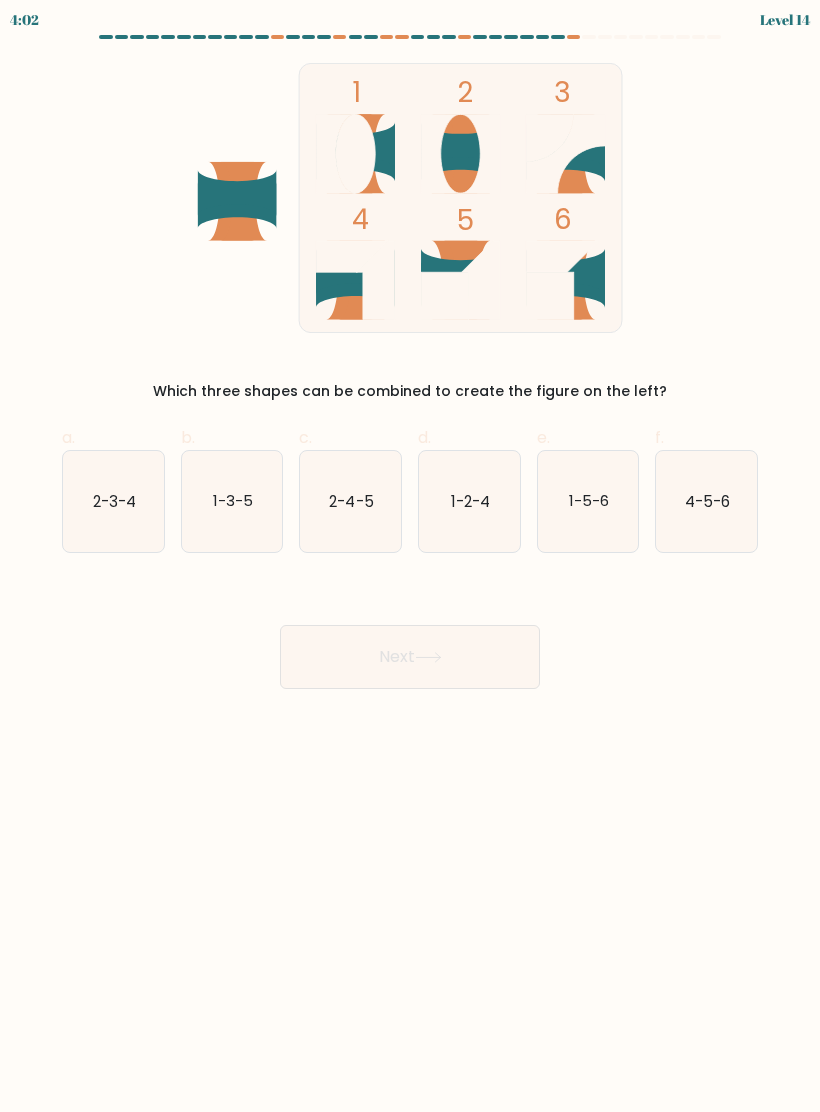 click on "4-5-6" 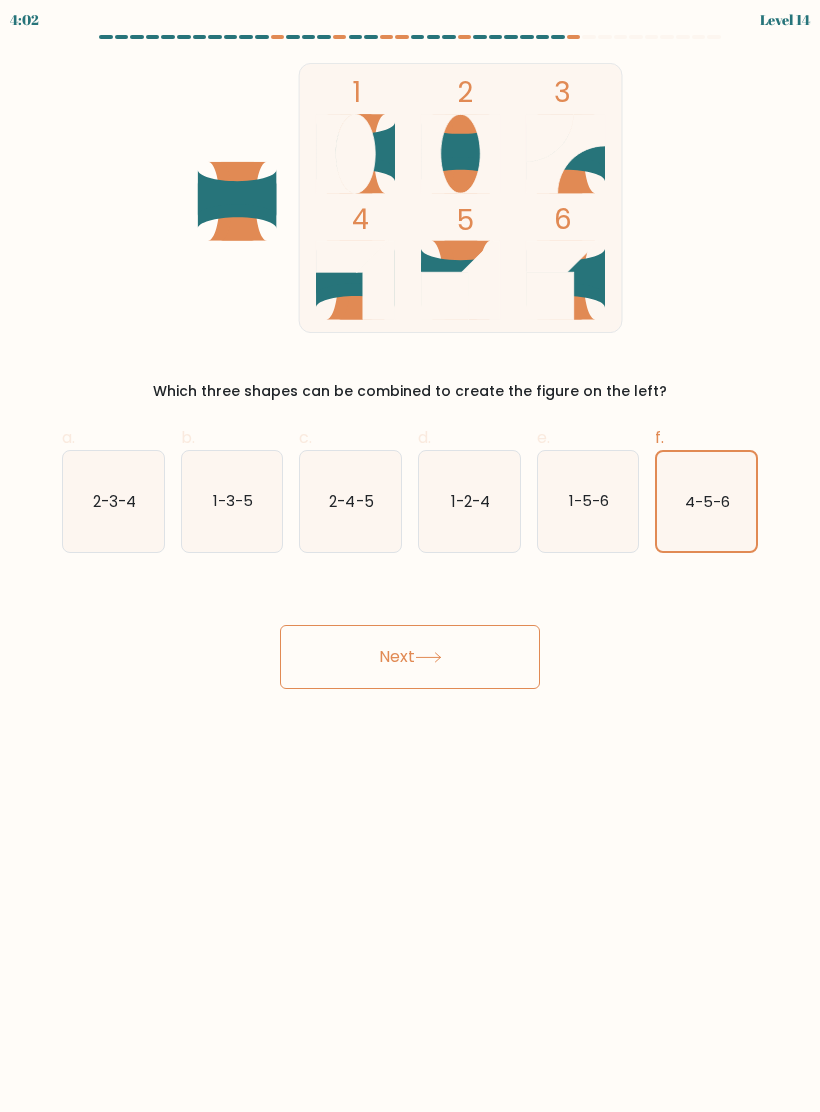 click on "Next" at bounding box center [410, 657] 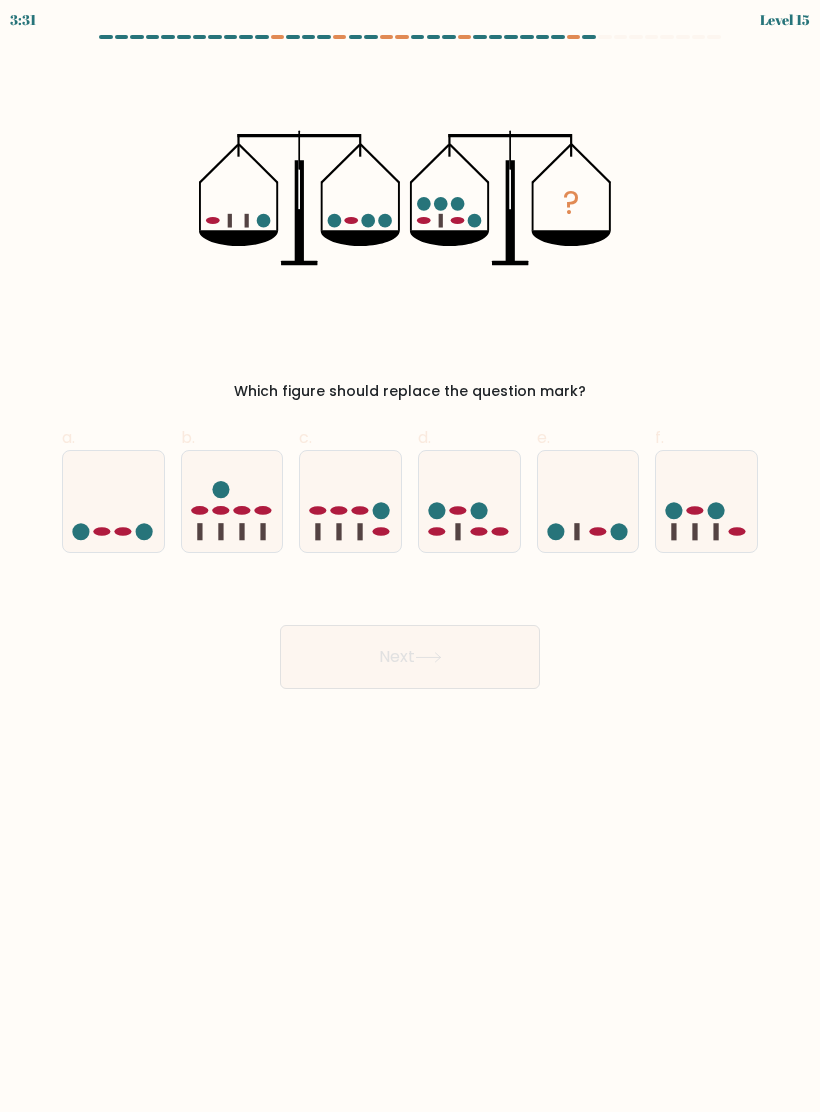 click 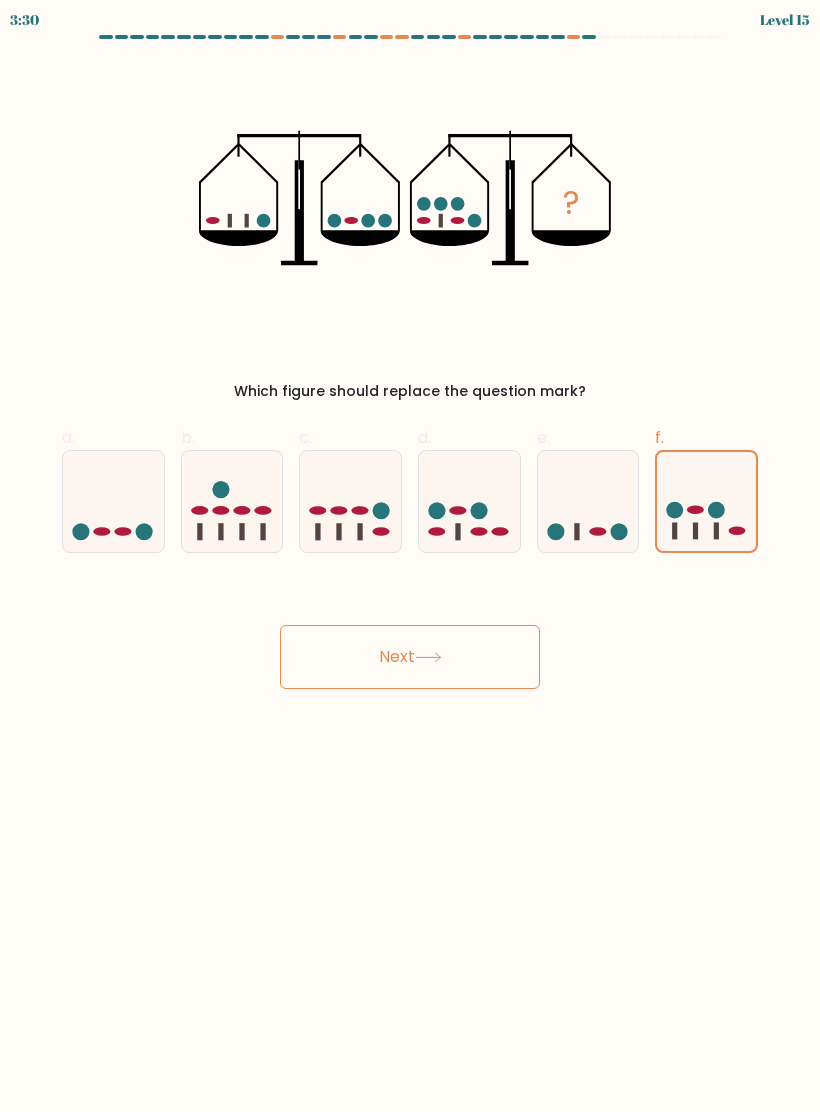 click on "Next" at bounding box center (410, 657) 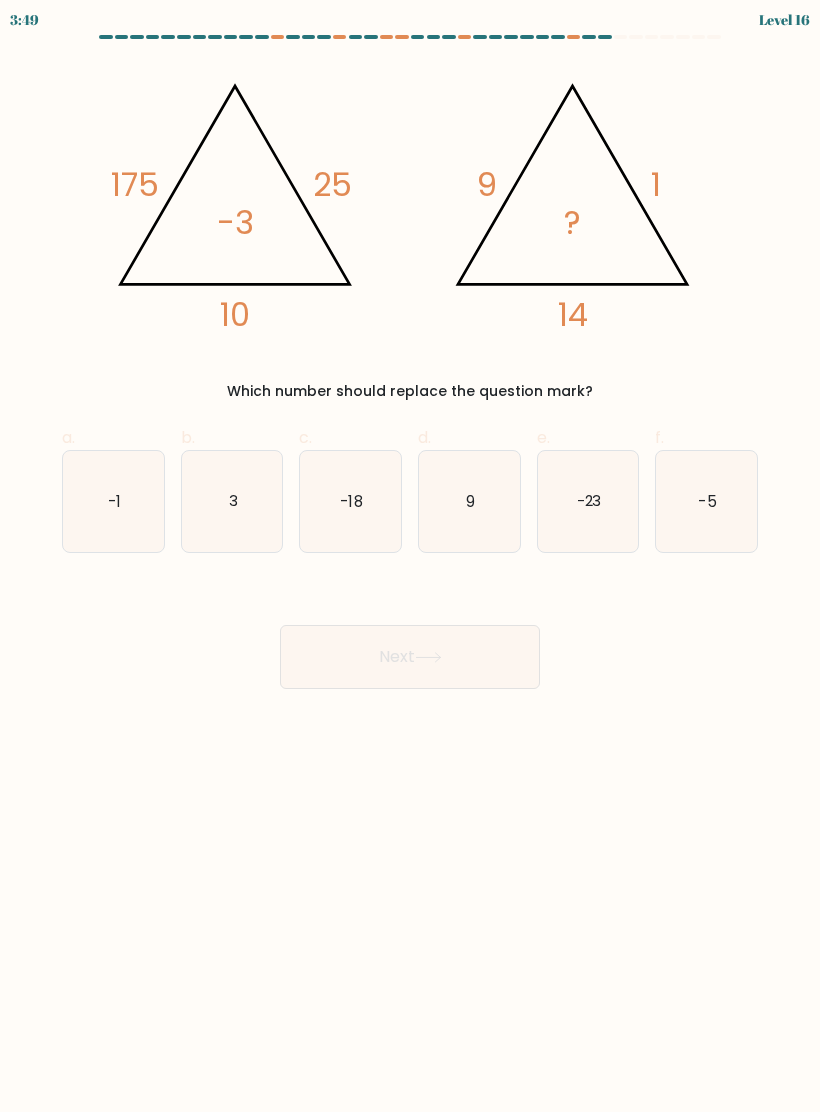 click on "-1" 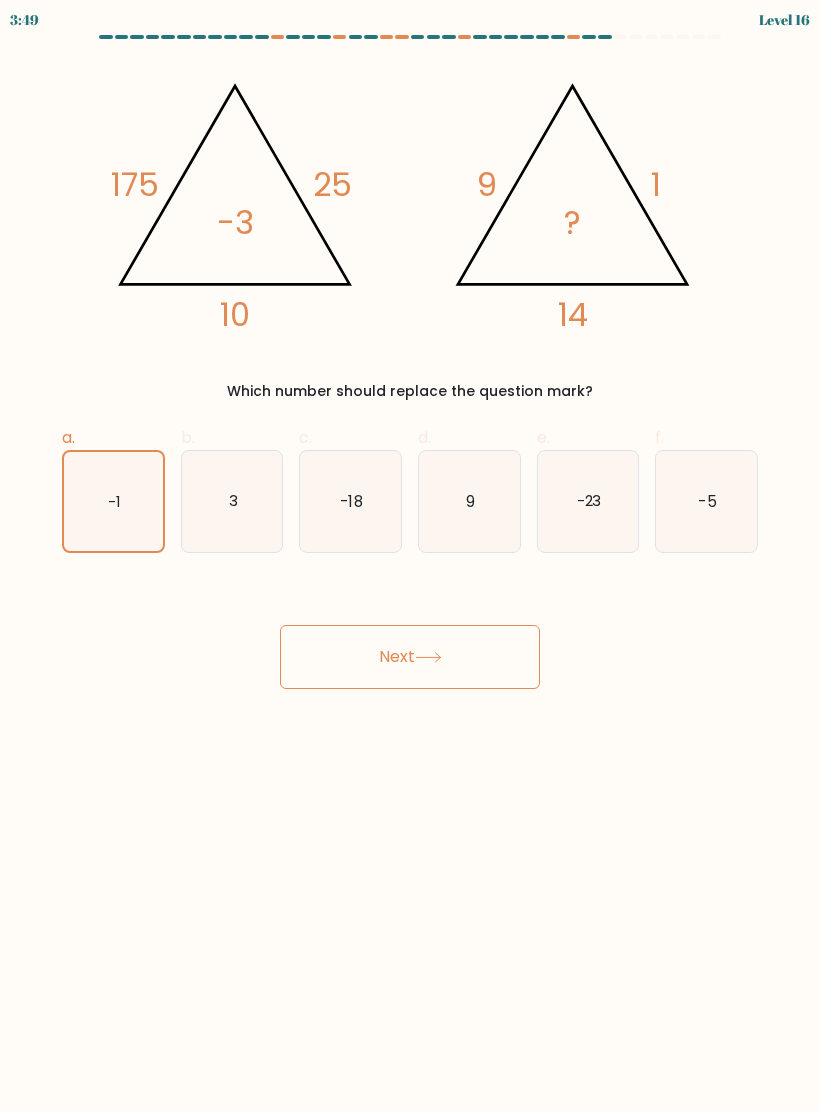 click on "Next" at bounding box center (410, 657) 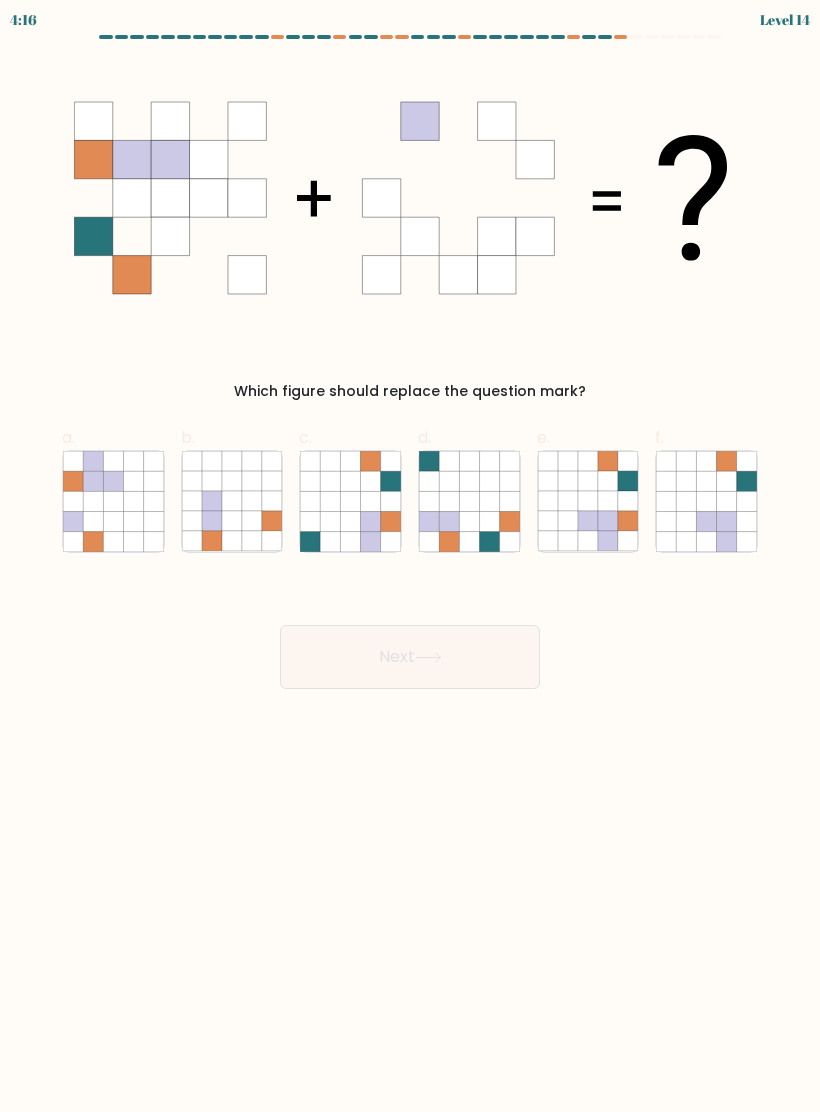 click 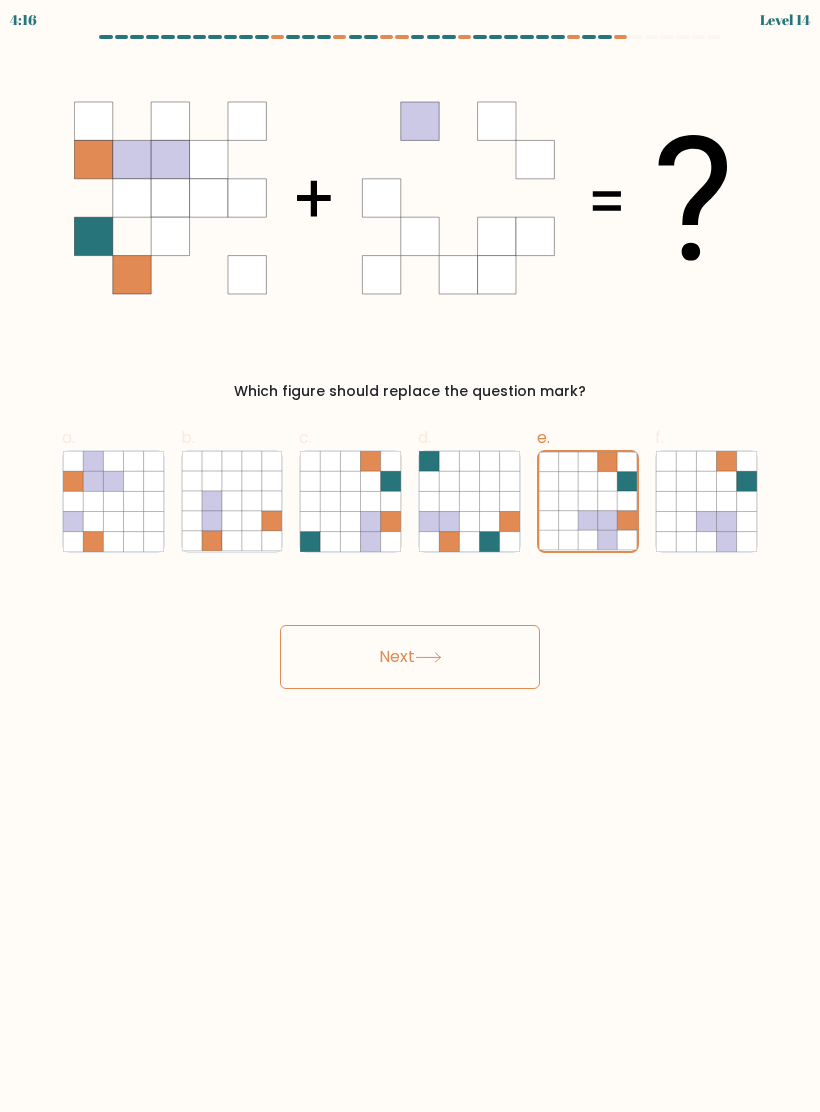 click on "Next" at bounding box center [410, 657] 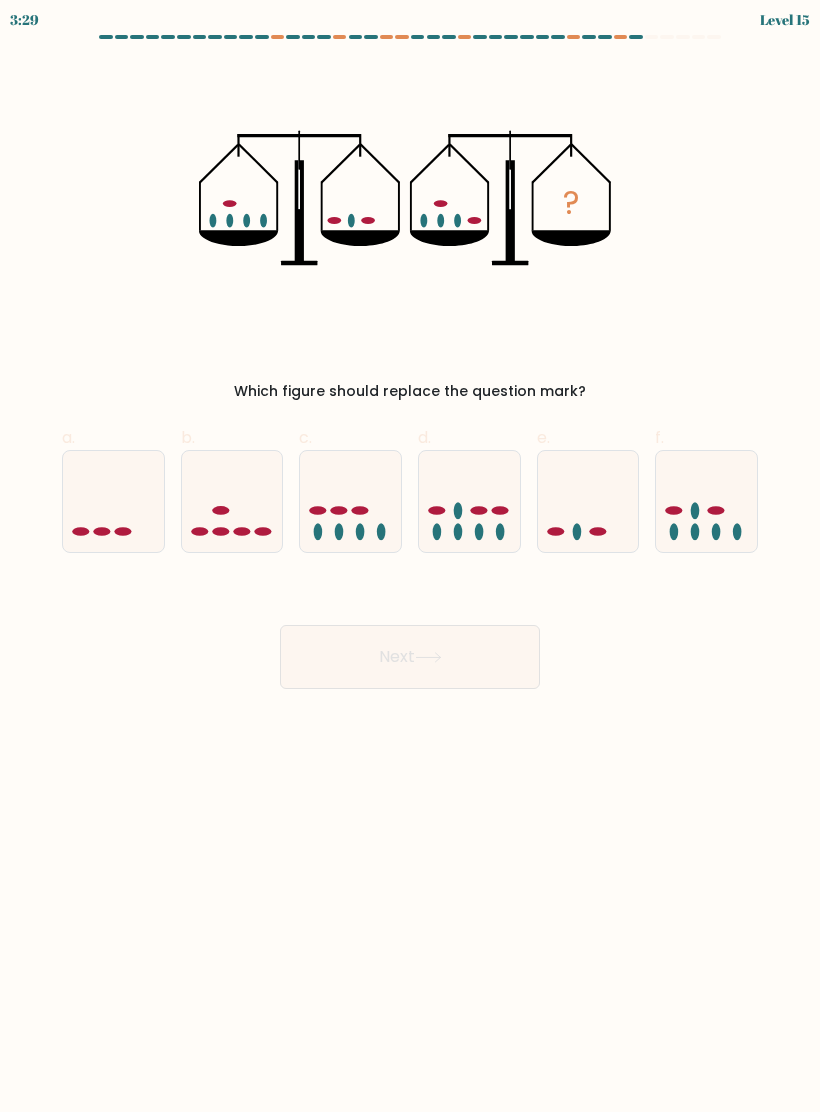 click 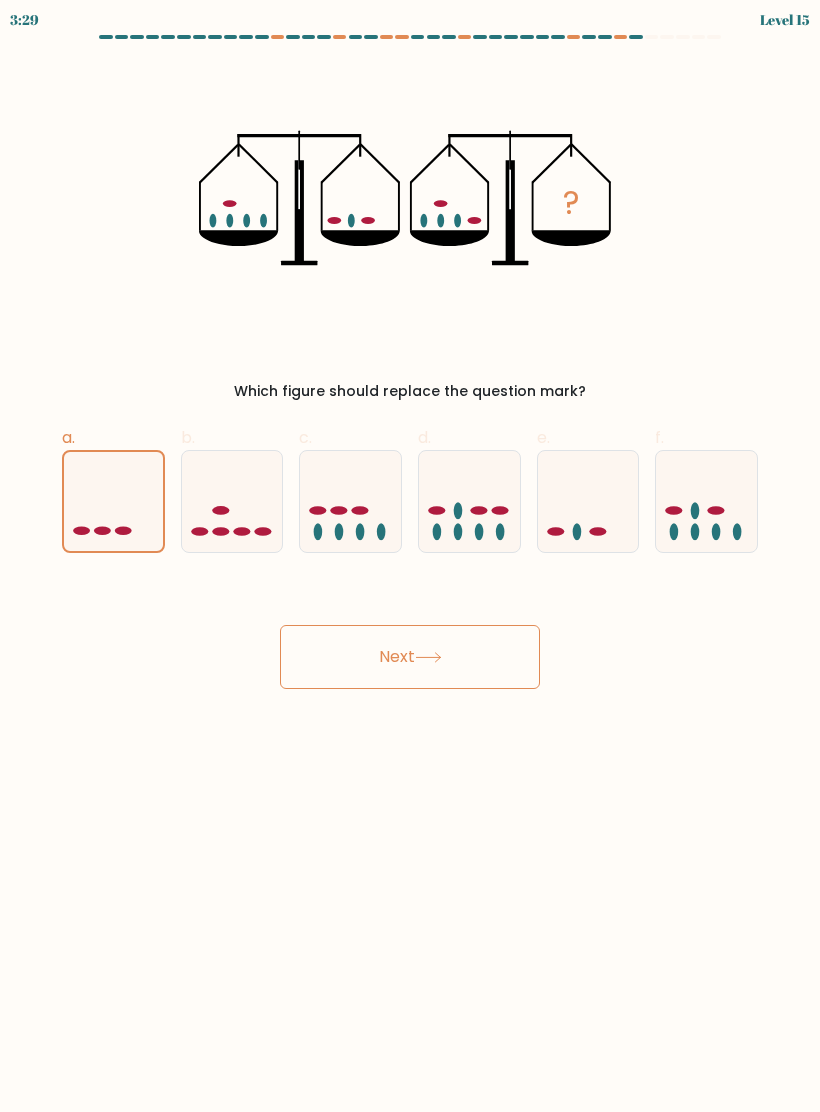 click on "Next" at bounding box center [410, 657] 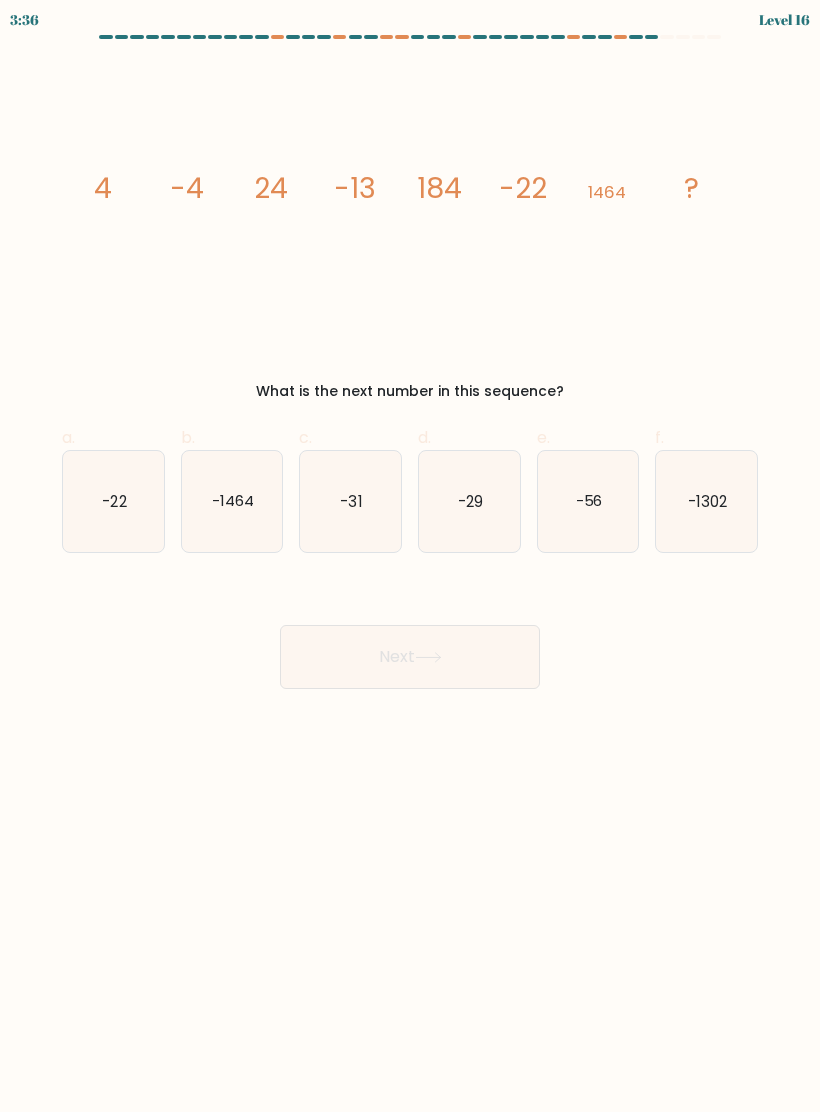 click on "-1302" 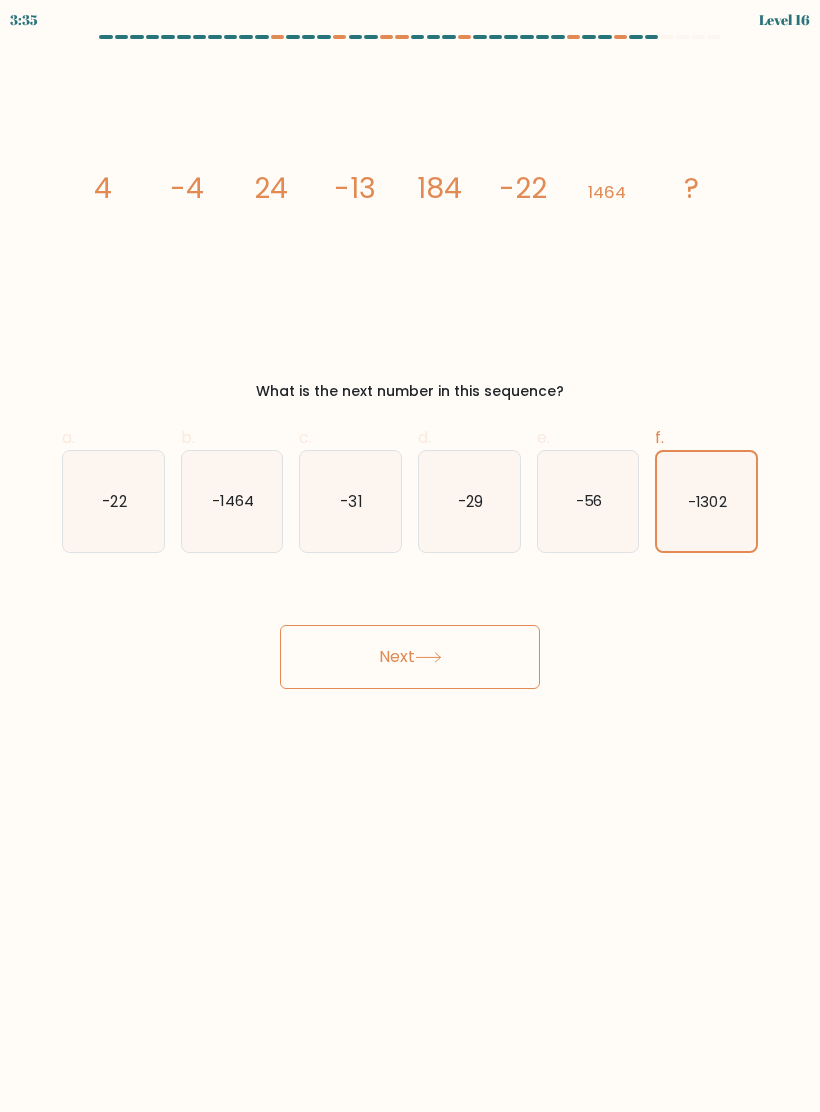 click on "Next" at bounding box center (410, 657) 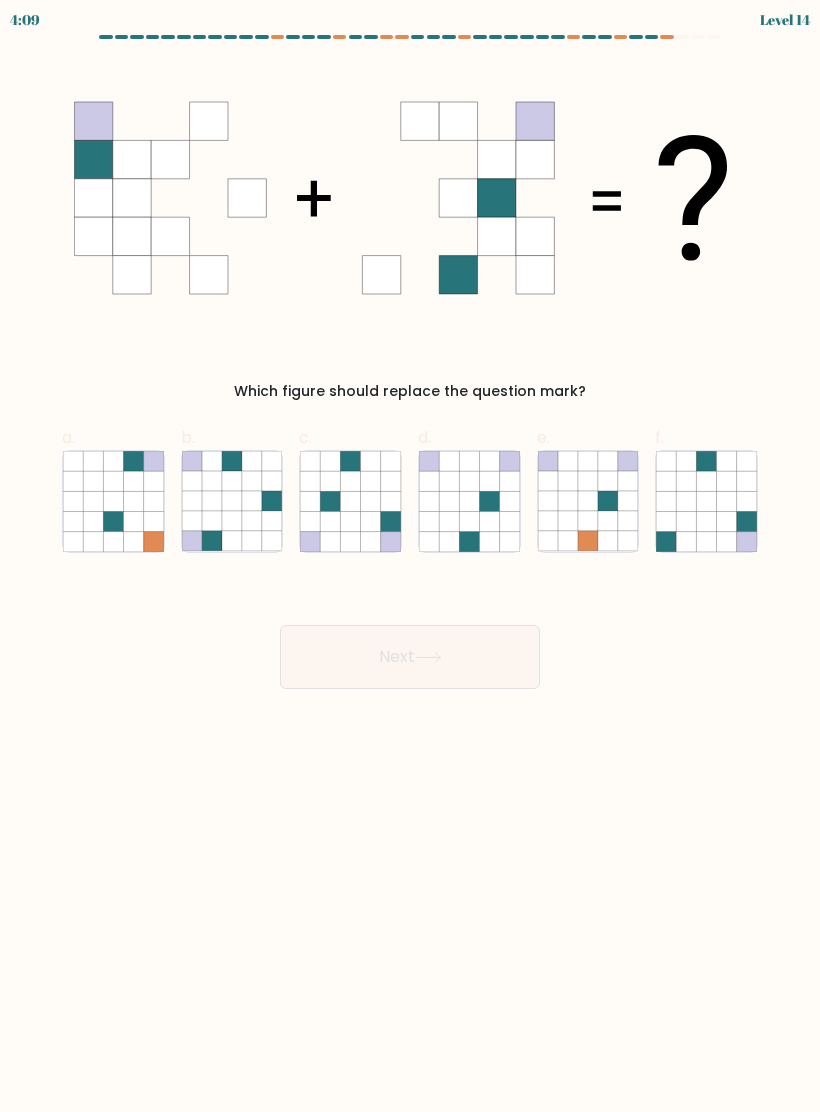 click 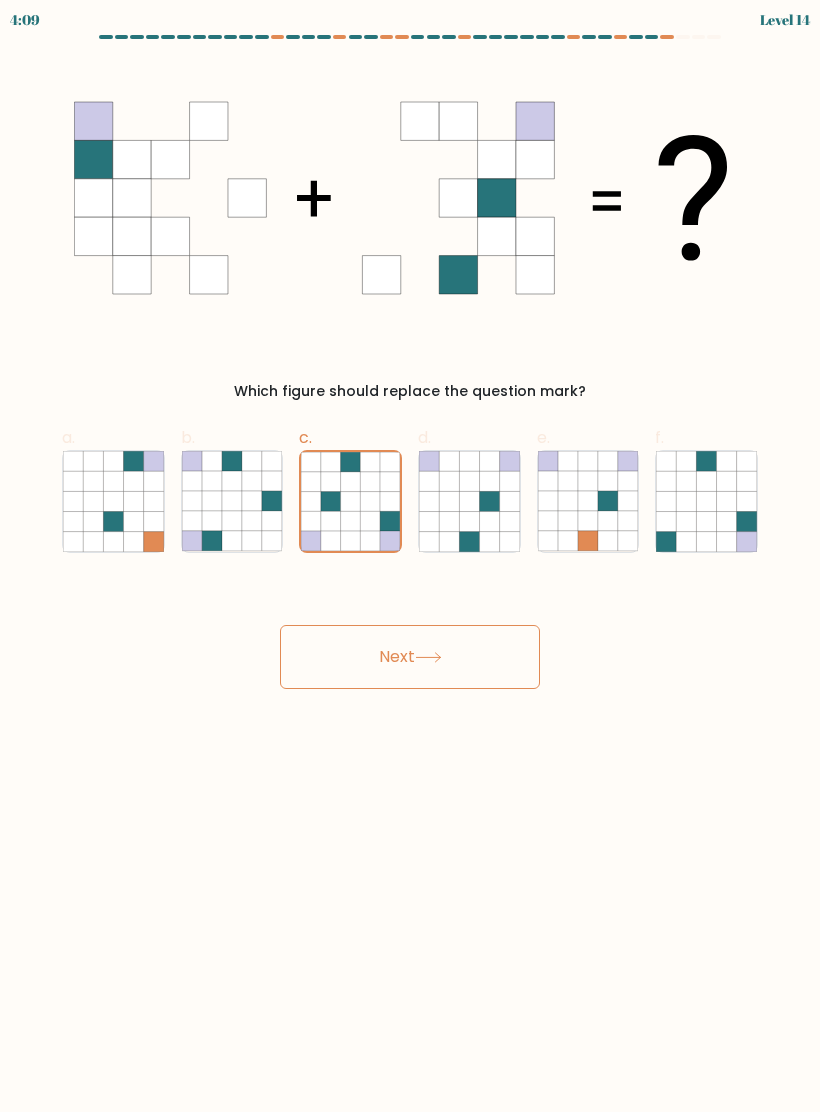 click on "Next" at bounding box center (410, 657) 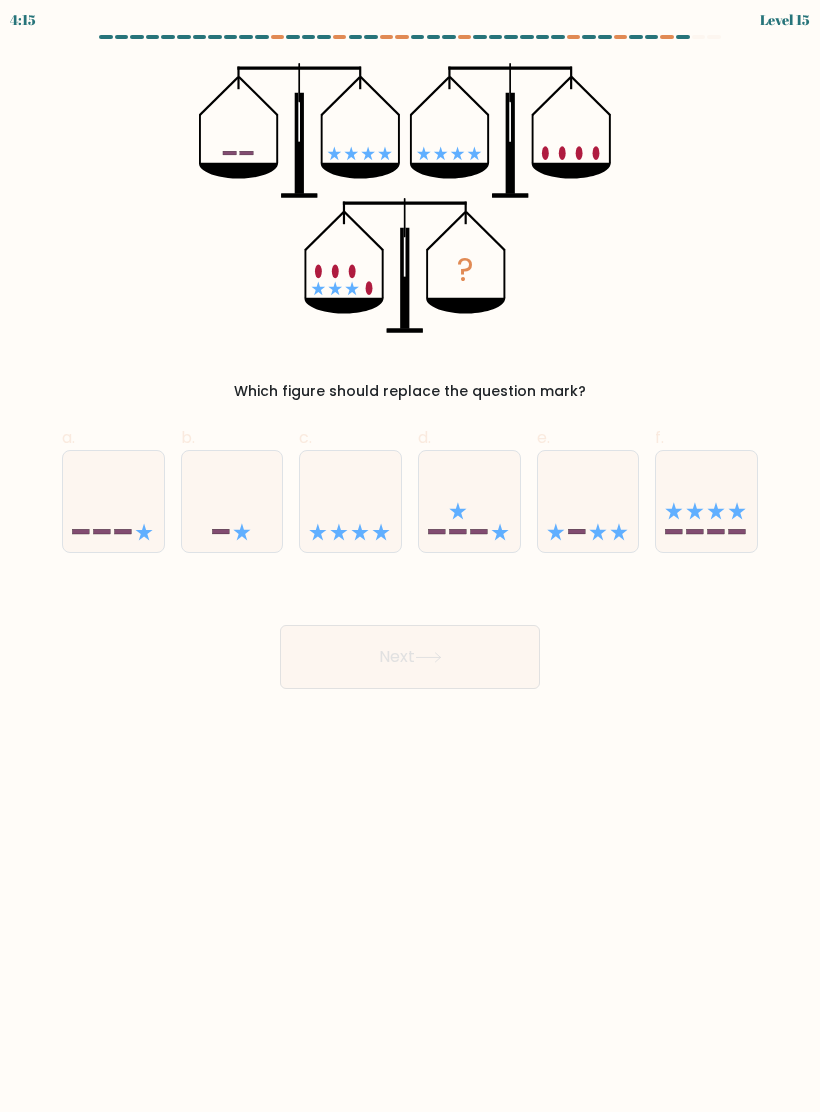 click 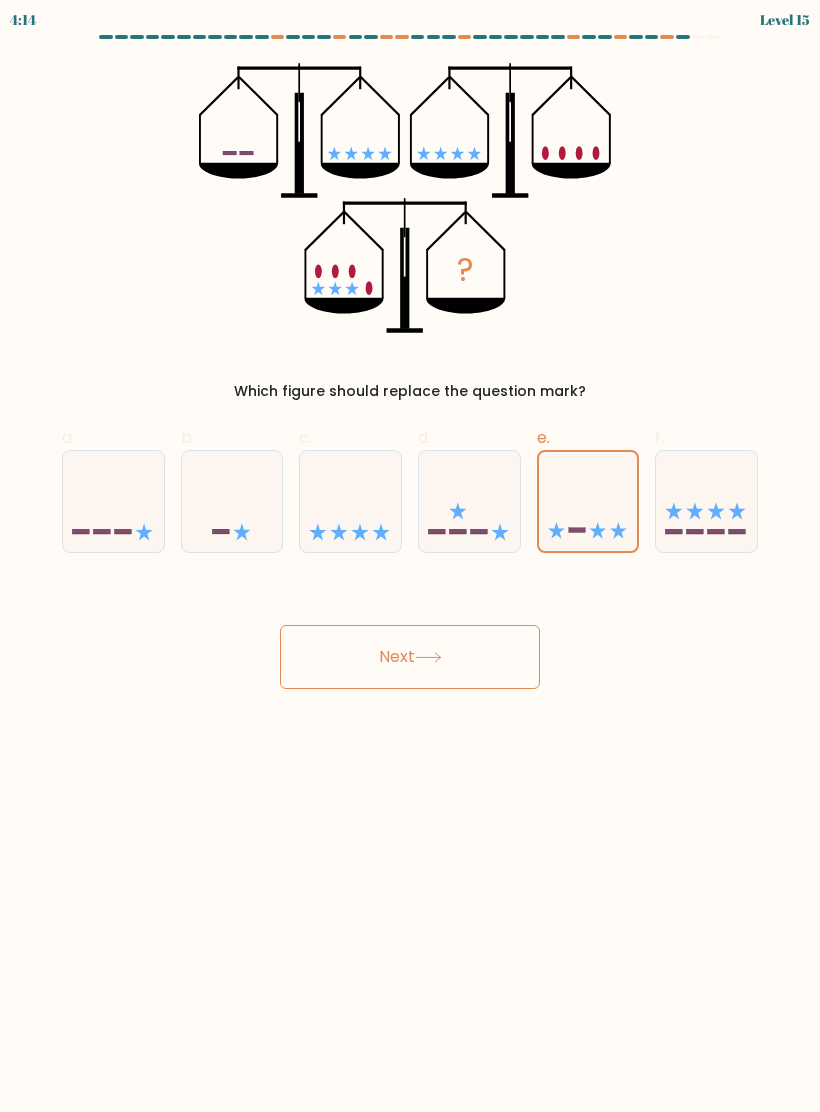 click on "Next" at bounding box center [410, 657] 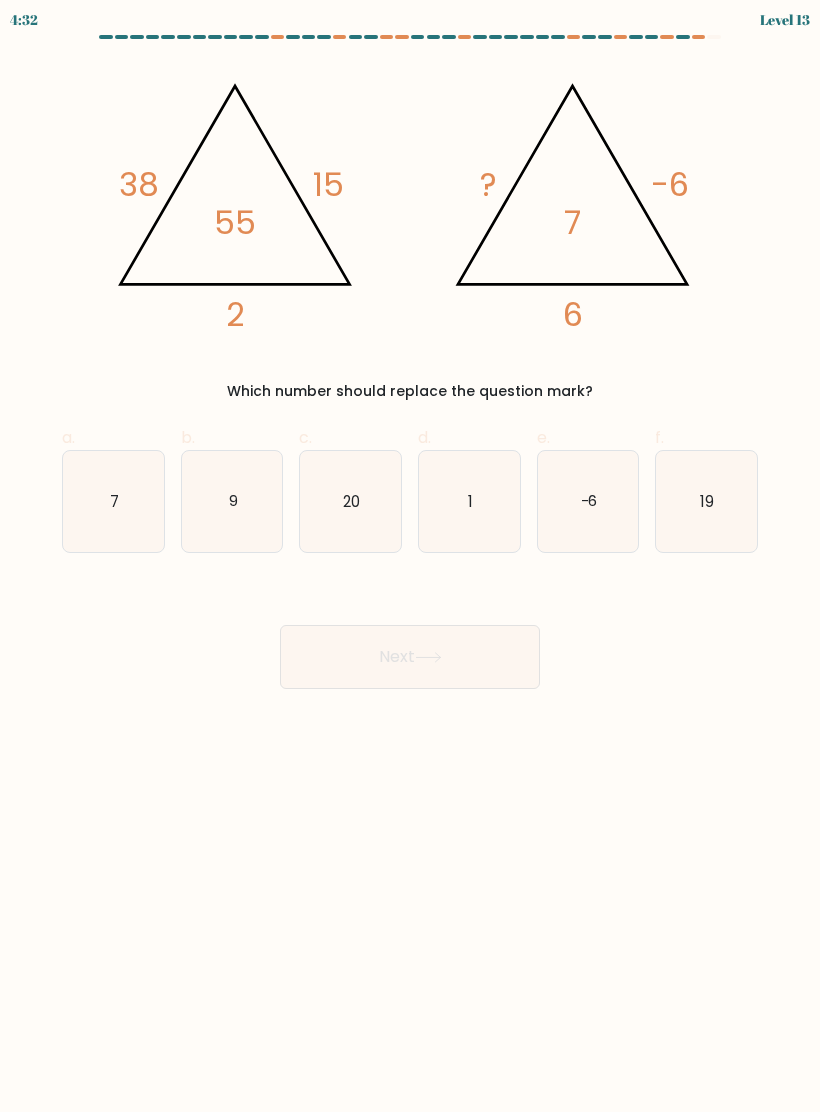 click on "9" 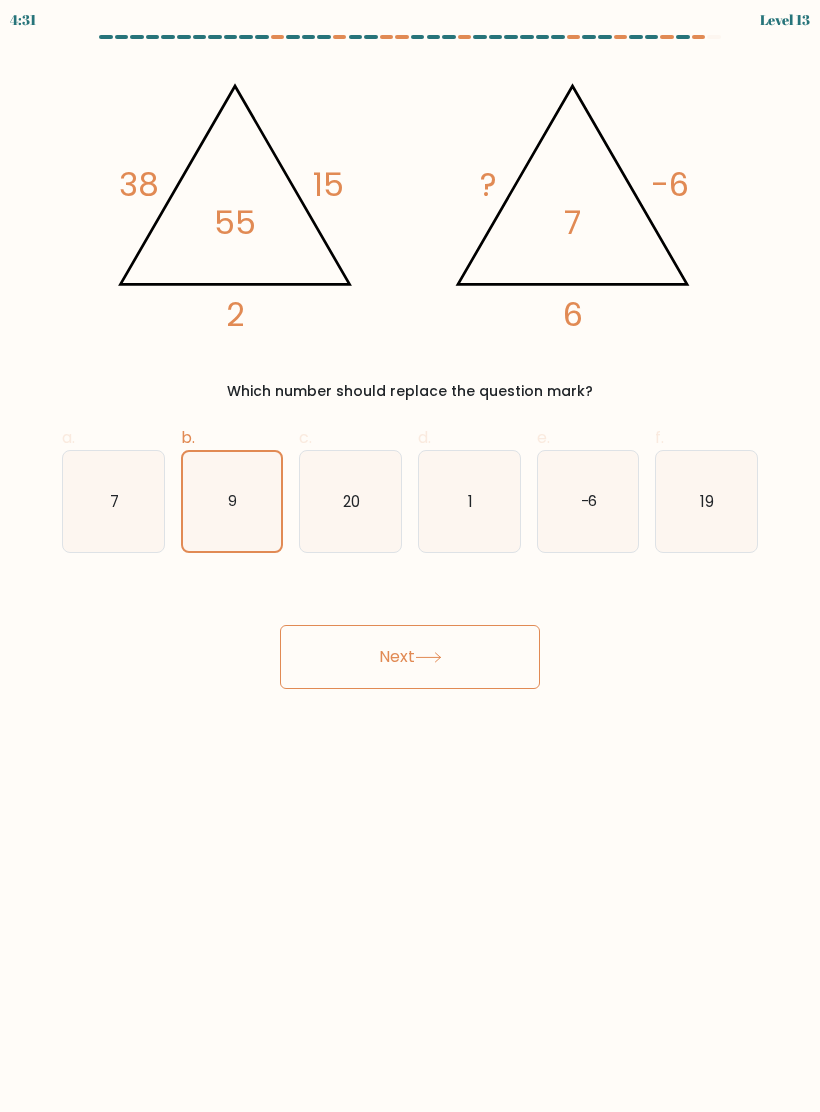 click on "Next" at bounding box center (410, 657) 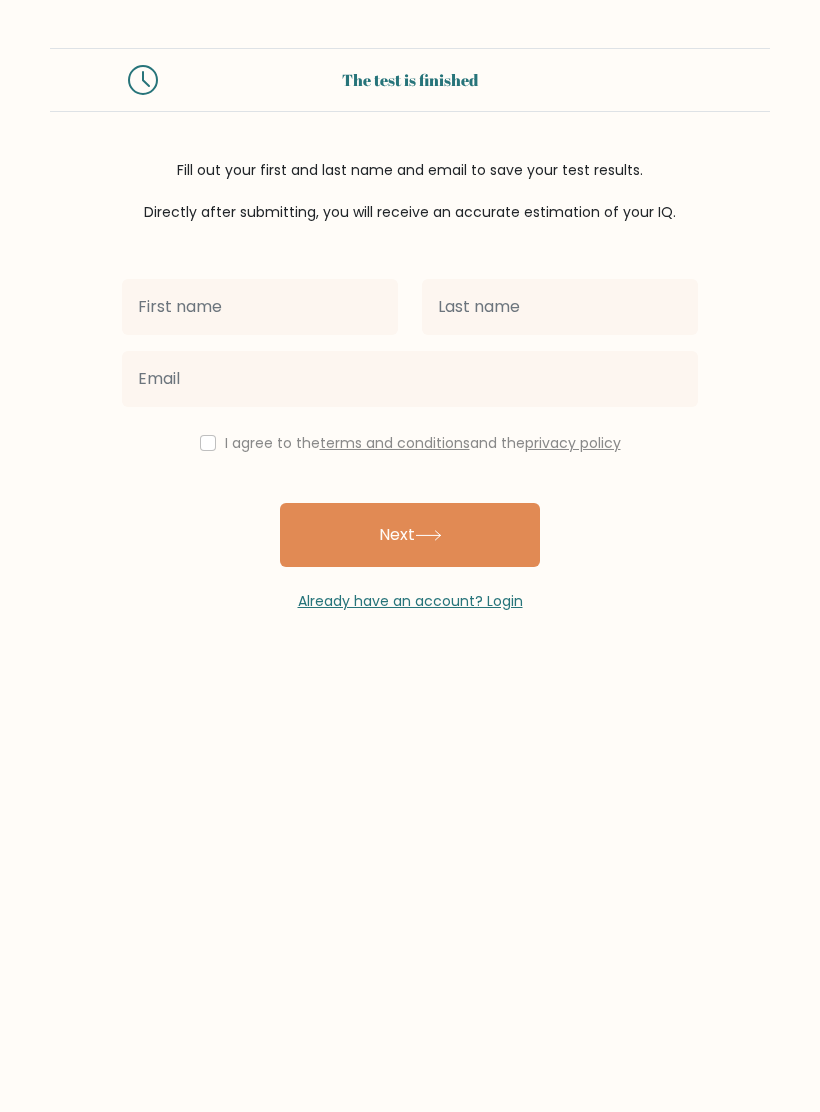 scroll, scrollTop: 0, scrollLeft: 0, axis: both 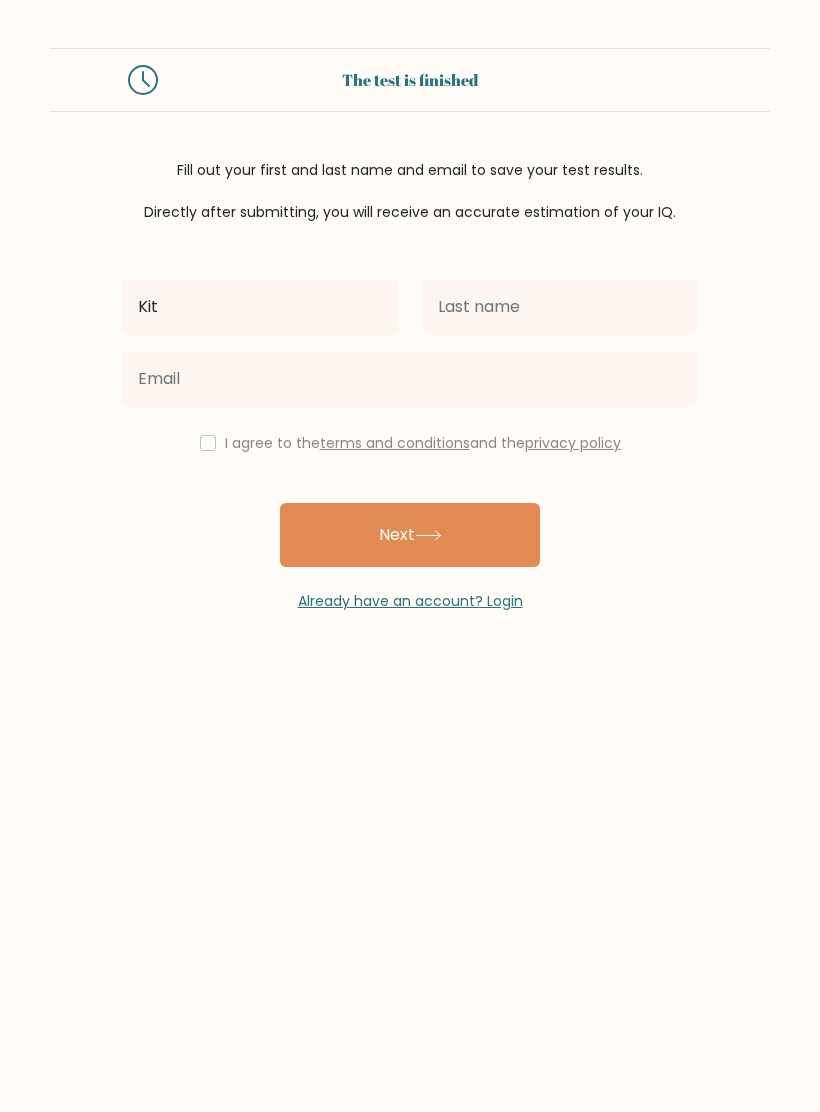 type on "Kit" 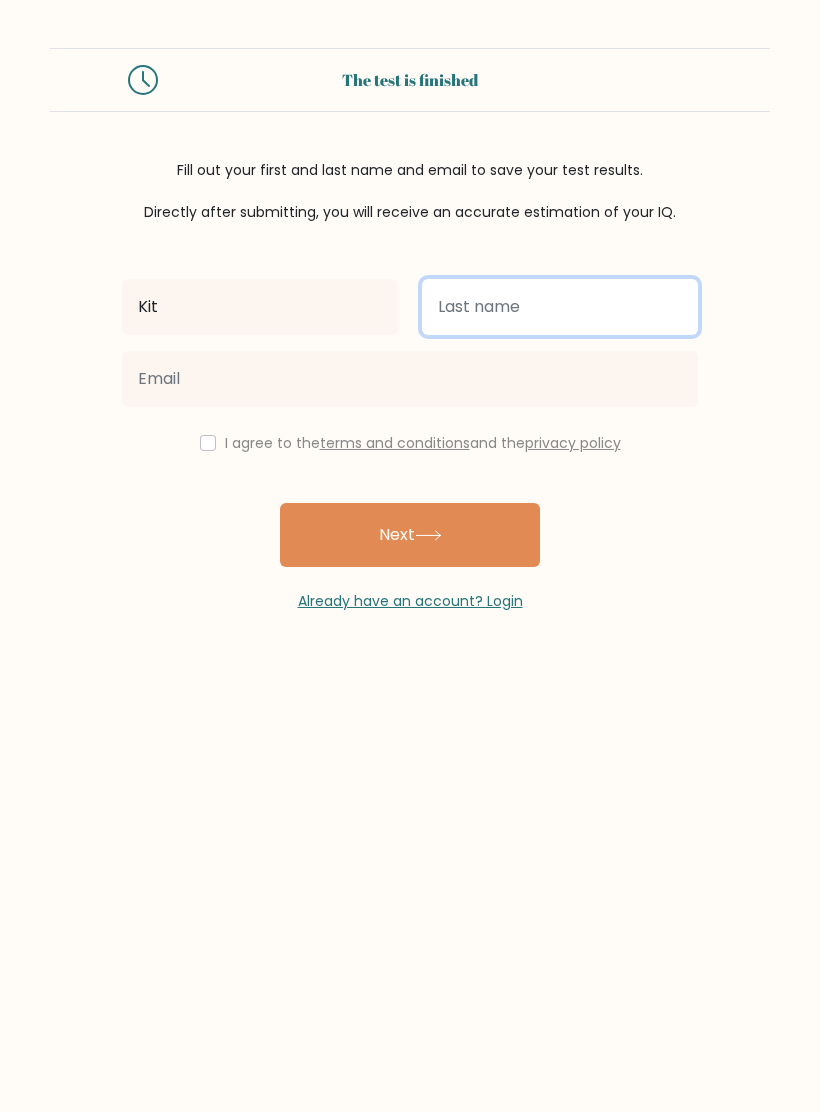 click at bounding box center [560, 307] 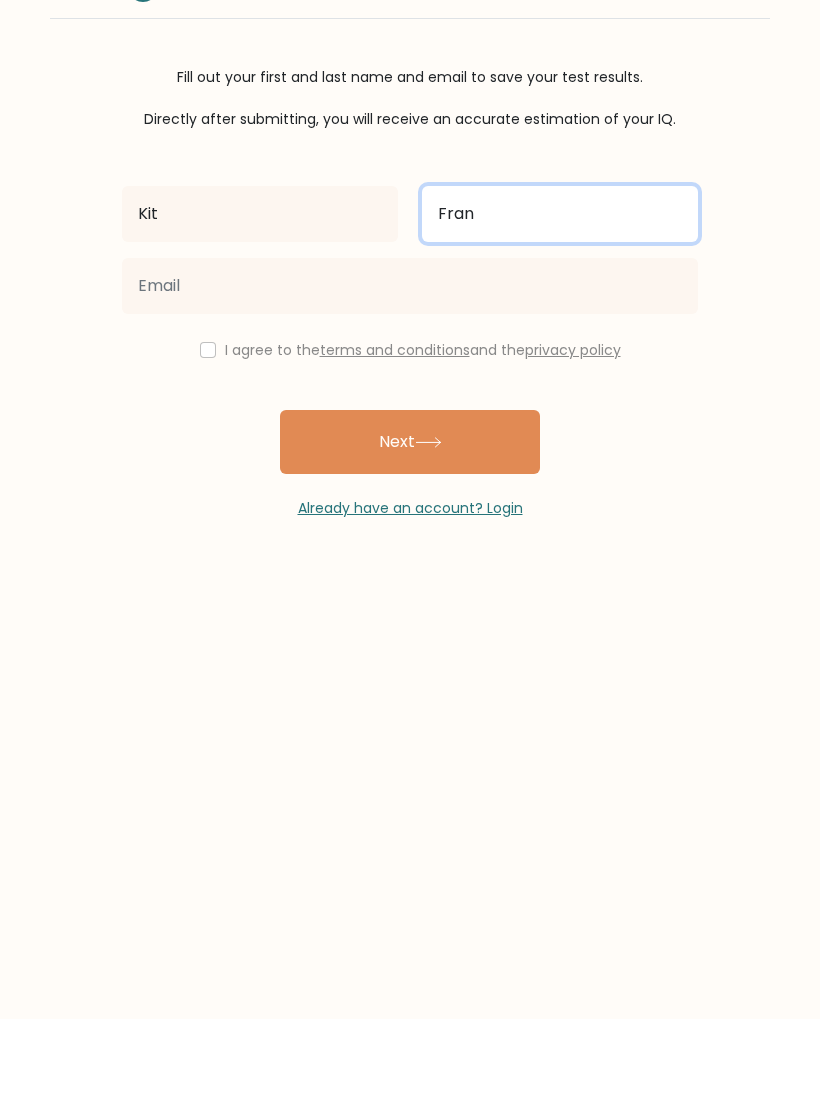 type on "Fran" 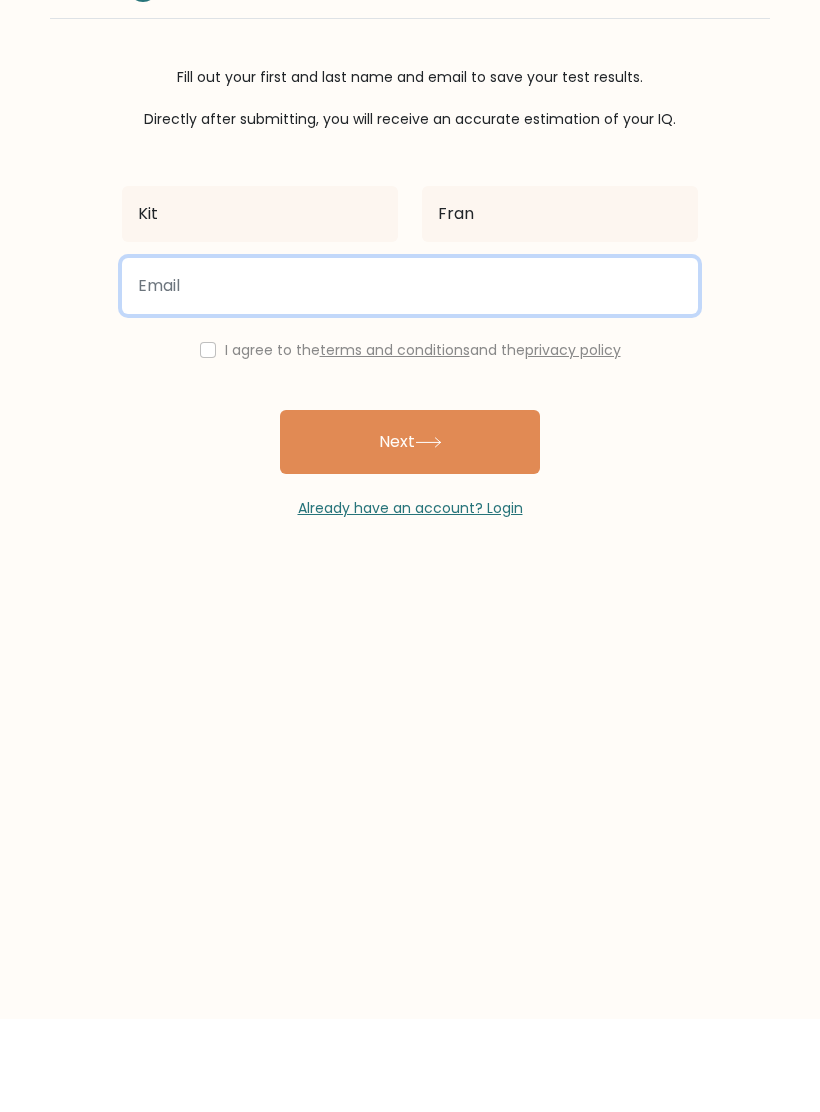 click at bounding box center (410, 379) 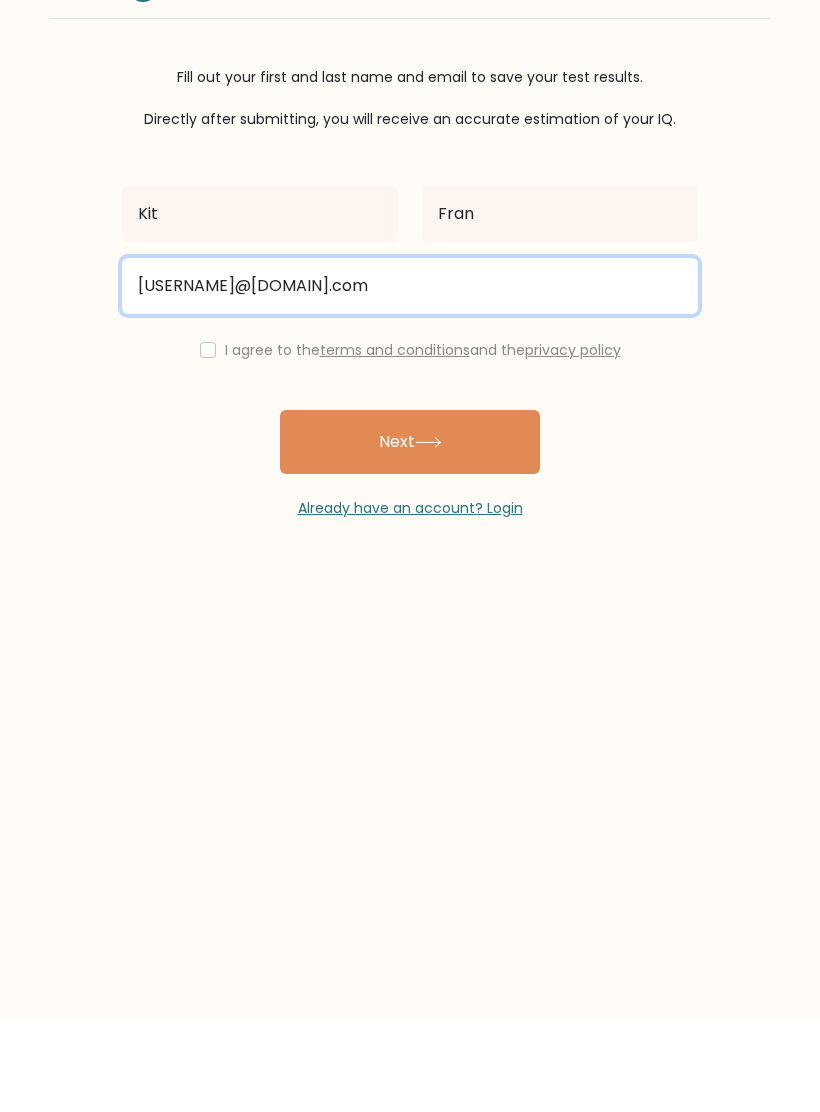 type on "kitkat.frances@gmail.com" 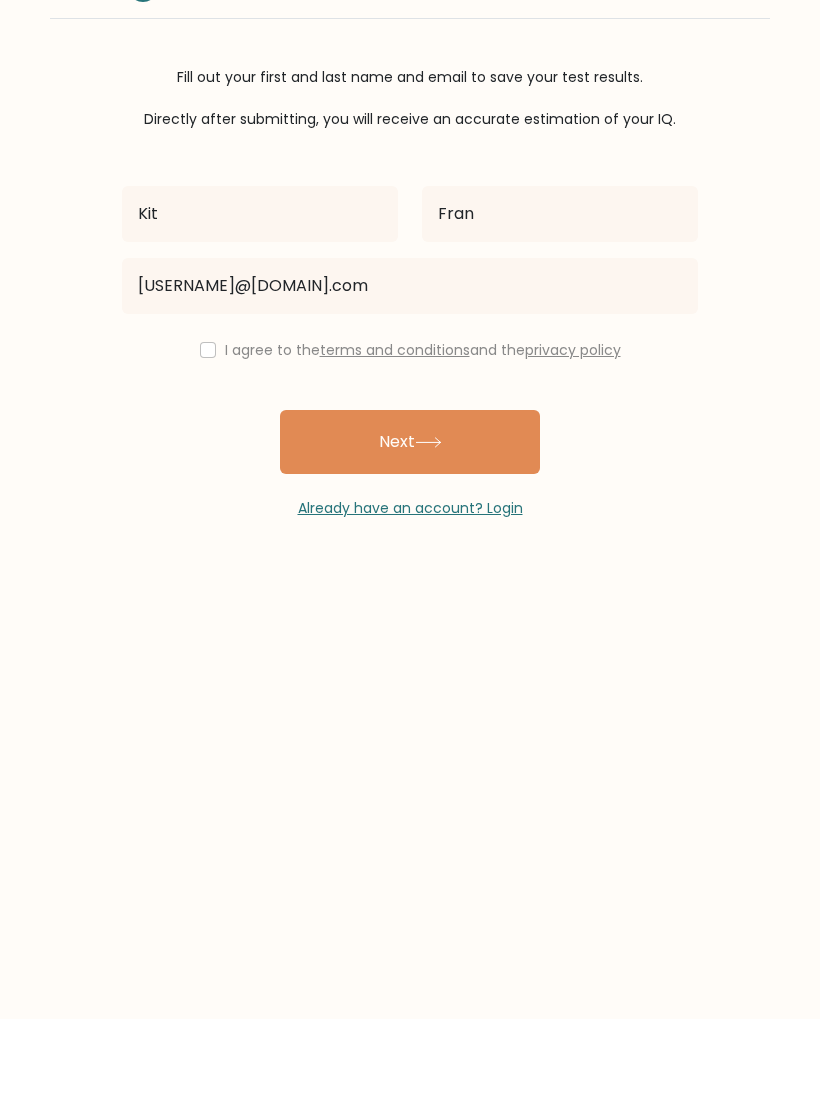 click at bounding box center [208, 443] 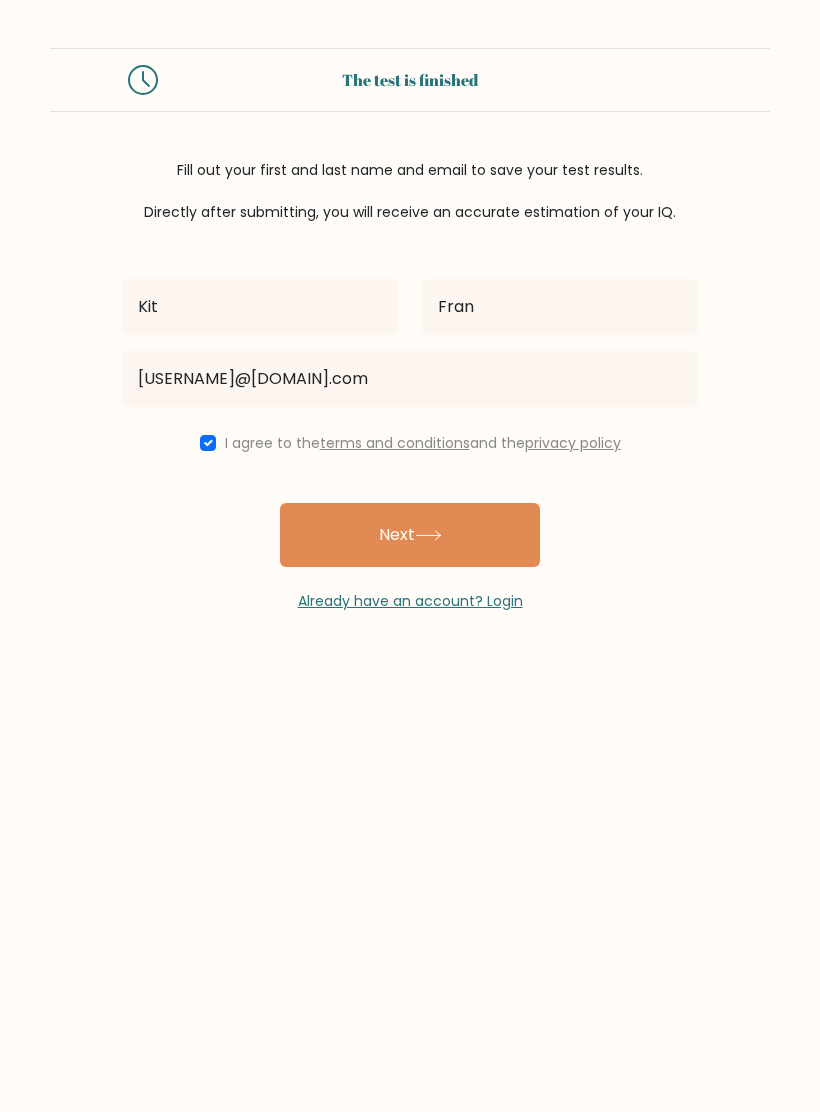 click on "Next" at bounding box center (410, 535) 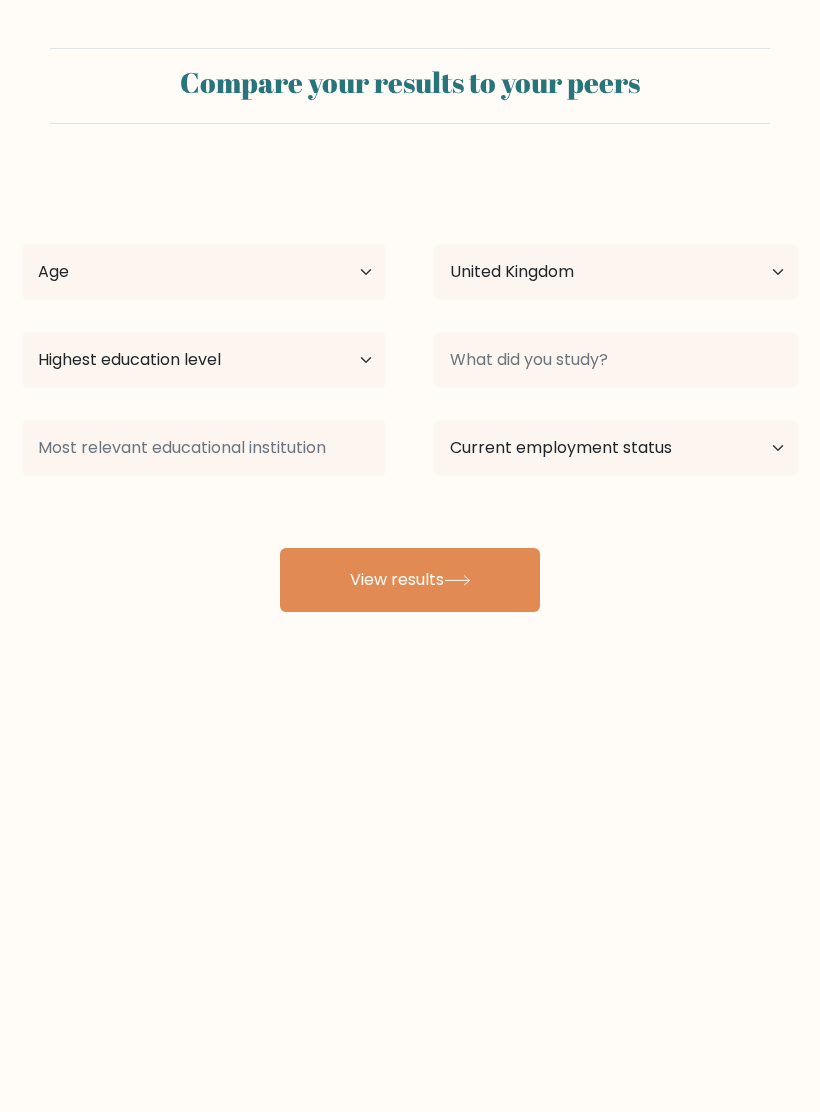 select on "GB" 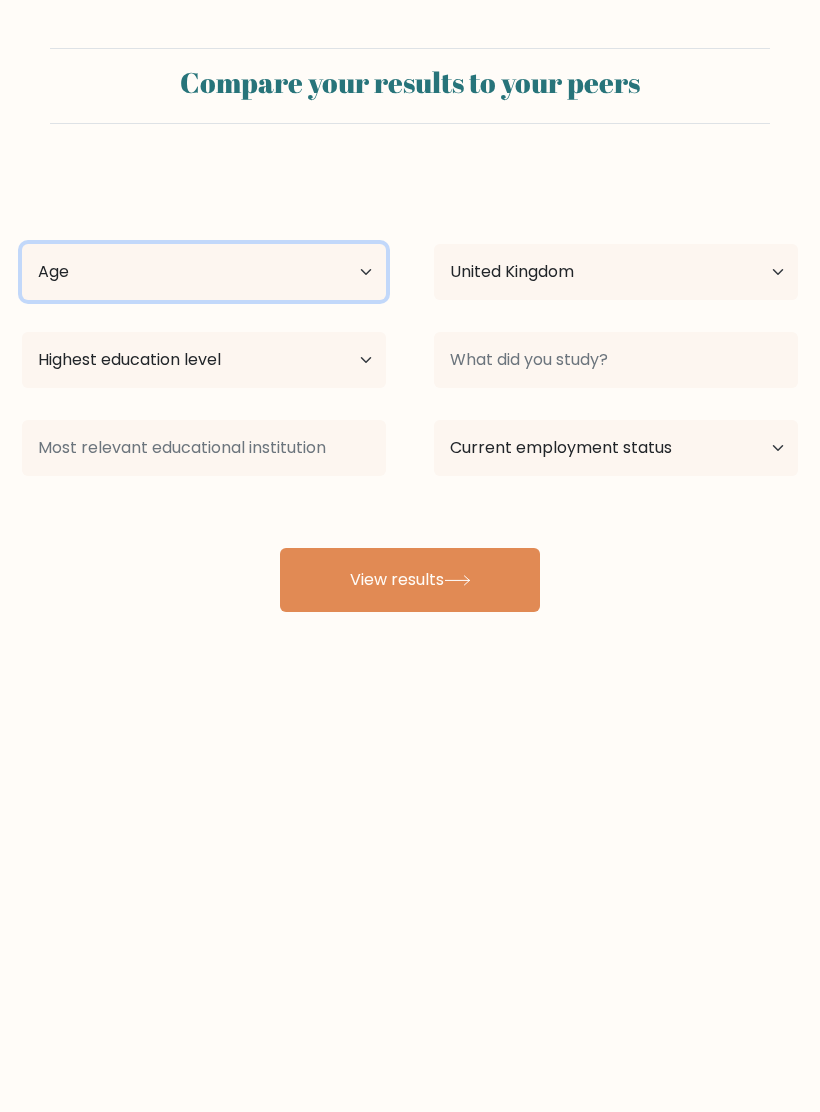 click on "Age
Under 18 years old
18-24 years old
25-34 years old
35-44 years old
45-54 years old
55-64 years old
65 years old and above" at bounding box center [204, 272] 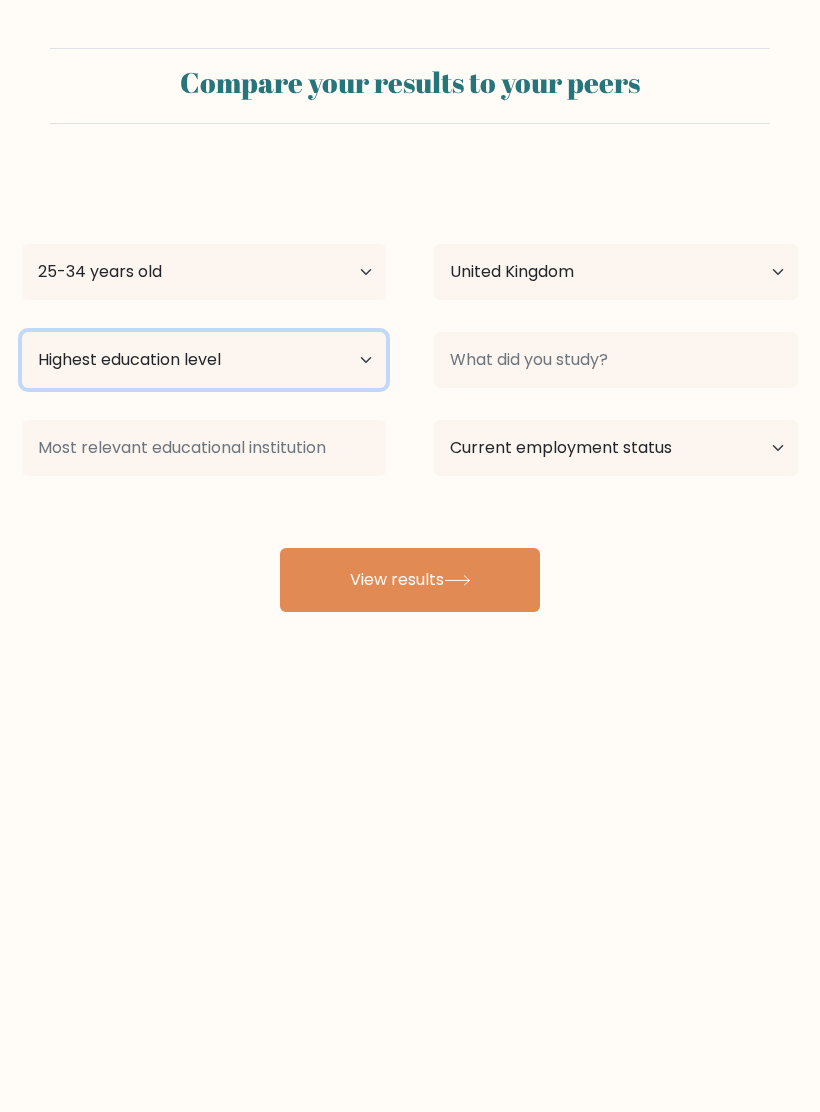 click on "Highest education level
No schooling
Primary
Lower Secondary
Upper Secondary
Occupation Specific
Bachelor's degree
Master's degree
Doctoral degree" at bounding box center [204, 360] 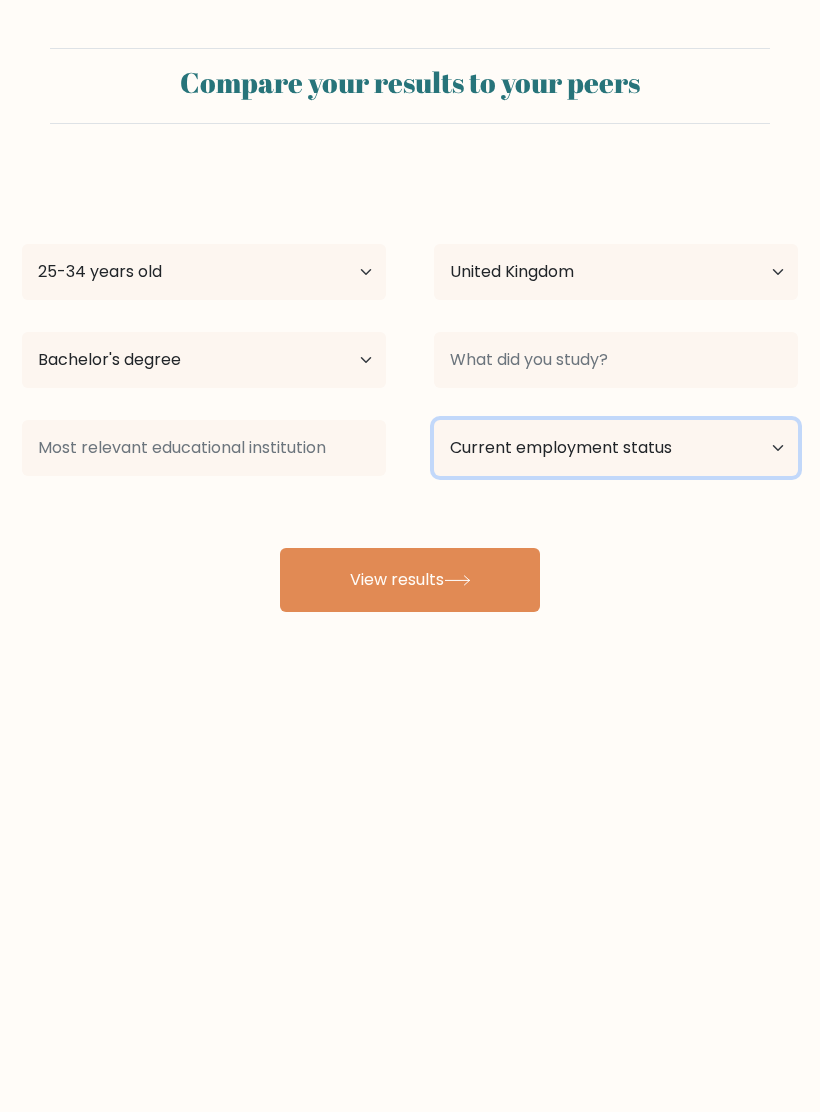 click on "Current employment status
Employed
Student
Retired
Other / prefer not to answer" at bounding box center (616, 448) 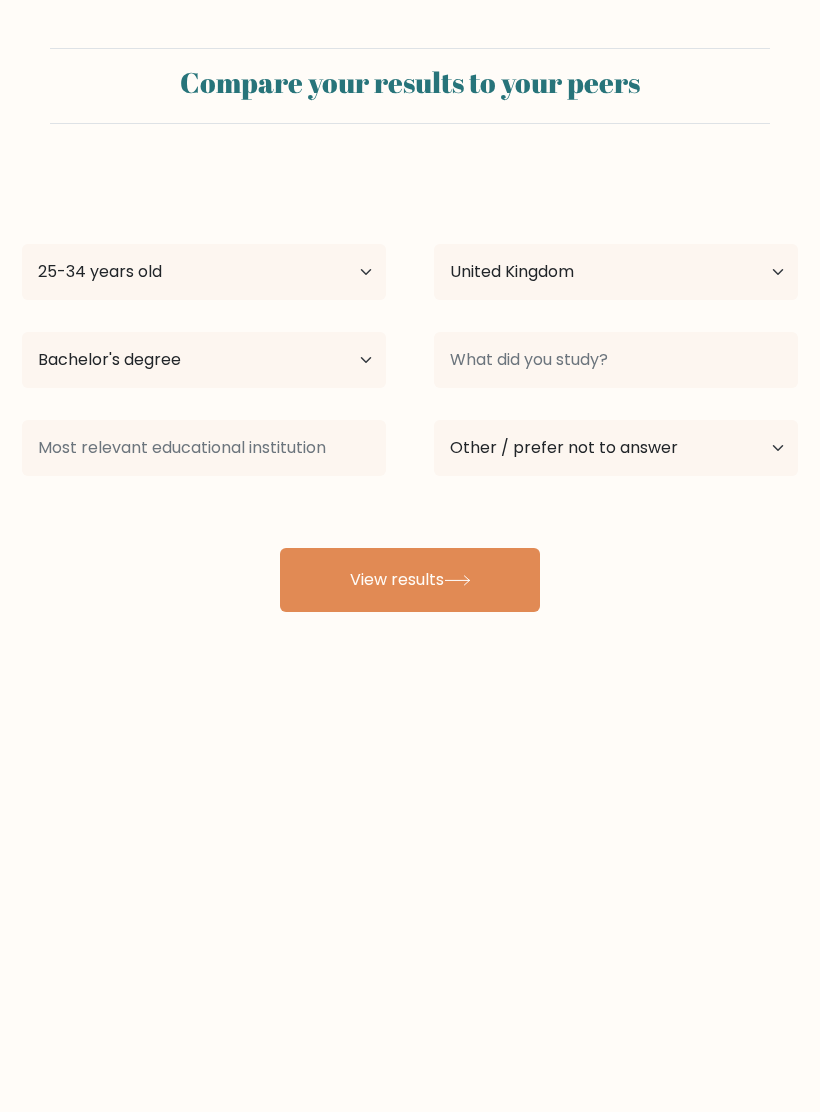 click on "View results" at bounding box center [410, 580] 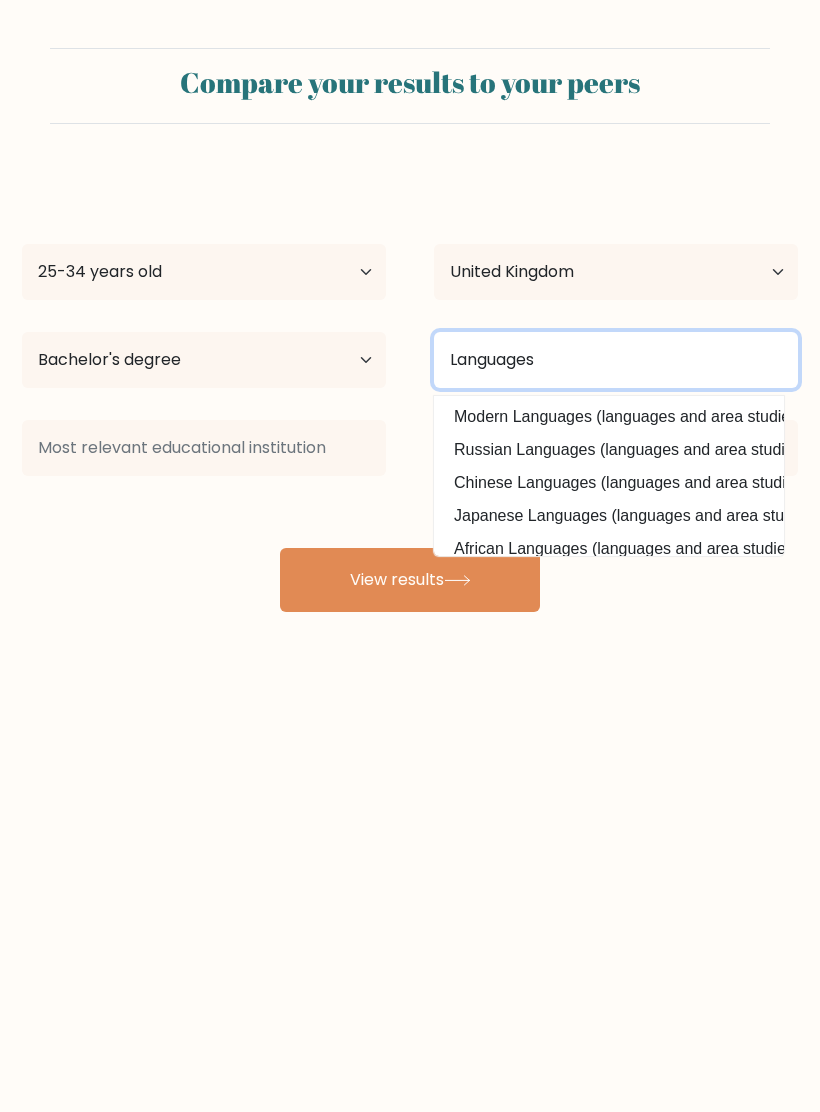 type on "Languages" 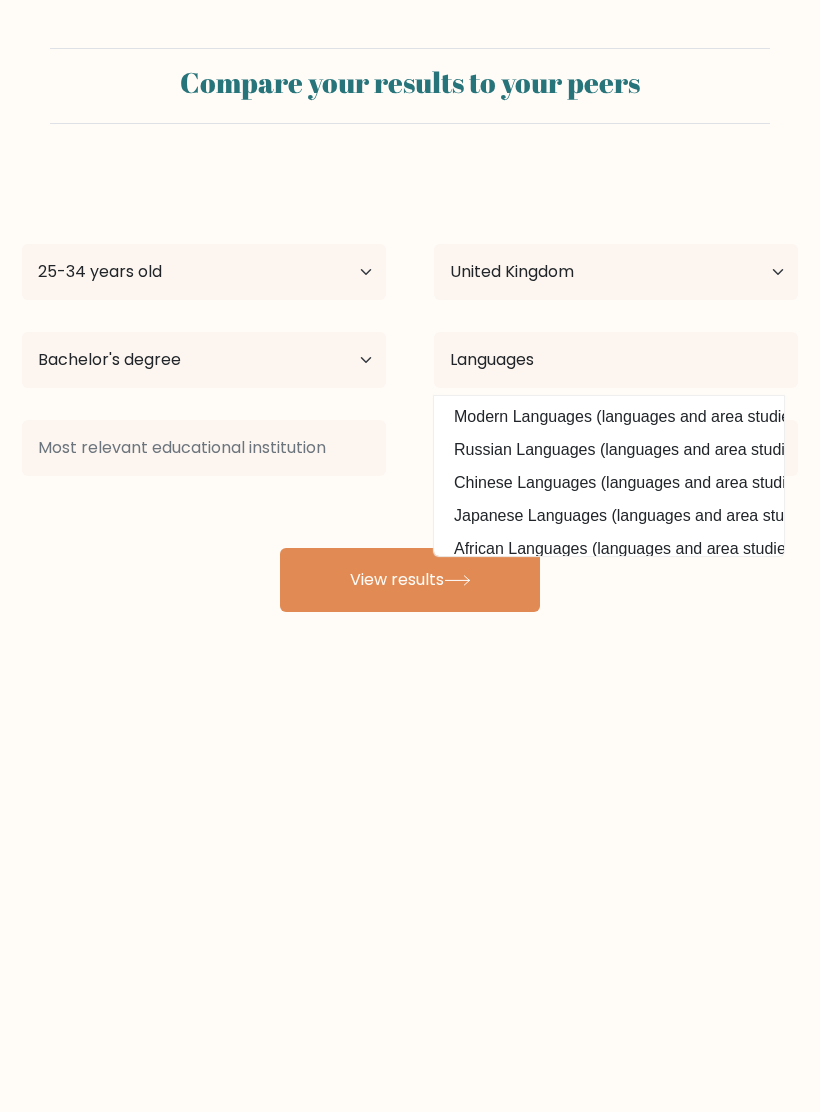 click on "View results" at bounding box center [410, 580] 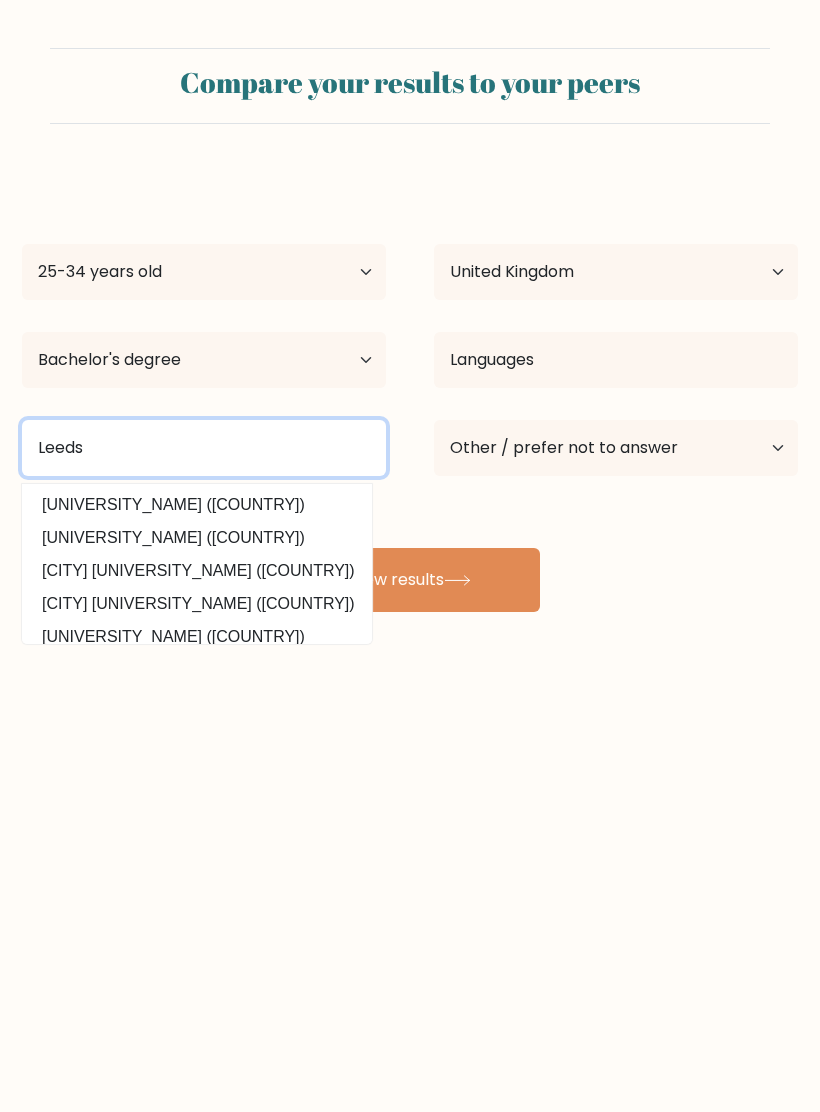 type on "Leeds" 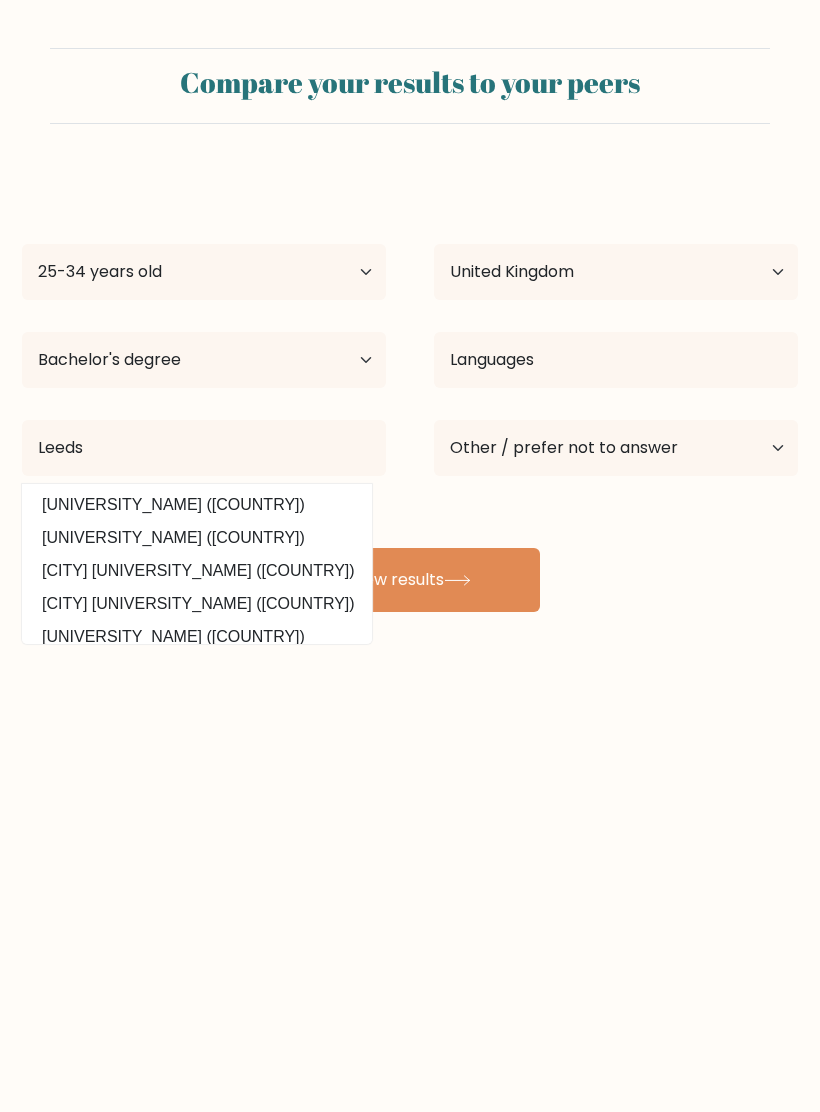 click on "View results" at bounding box center [410, 580] 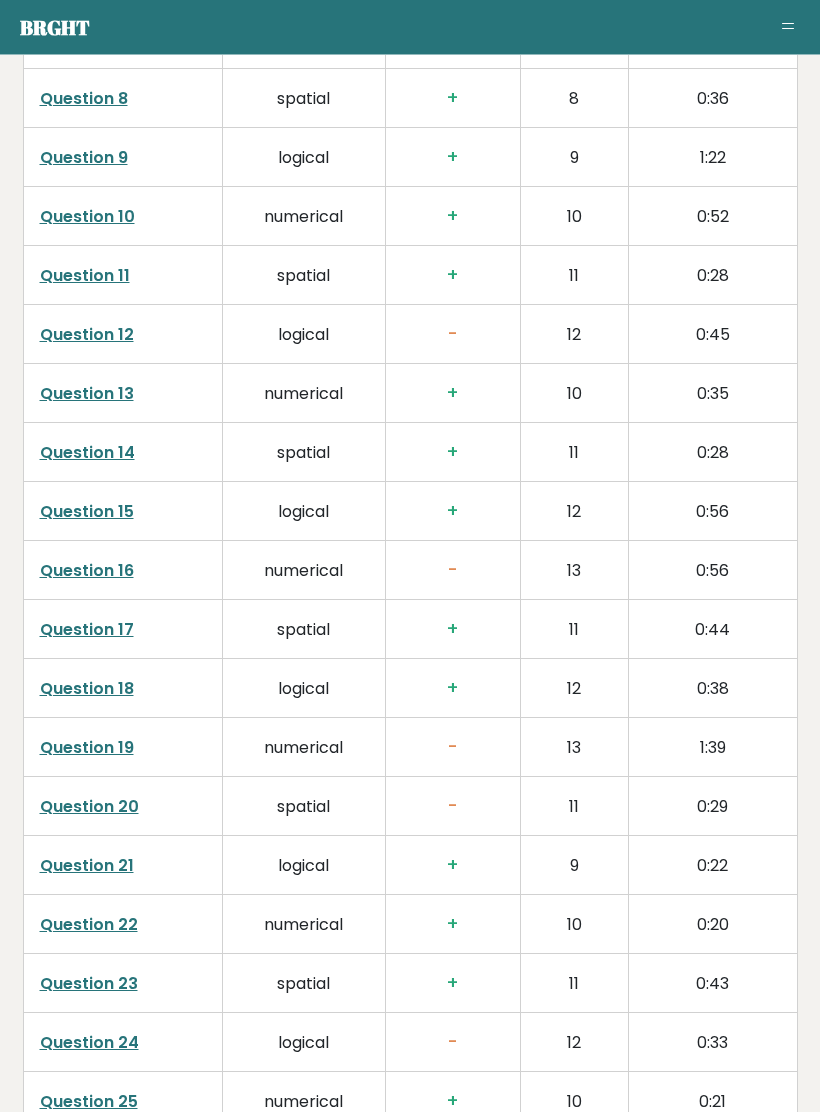 scroll, scrollTop: 3603, scrollLeft: 0, axis: vertical 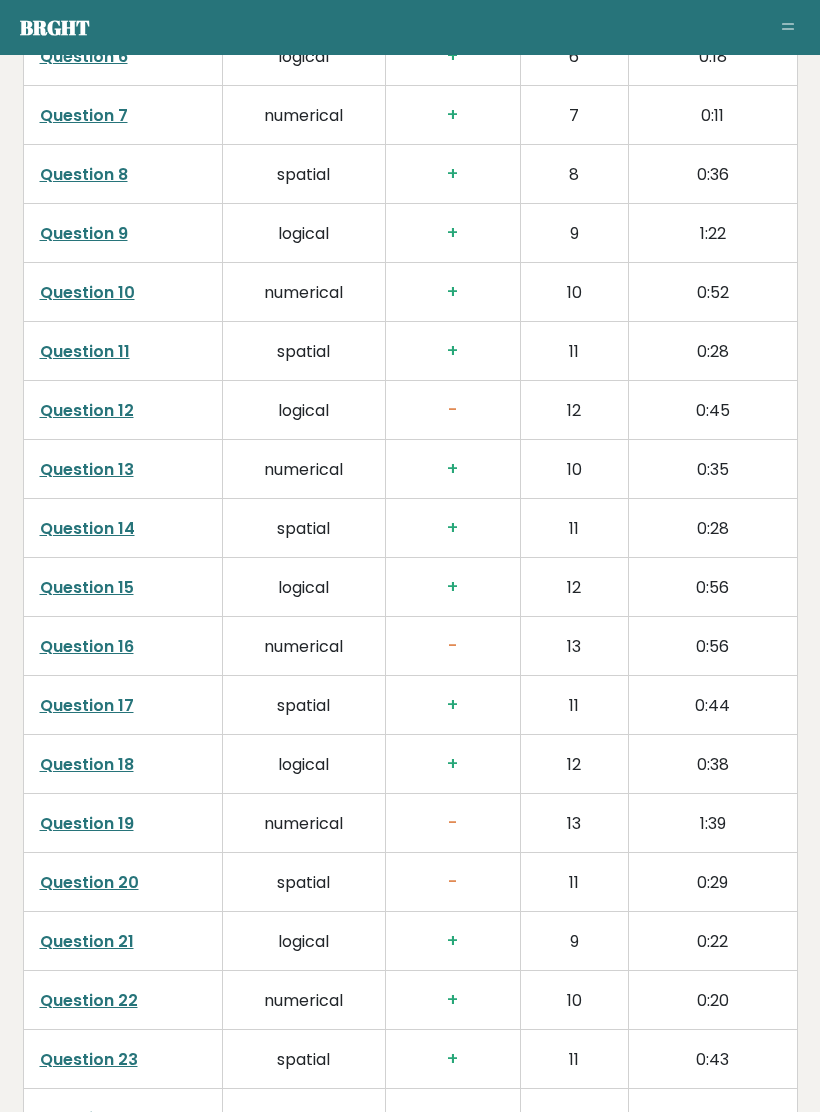 click on "Question
16" at bounding box center (87, 646) 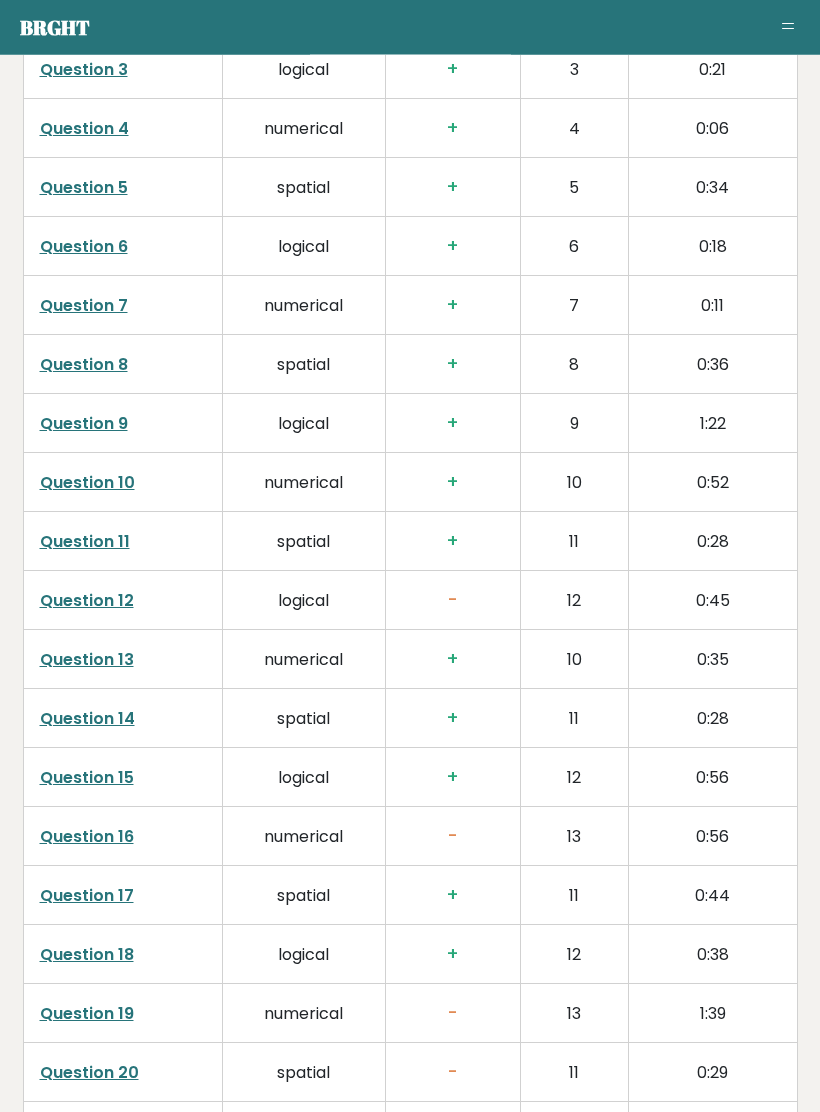 scroll, scrollTop: 3415, scrollLeft: 0, axis: vertical 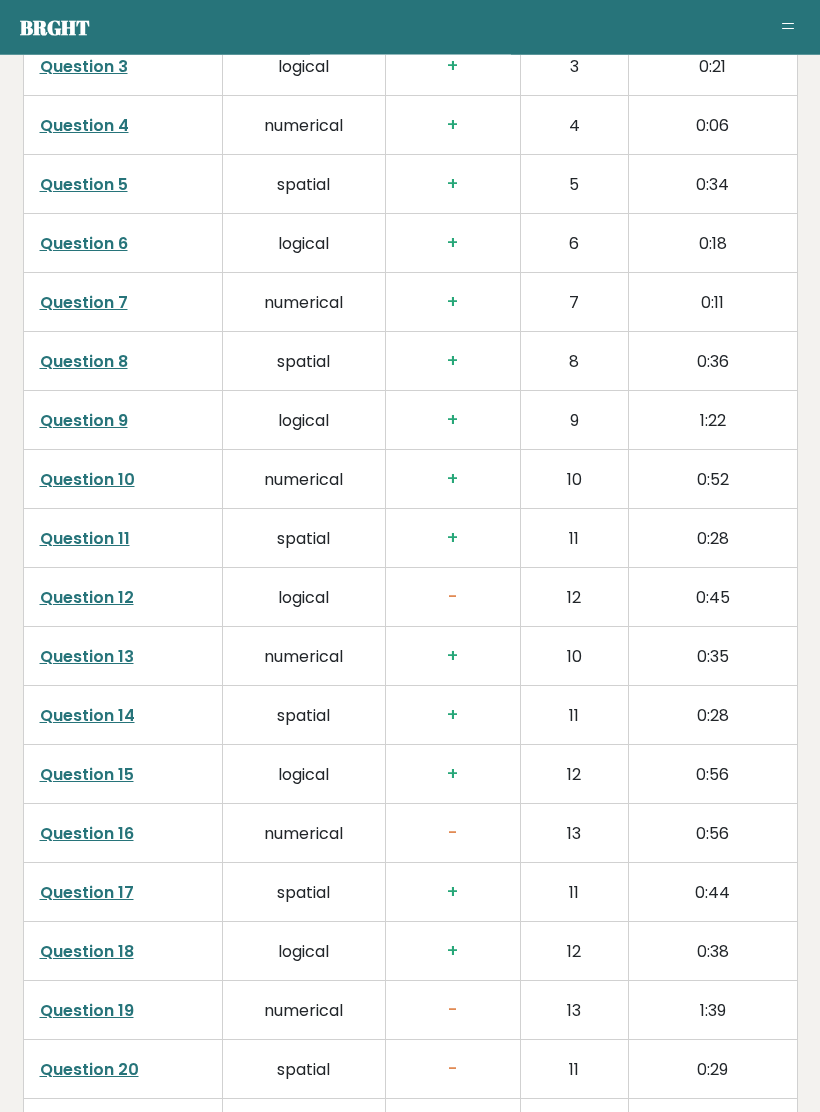 click on "Question
12" at bounding box center (87, 598) 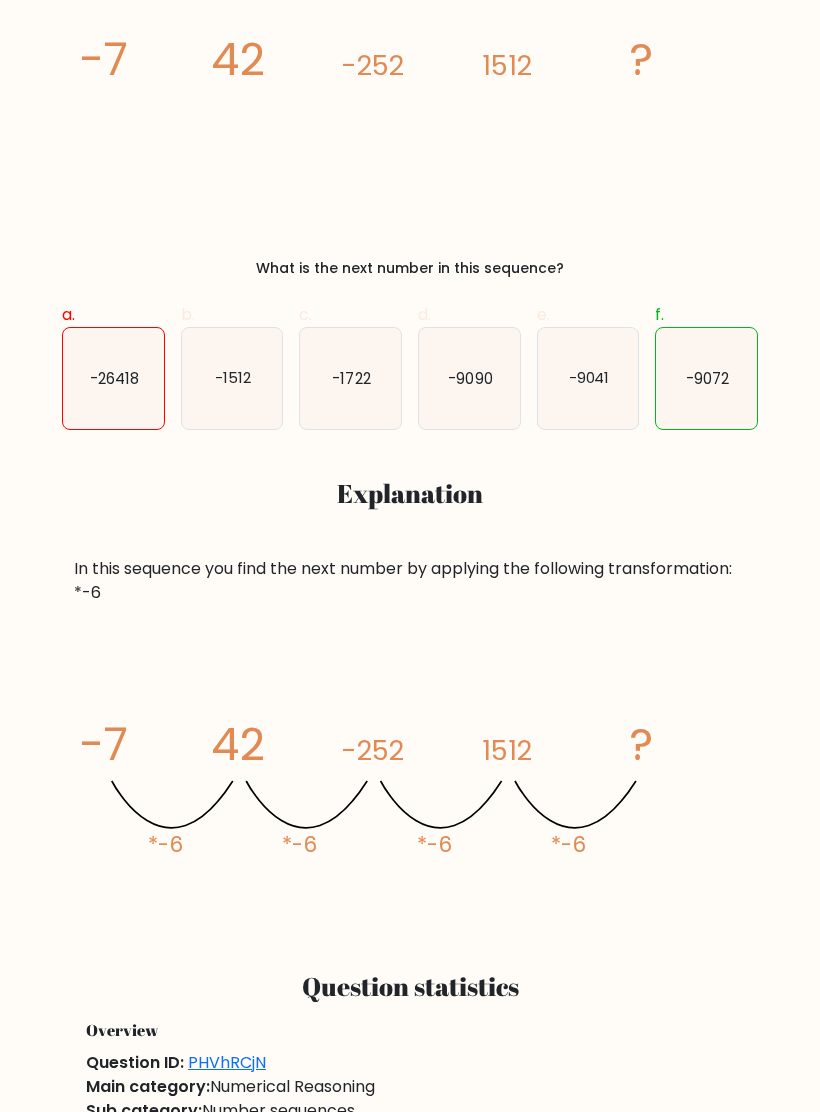 scroll, scrollTop: 455, scrollLeft: 0, axis: vertical 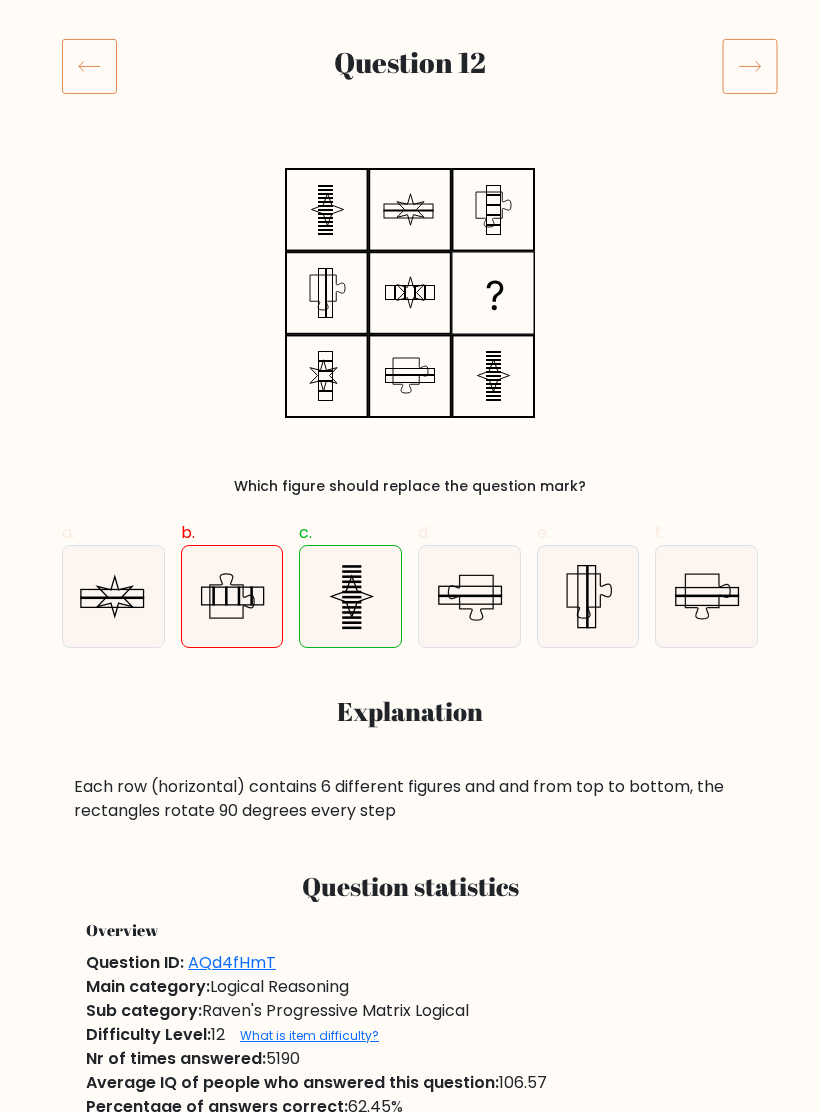 click at bounding box center [80, 67] 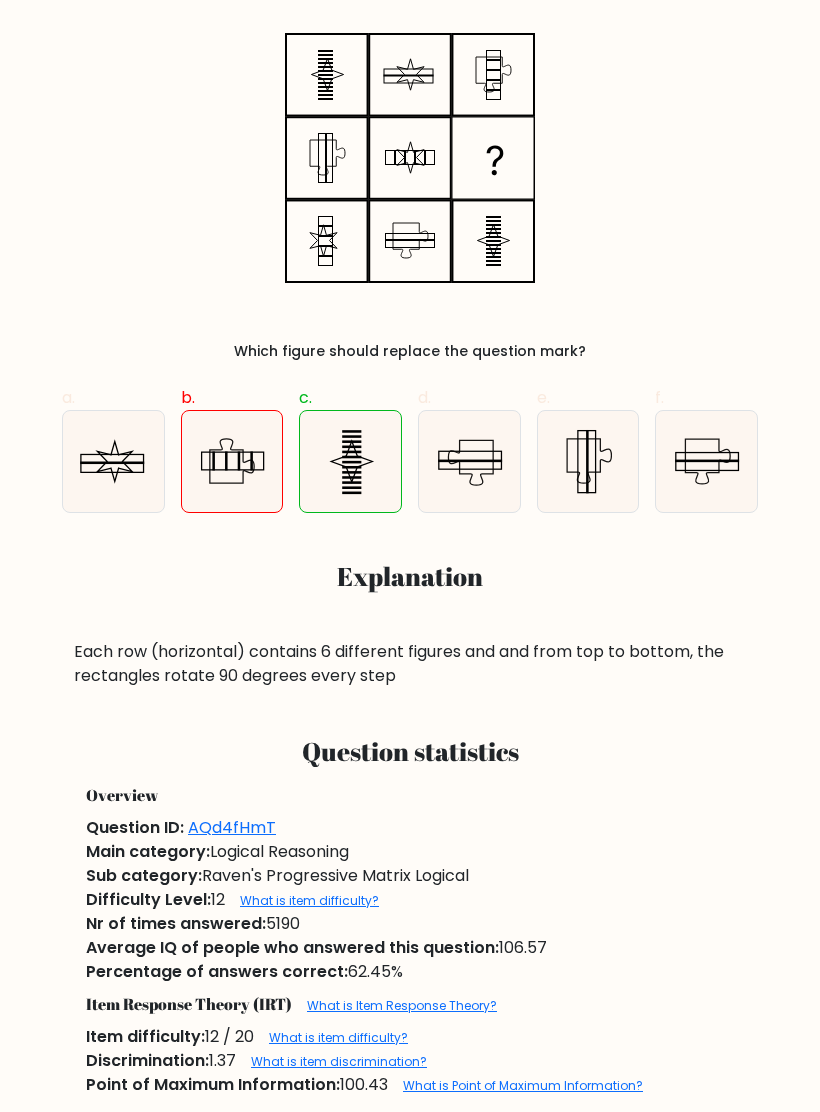 scroll, scrollTop: 262, scrollLeft: 0, axis: vertical 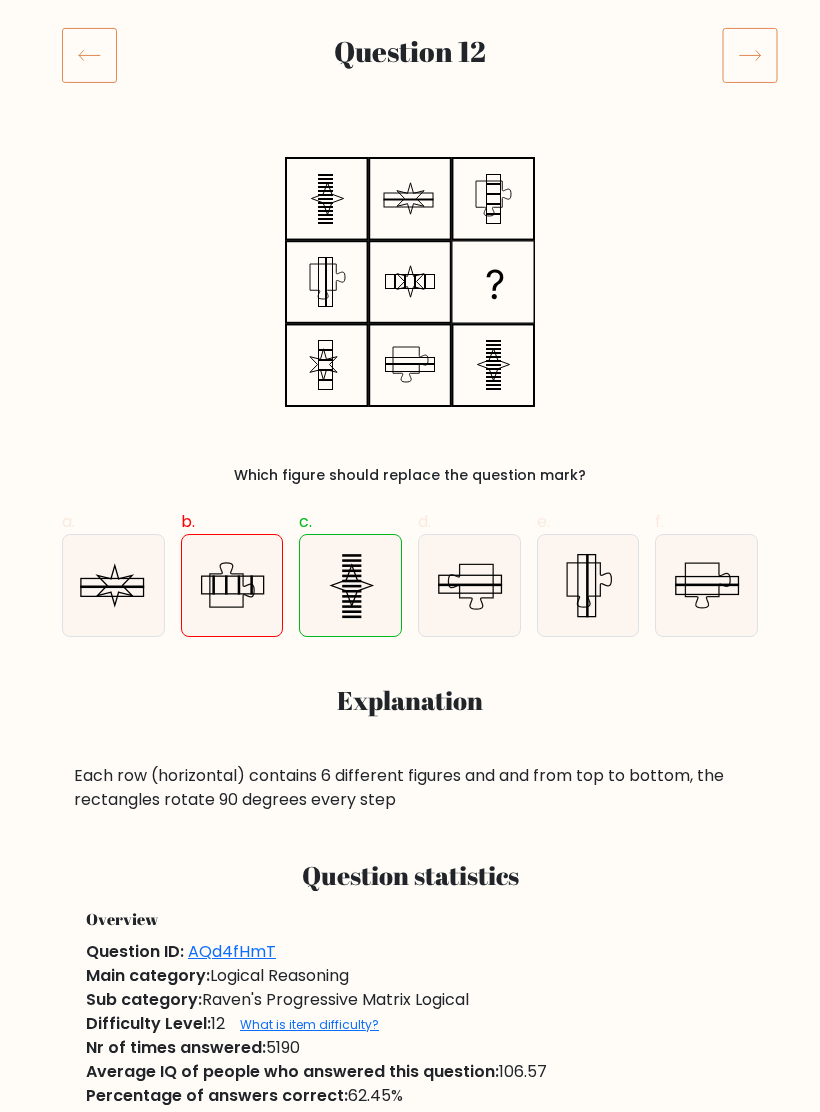 click 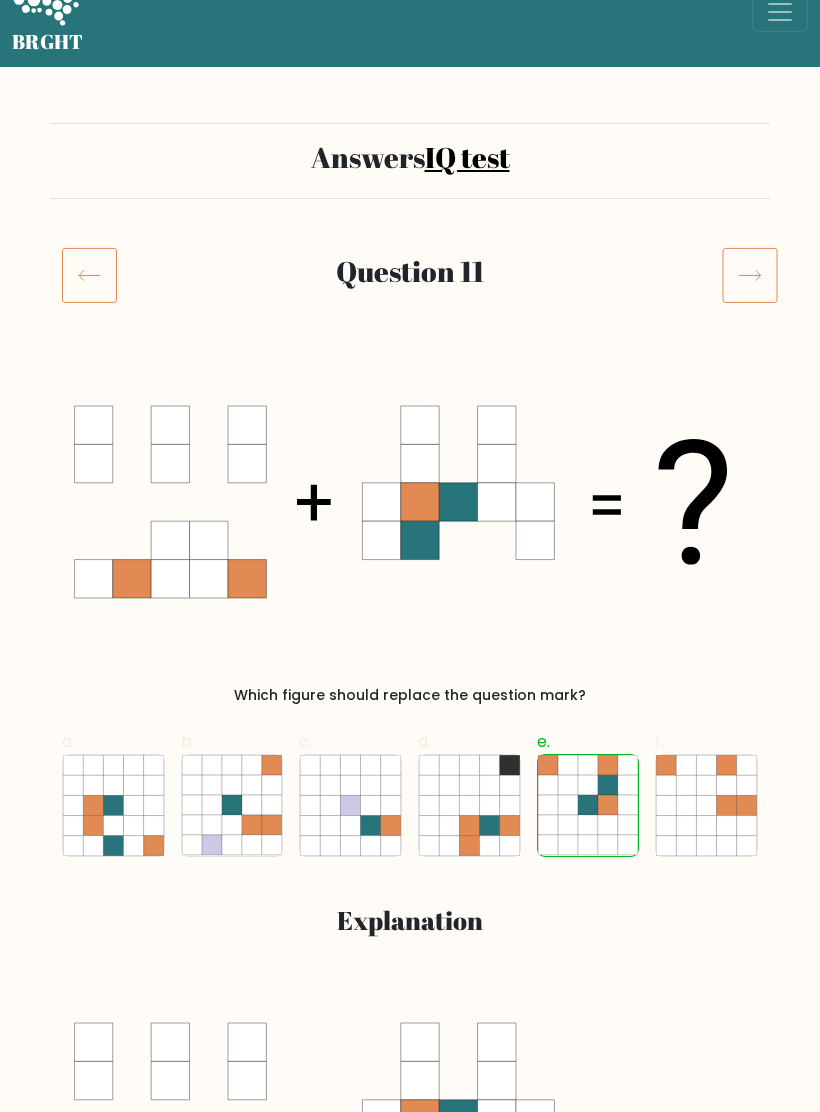 scroll, scrollTop: 44, scrollLeft: 0, axis: vertical 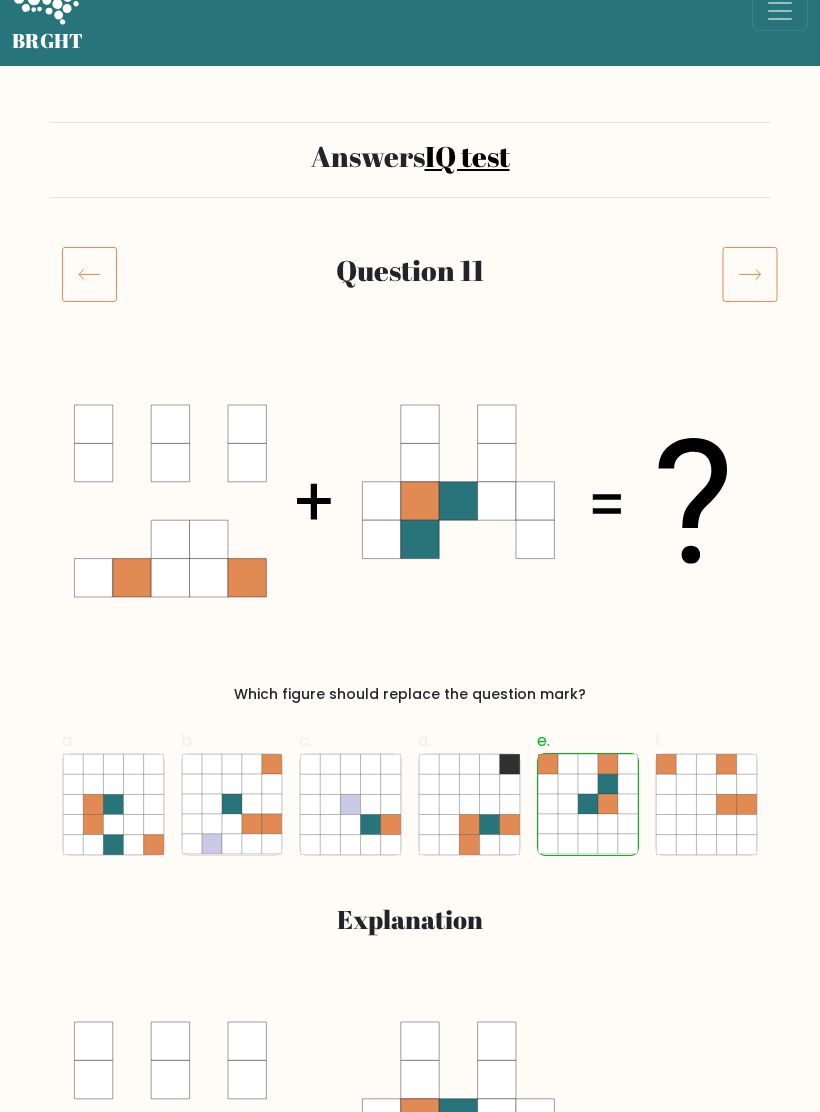 click 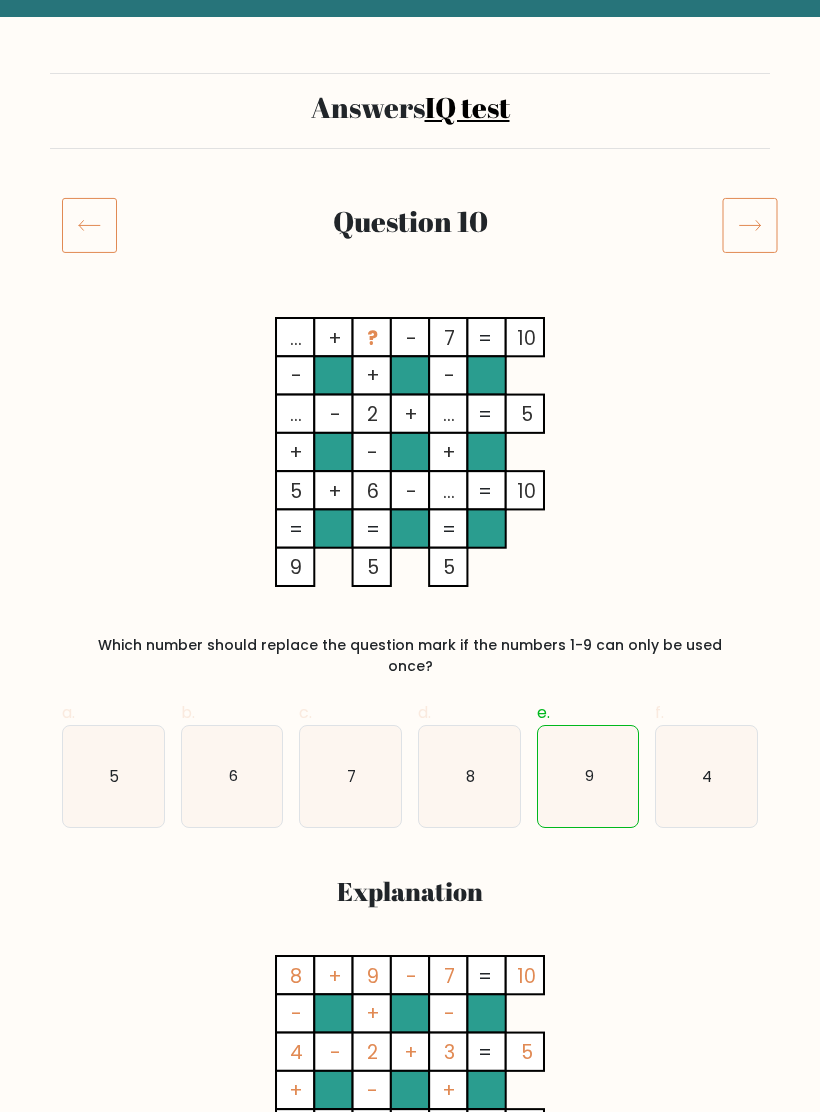 scroll, scrollTop: 0, scrollLeft: 0, axis: both 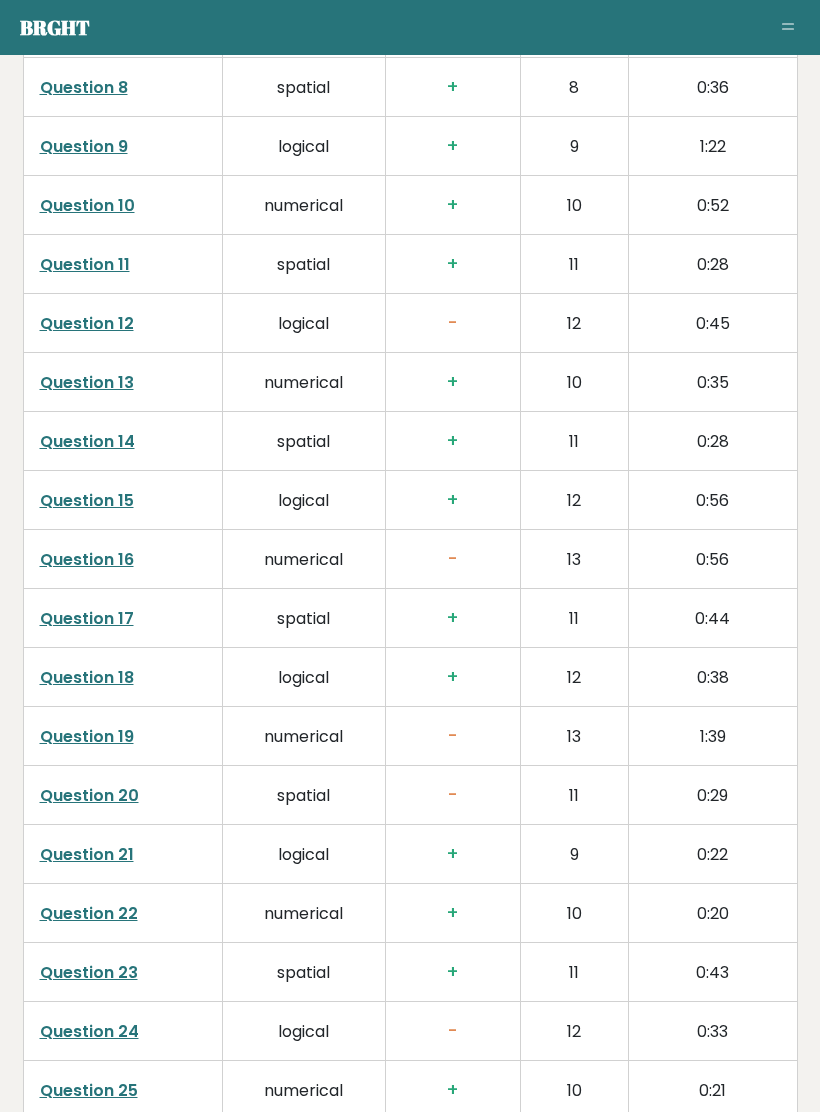 click on "Question
16" at bounding box center (87, 559) 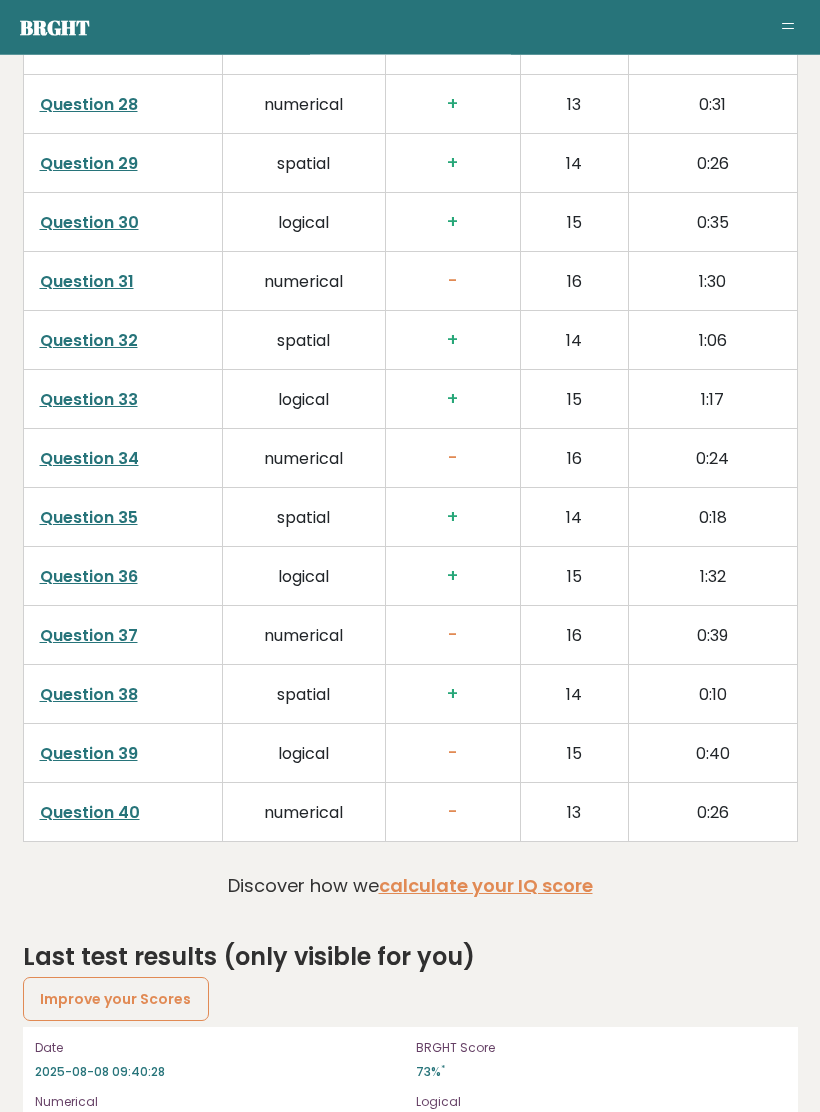 scroll, scrollTop: 4868, scrollLeft: 0, axis: vertical 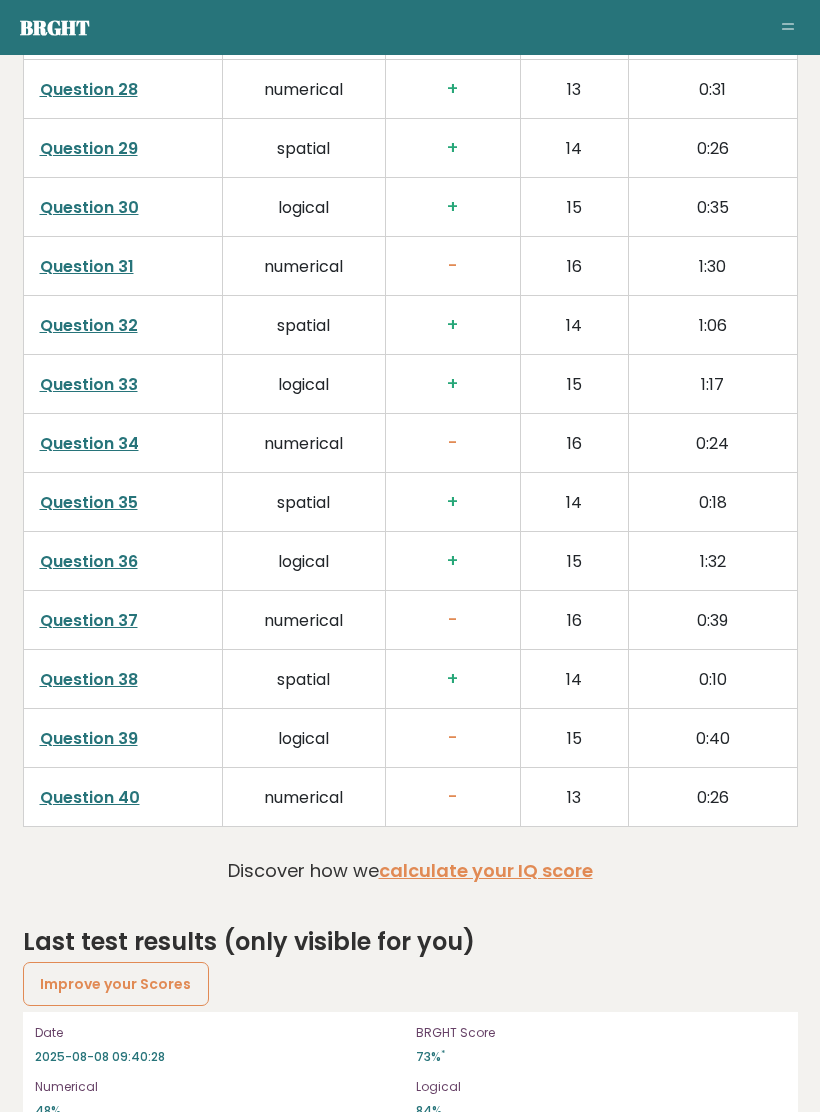 click on "Question
40" at bounding box center [90, 797] 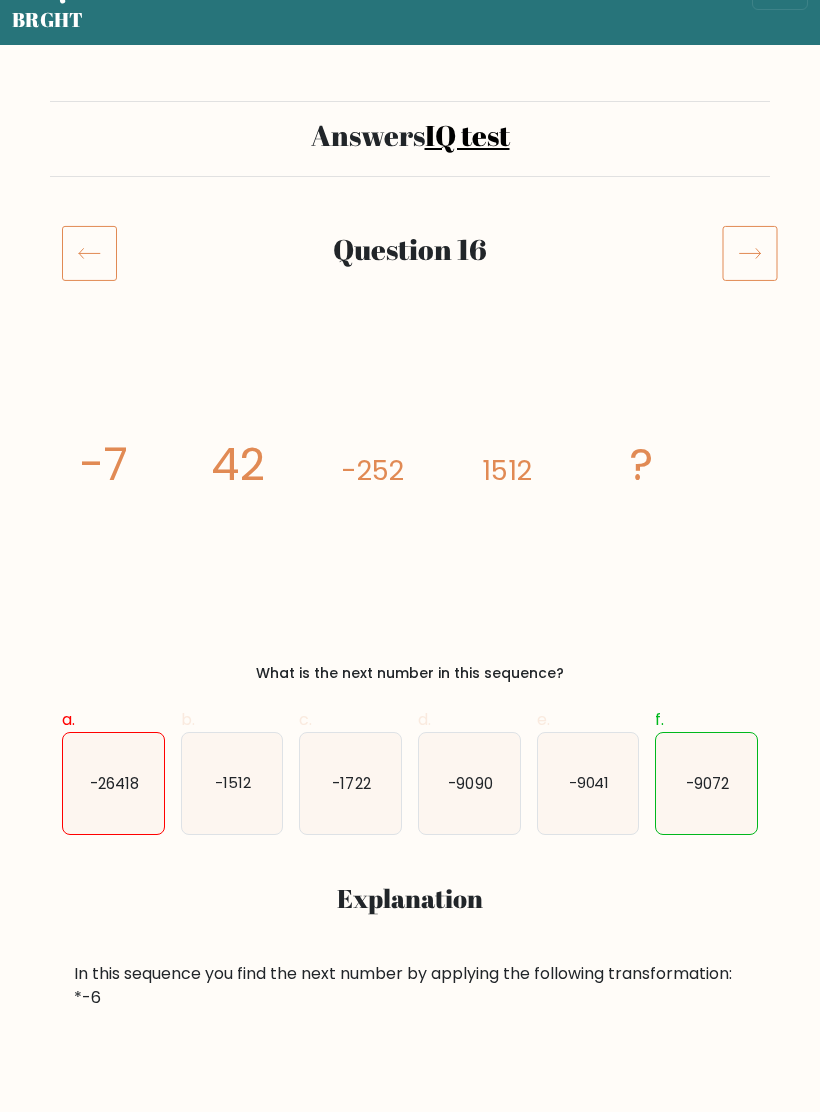scroll, scrollTop: 0, scrollLeft: 0, axis: both 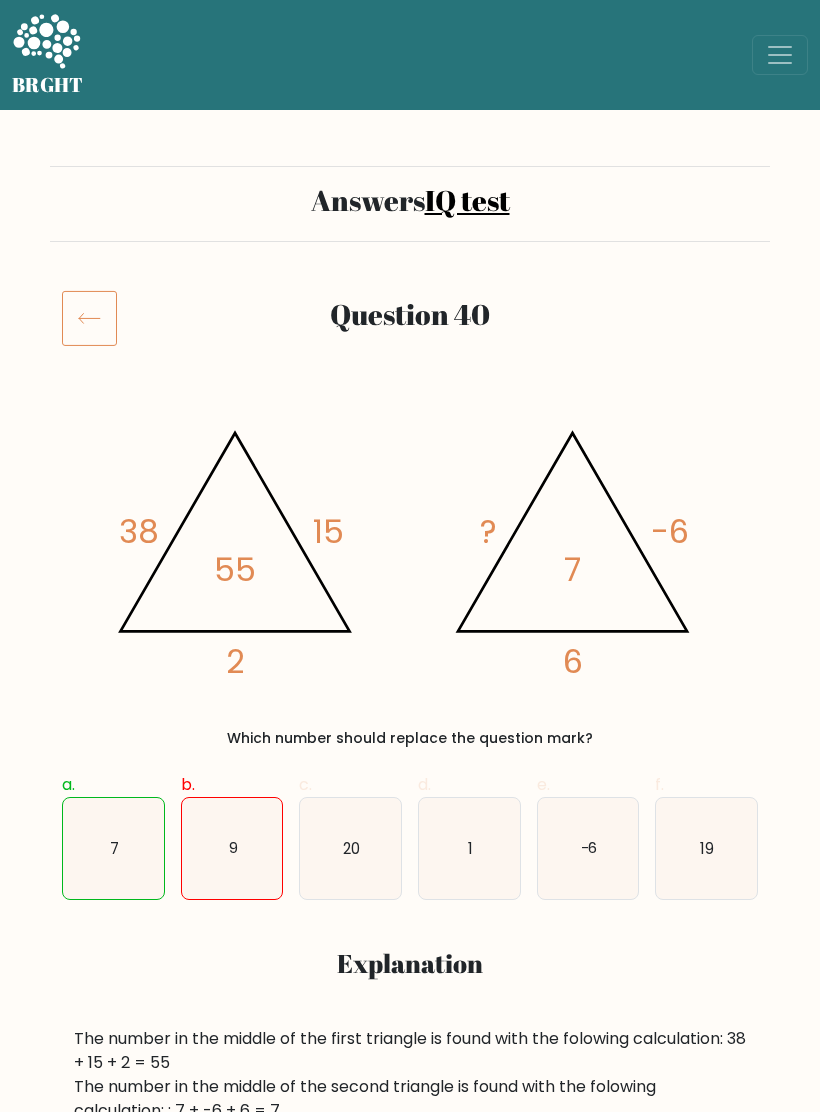 click 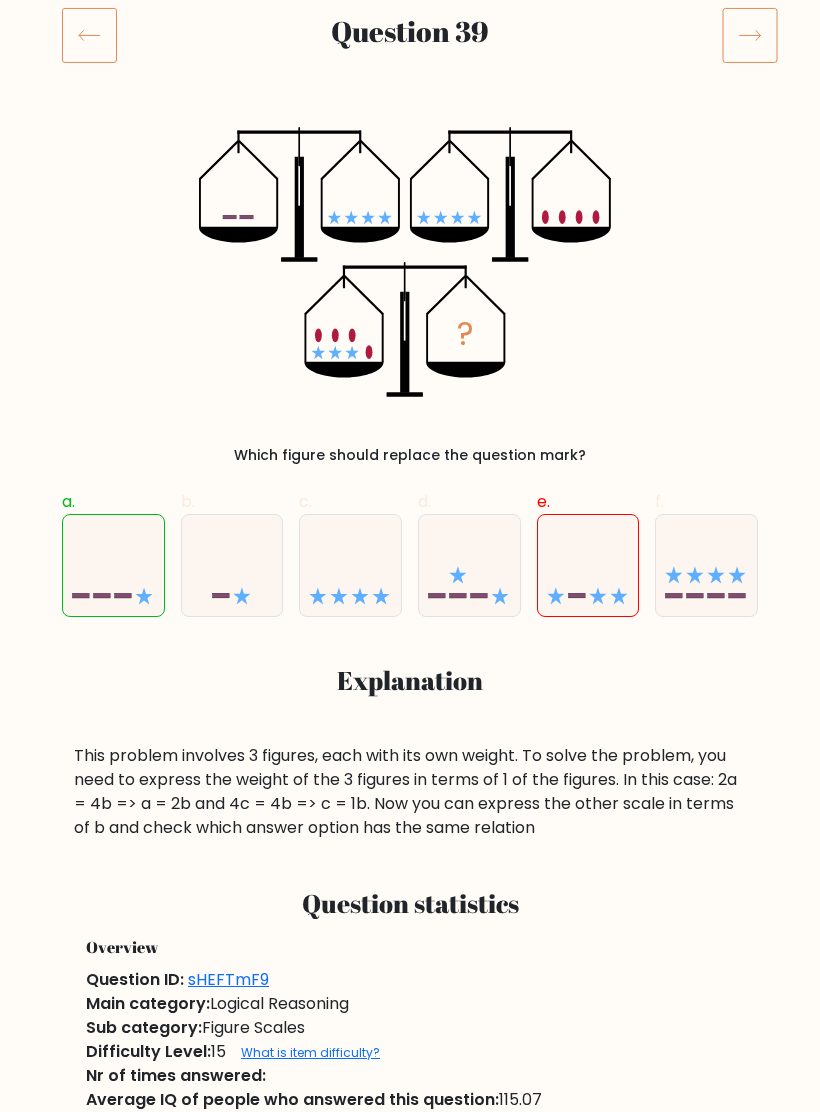 scroll, scrollTop: 282, scrollLeft: 0, axis: vertical 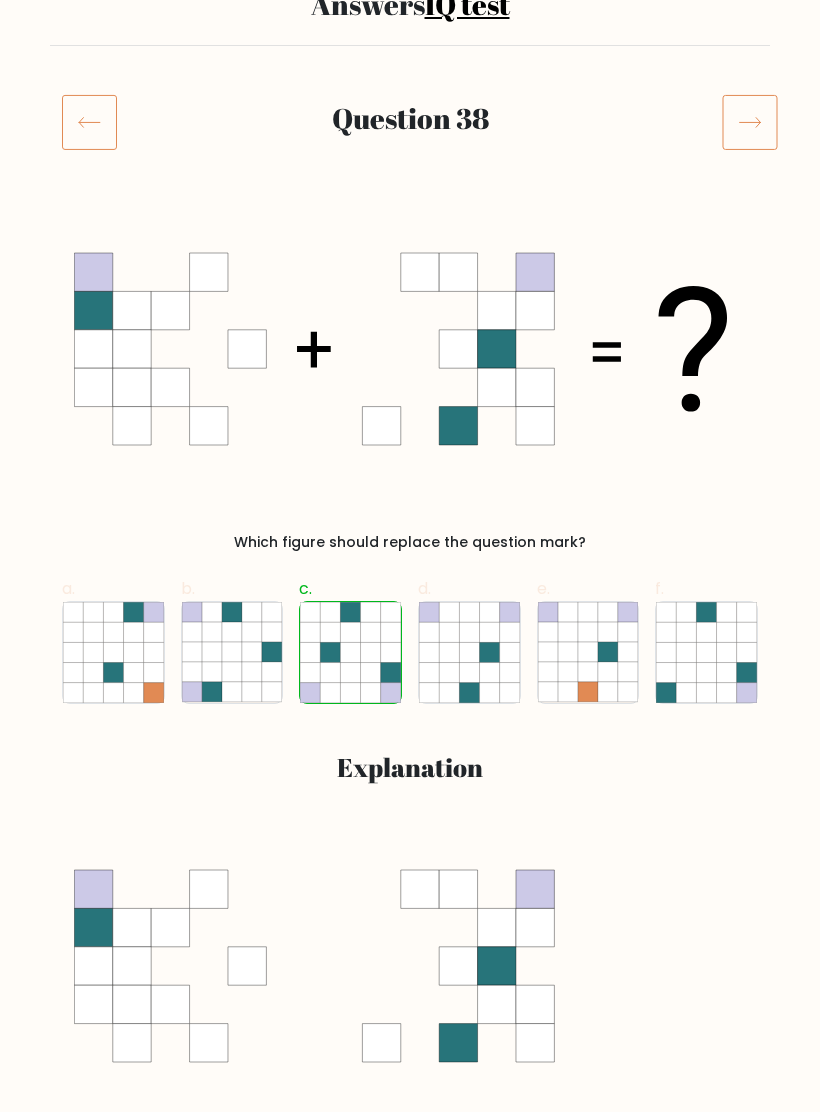 click on "Answers  IQ test
Question 38
Which figure should replace the question mark?
a." at bounding box center (410, 1618) 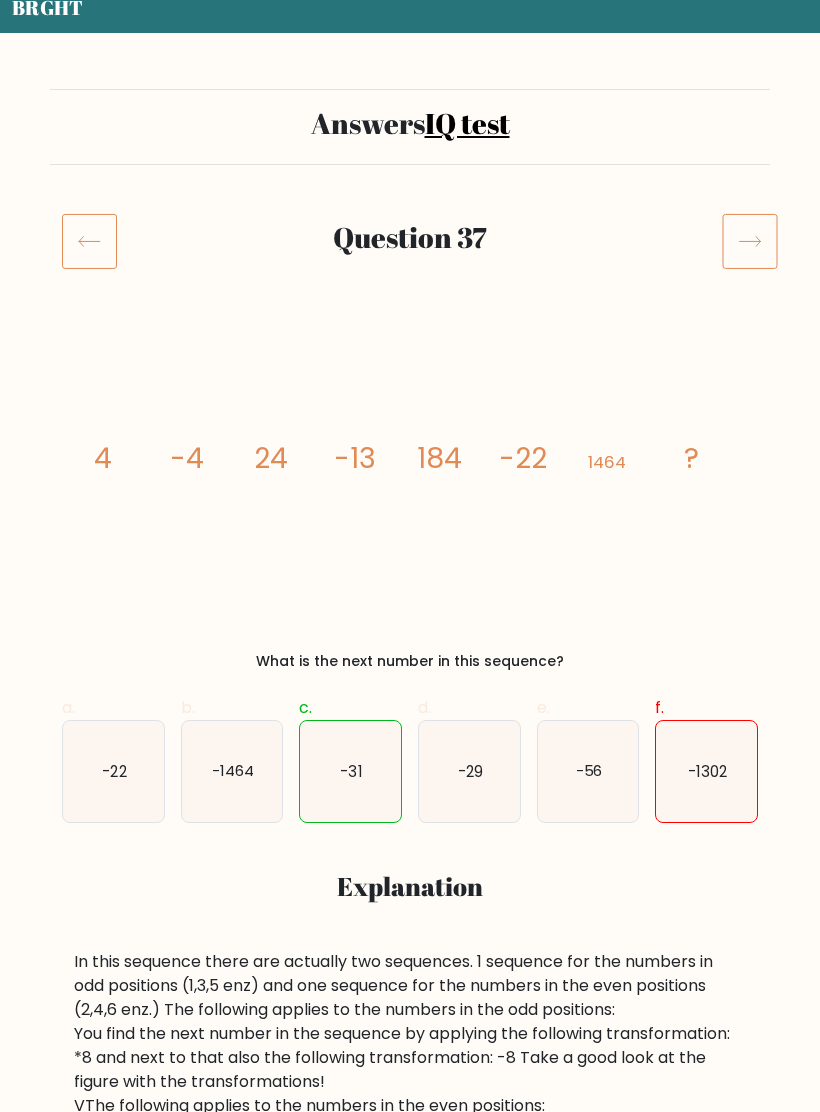 scroll, scrollTop: 0, scrollLeft: 0, axis: both 